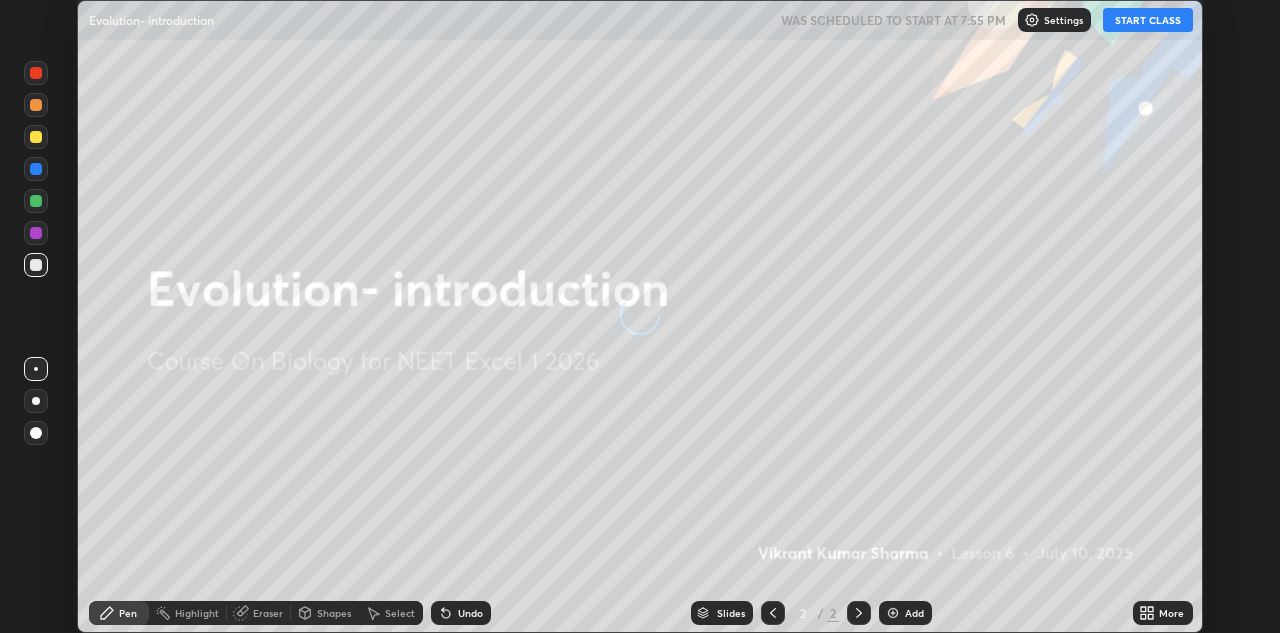 scroll, scrollTop: 0, scrollLeft: 0, axis: both 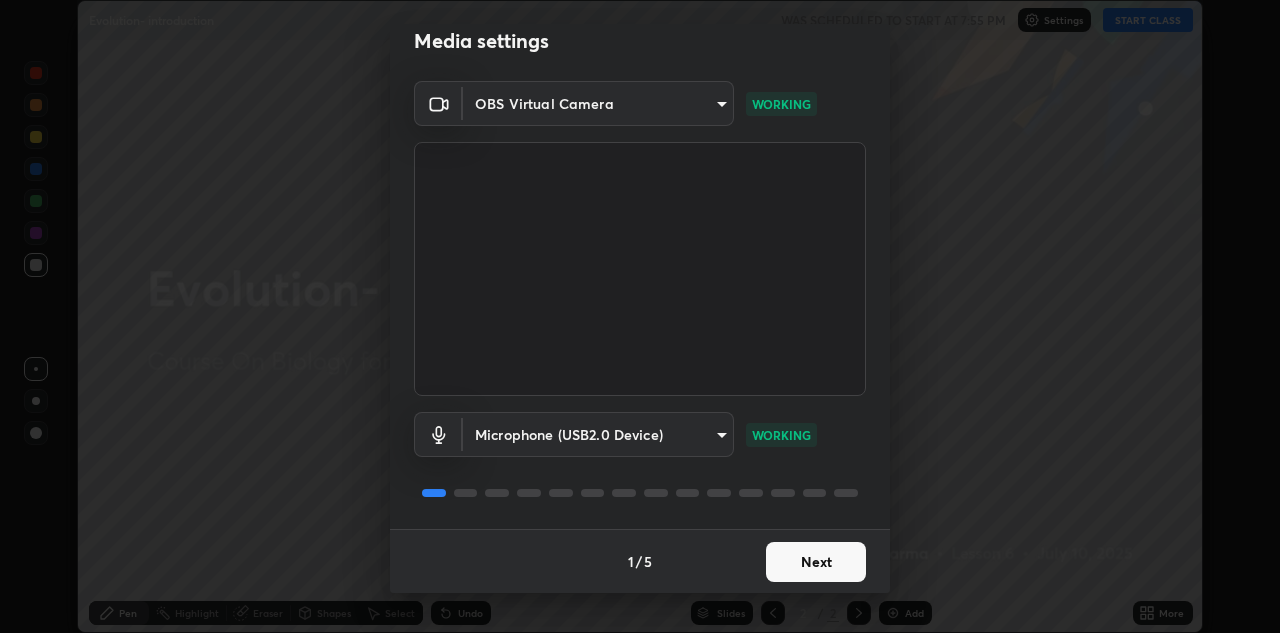 click on "Next" at bounding box center [816, 562] 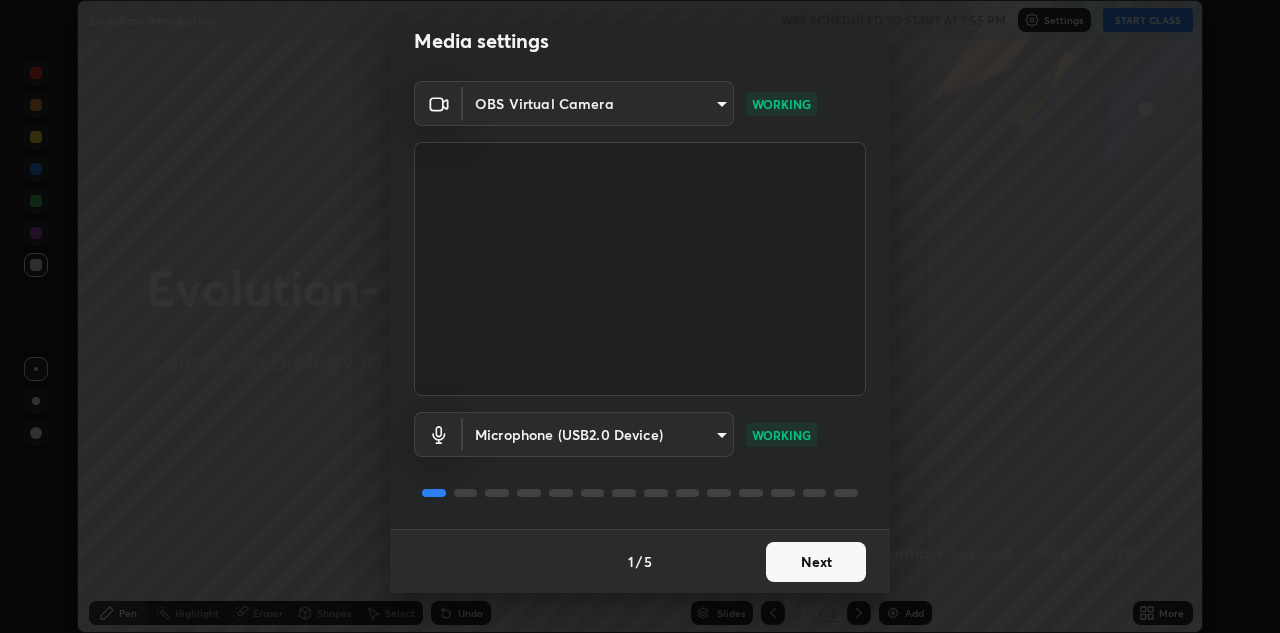 scroll, scrollTop: 0, scrollLeft: 0, axis: both 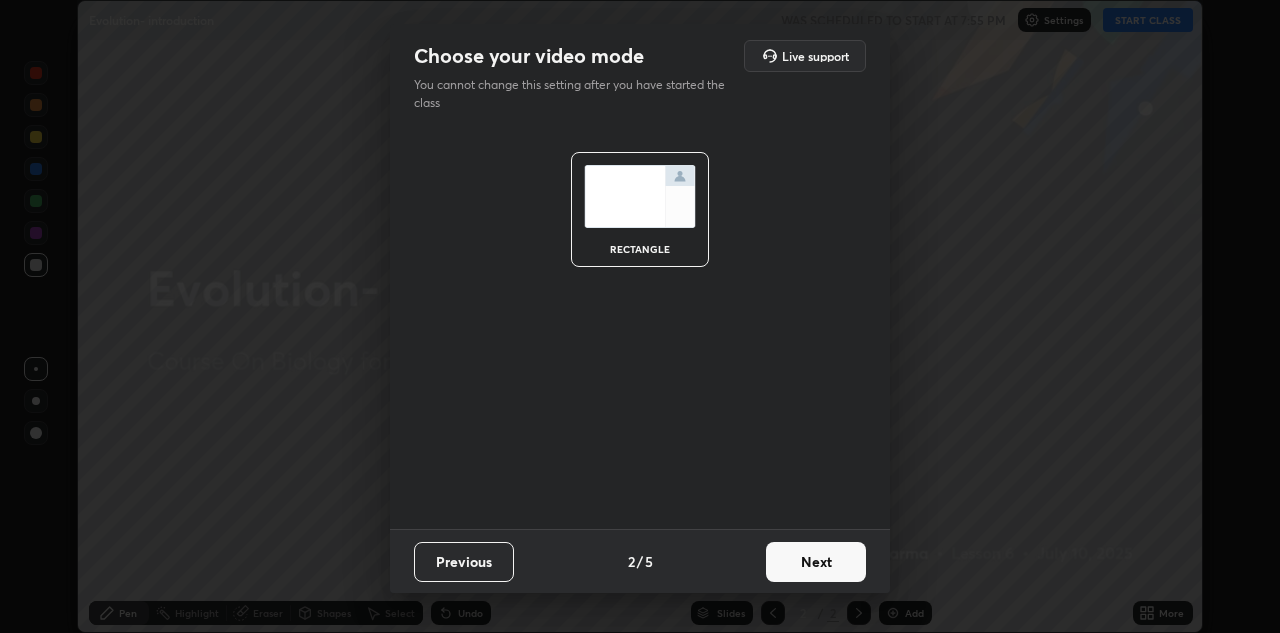 click on "Next" at bounding box center [816, 562] 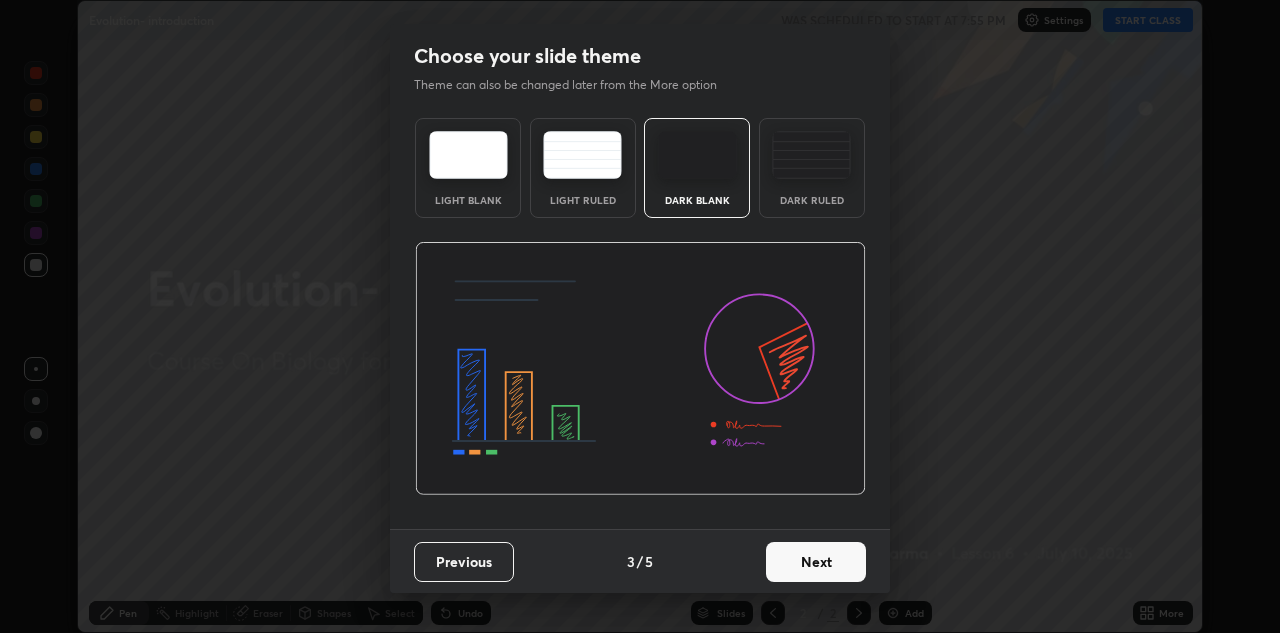 click on "Next" at bounding box center [816, 562] 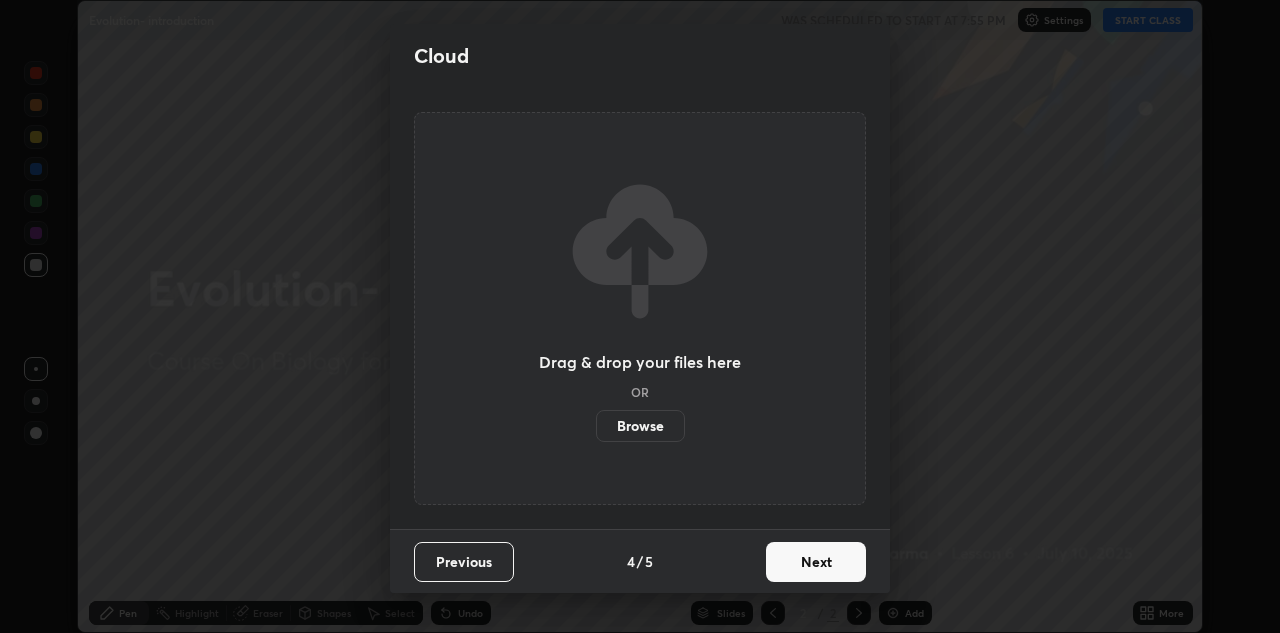 click on "Next" at bounding box center (816, 562) 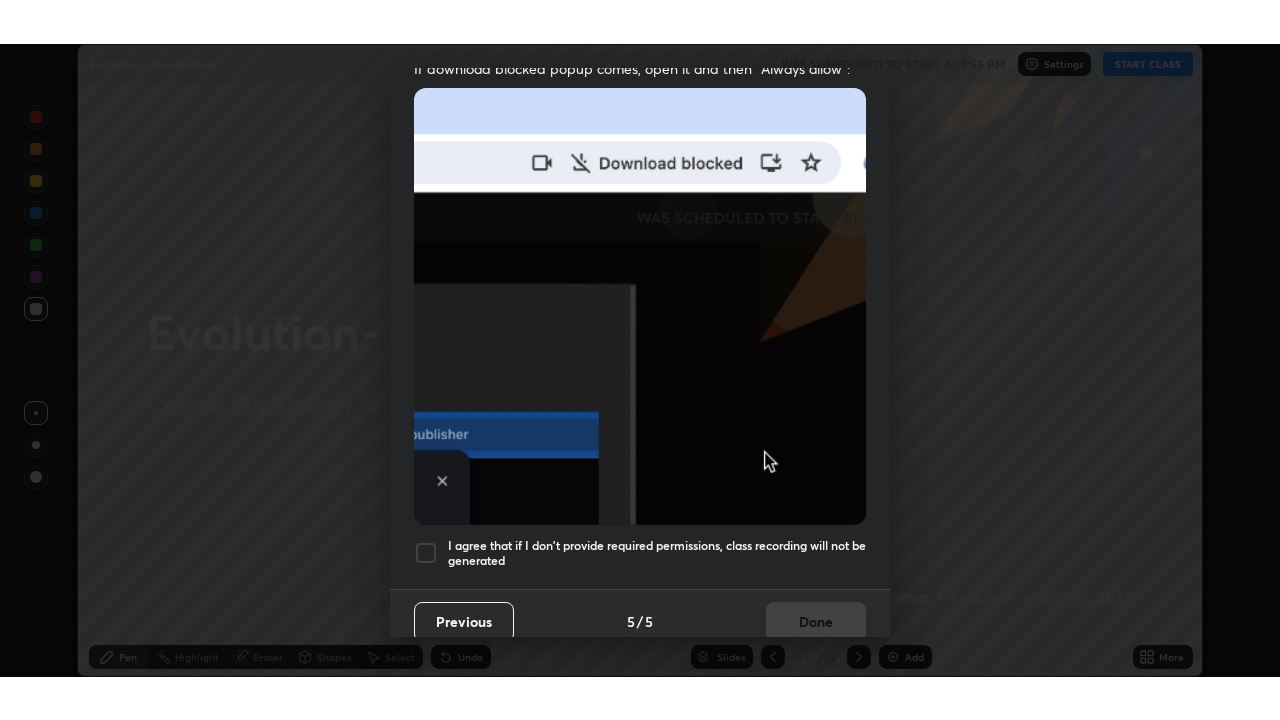 scroll, scrollTop: 431, scrollLeft: 0, axis: vertical 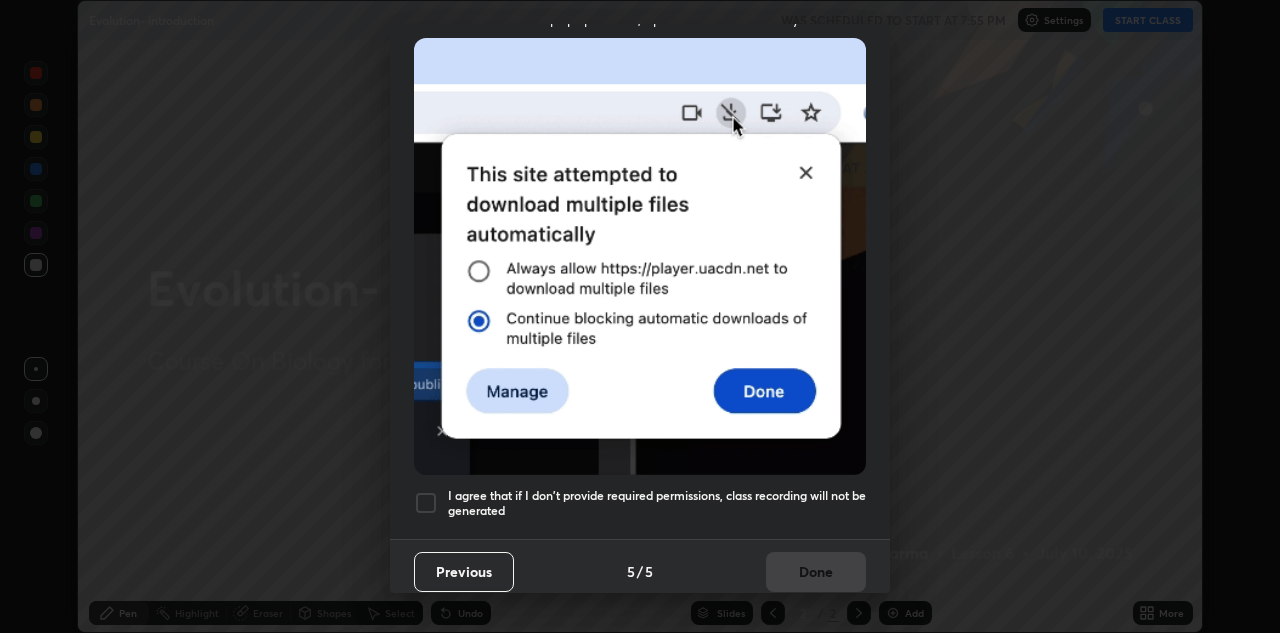 click at bounding box center [426, 503] 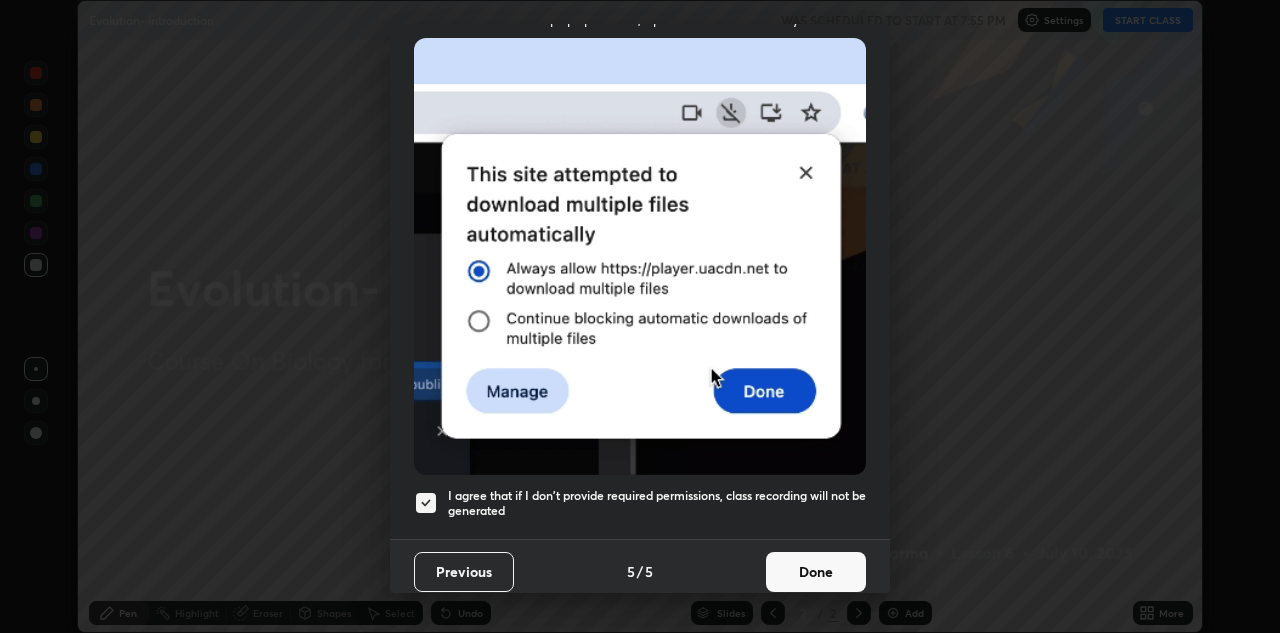 click on "Done" at bounding box center [816, 572] 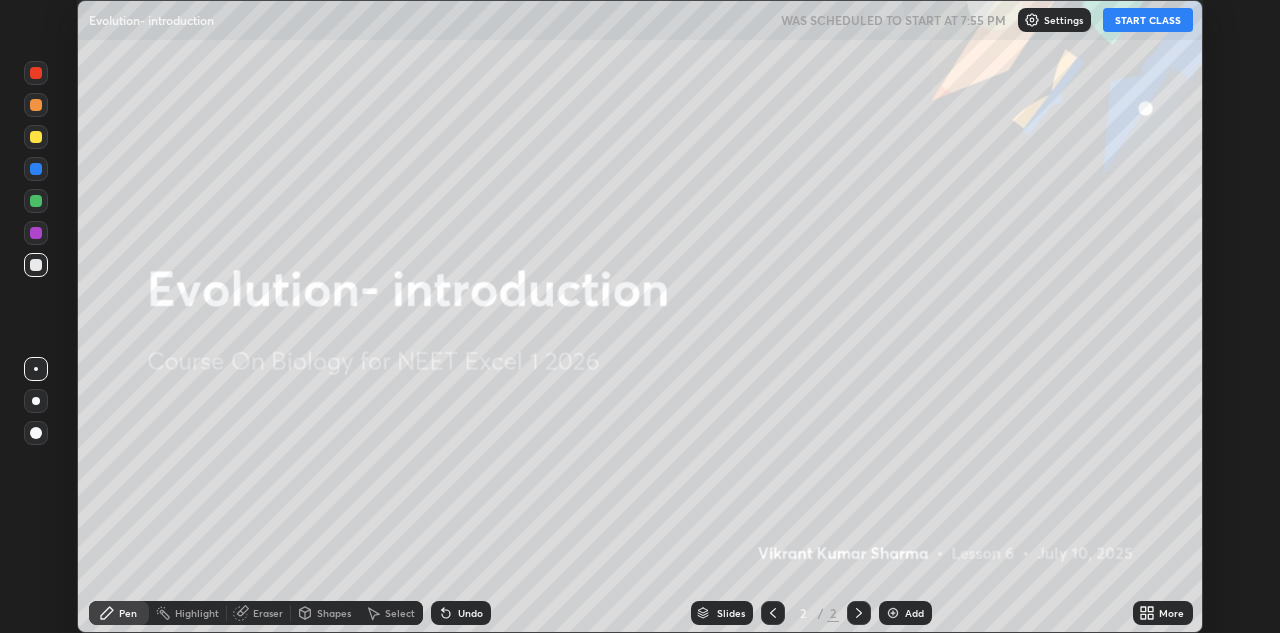 click on "START CLASS" at bounding box center (1148, 20) 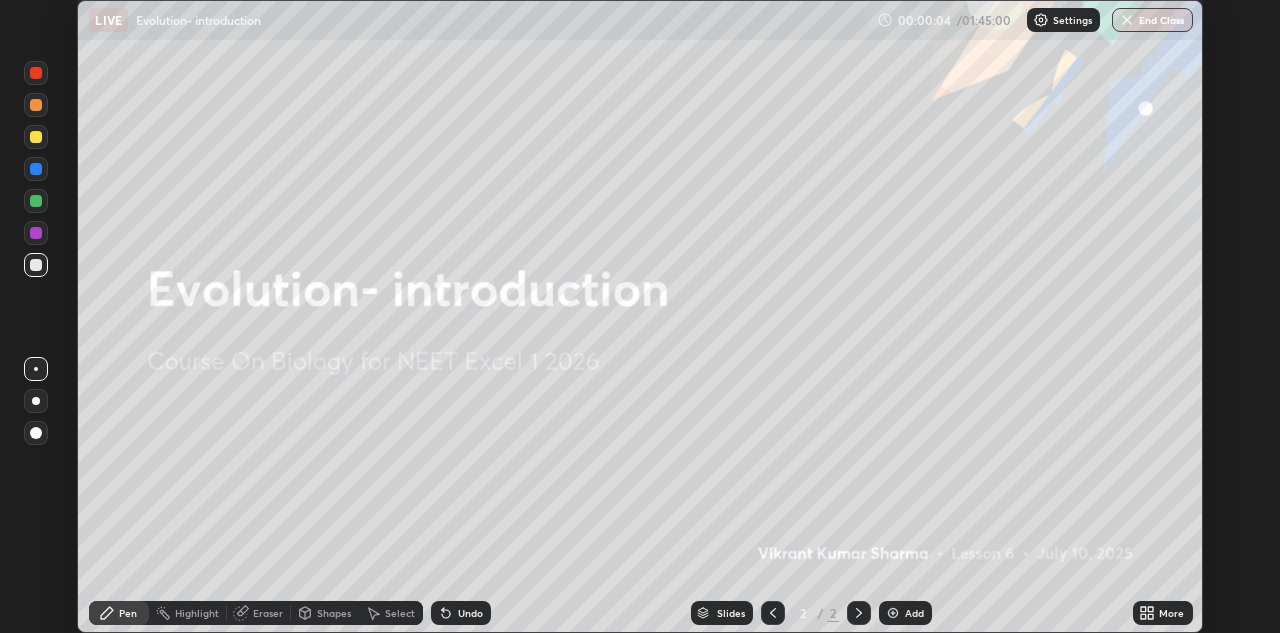 click on "More" at bounding box center [1171, 613] 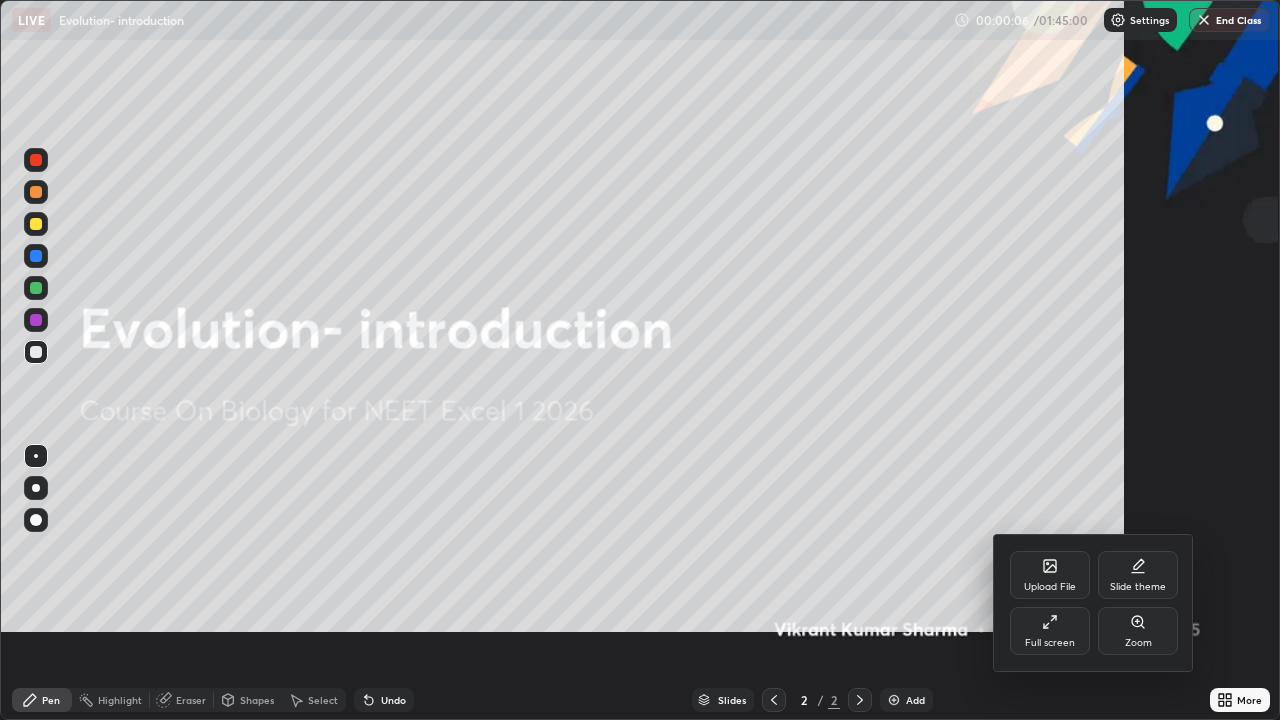 scroll, scrollTop: 99280, scrollLeft: 98720, axis: both 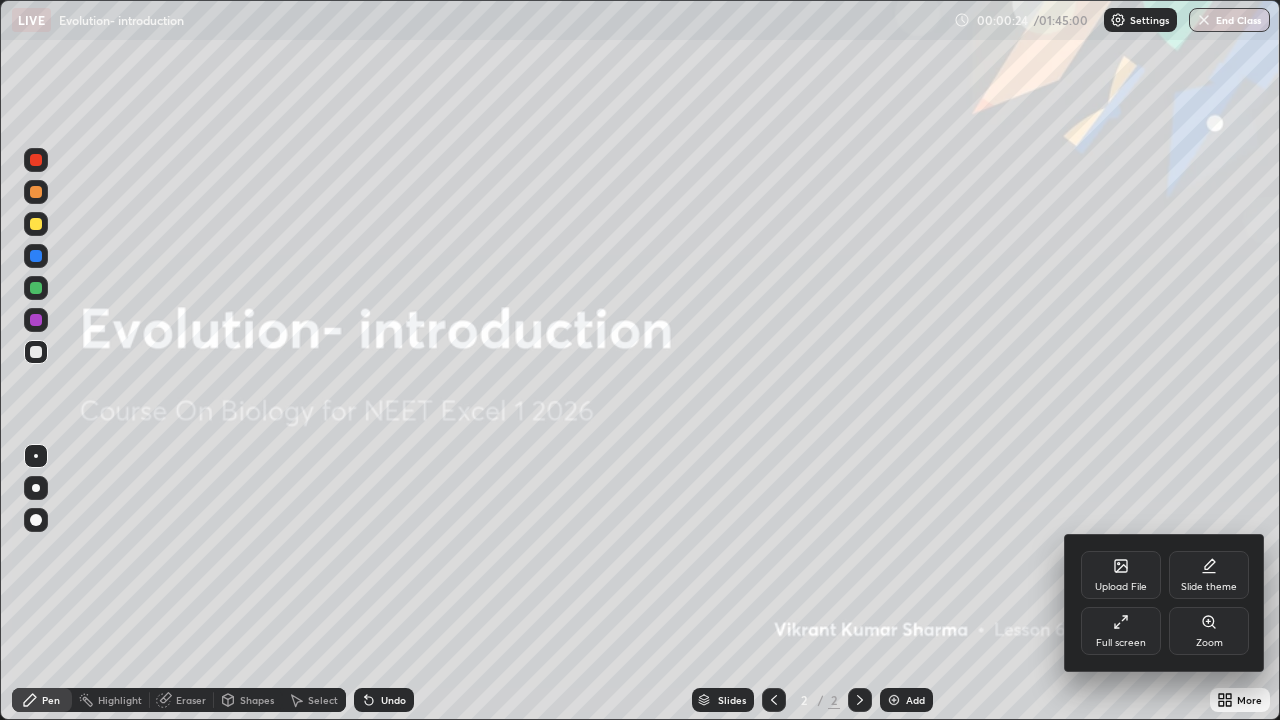 click at bounding box center [640, 360] 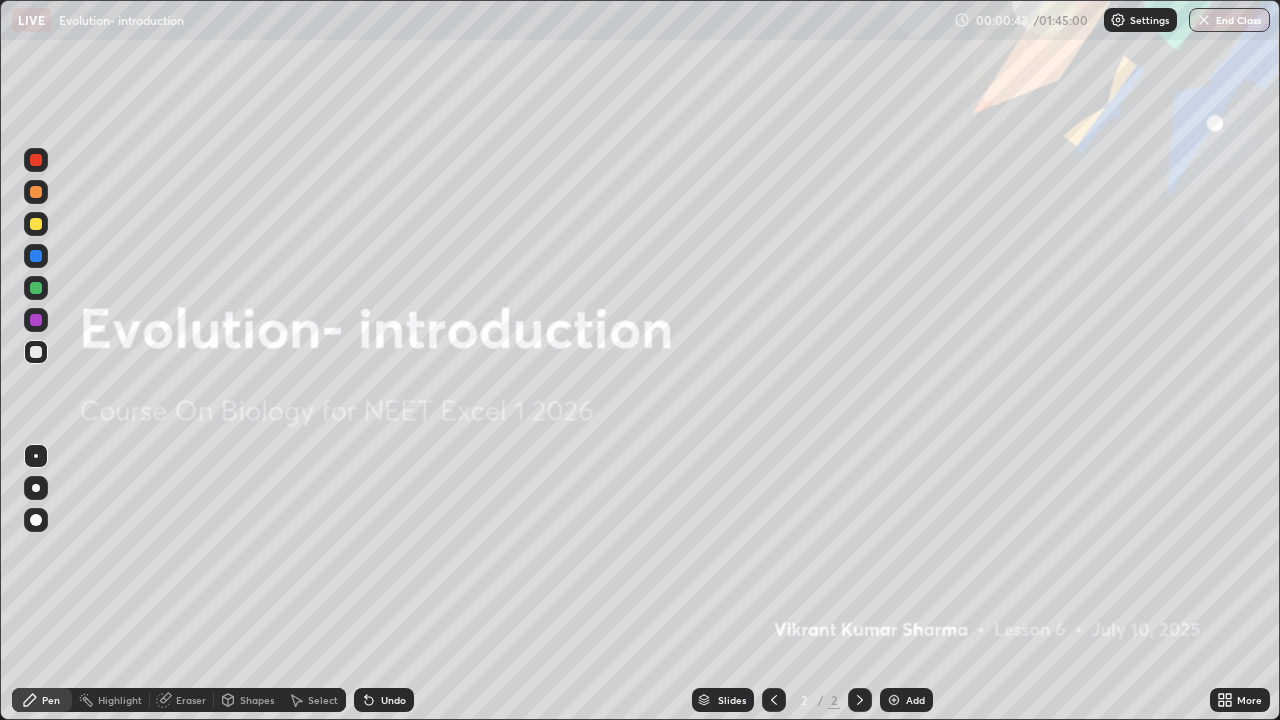 click at bounding box center (894, 700) 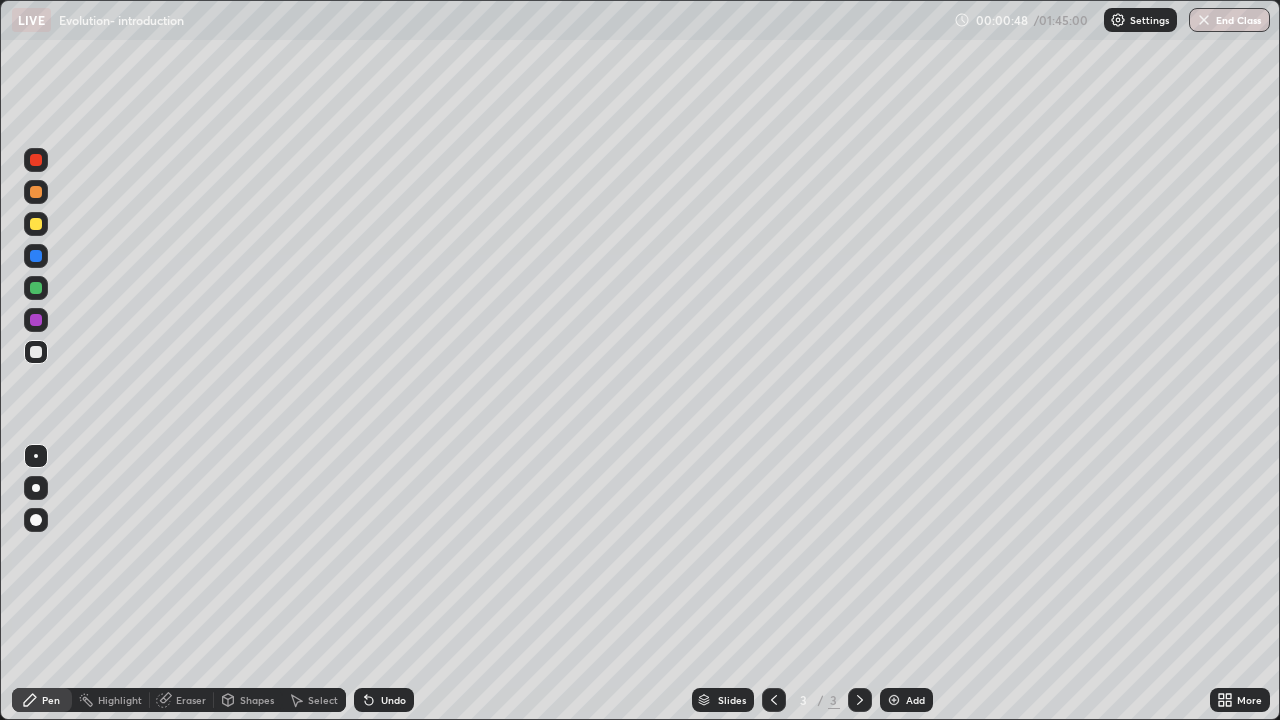 click on "Erase all" at bounding box center (36, 360) 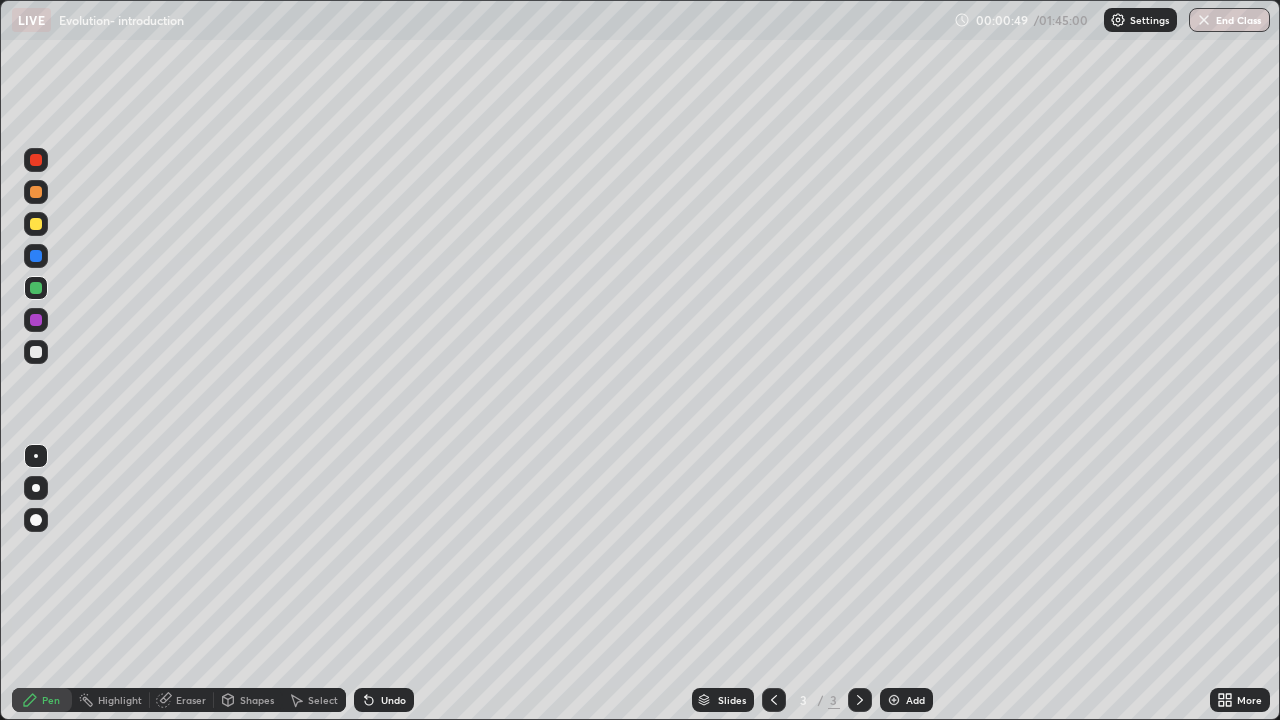 click at bounding box center (36, 488) 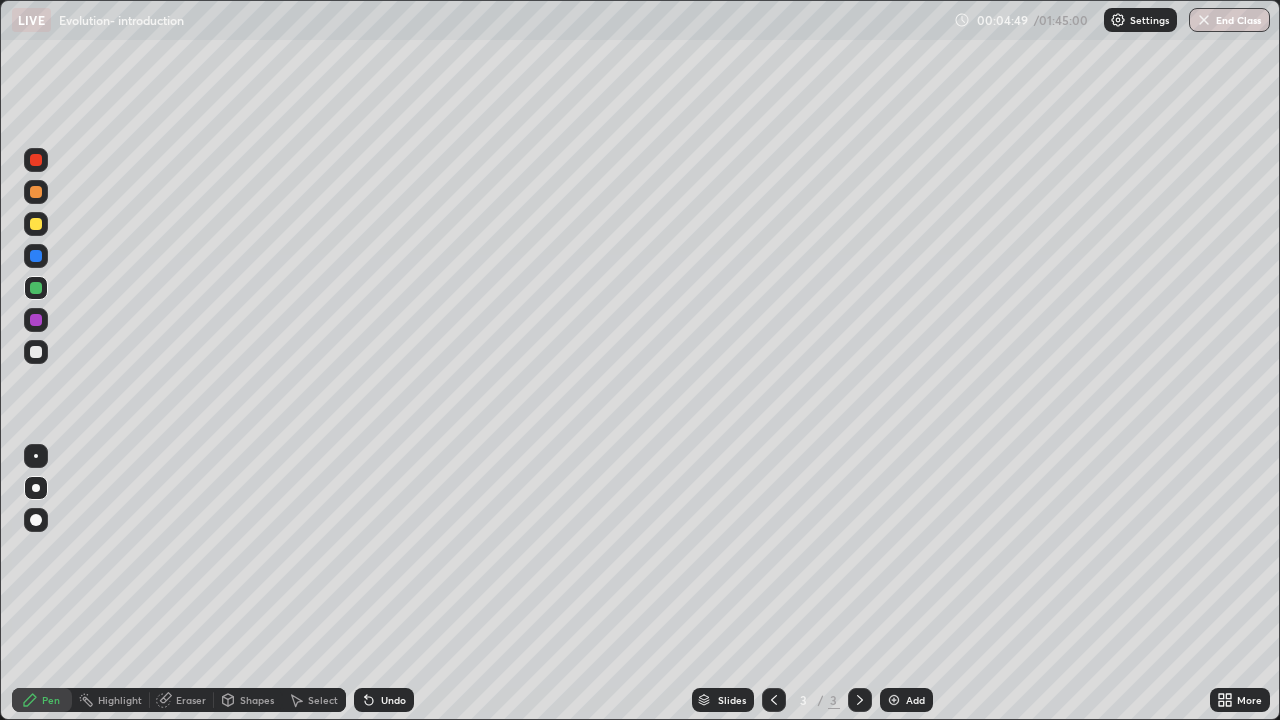 click at bounding box center (36, 256) 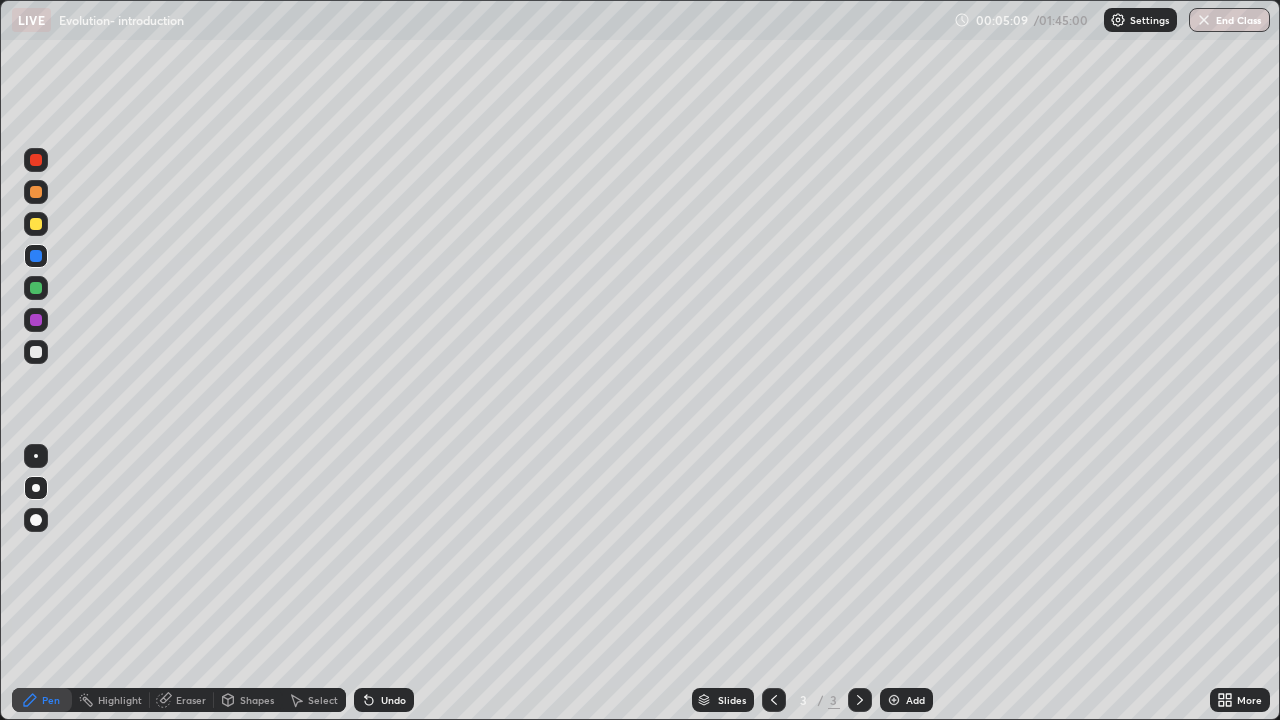 click on "Eraser" at bounding box center (191, 700) 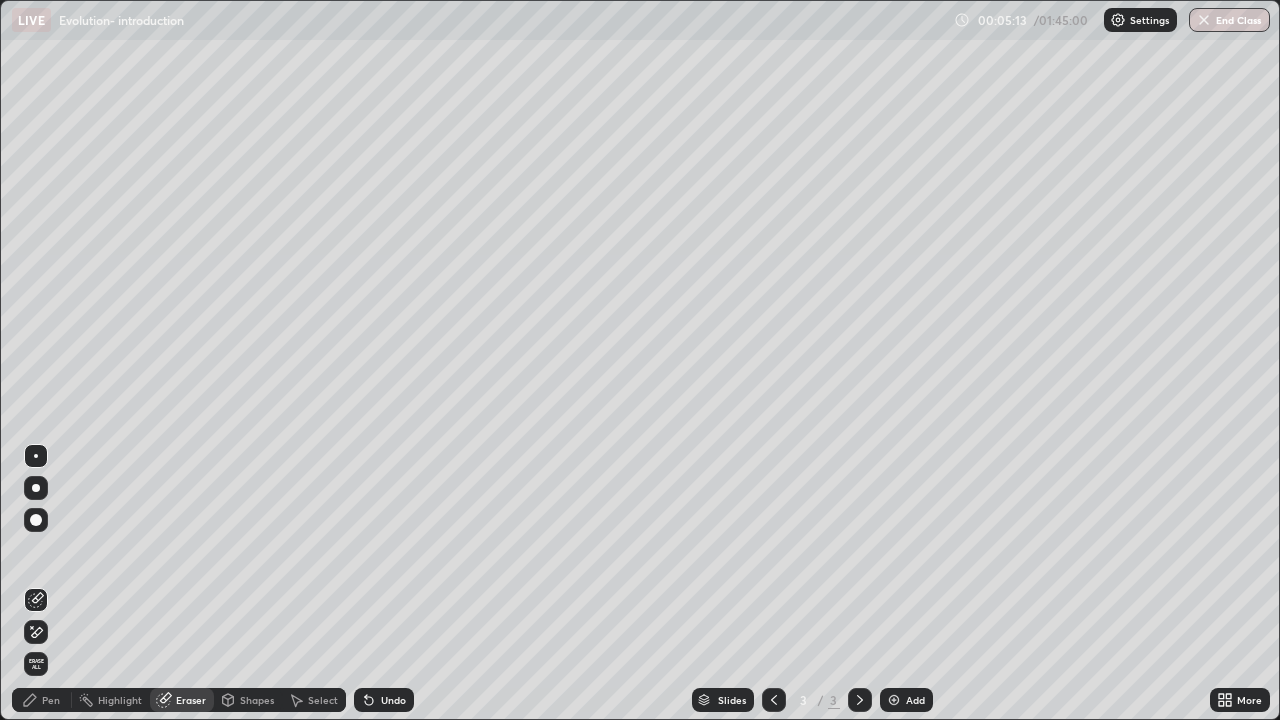 click on "Pen" at bounding box center (42, 700) 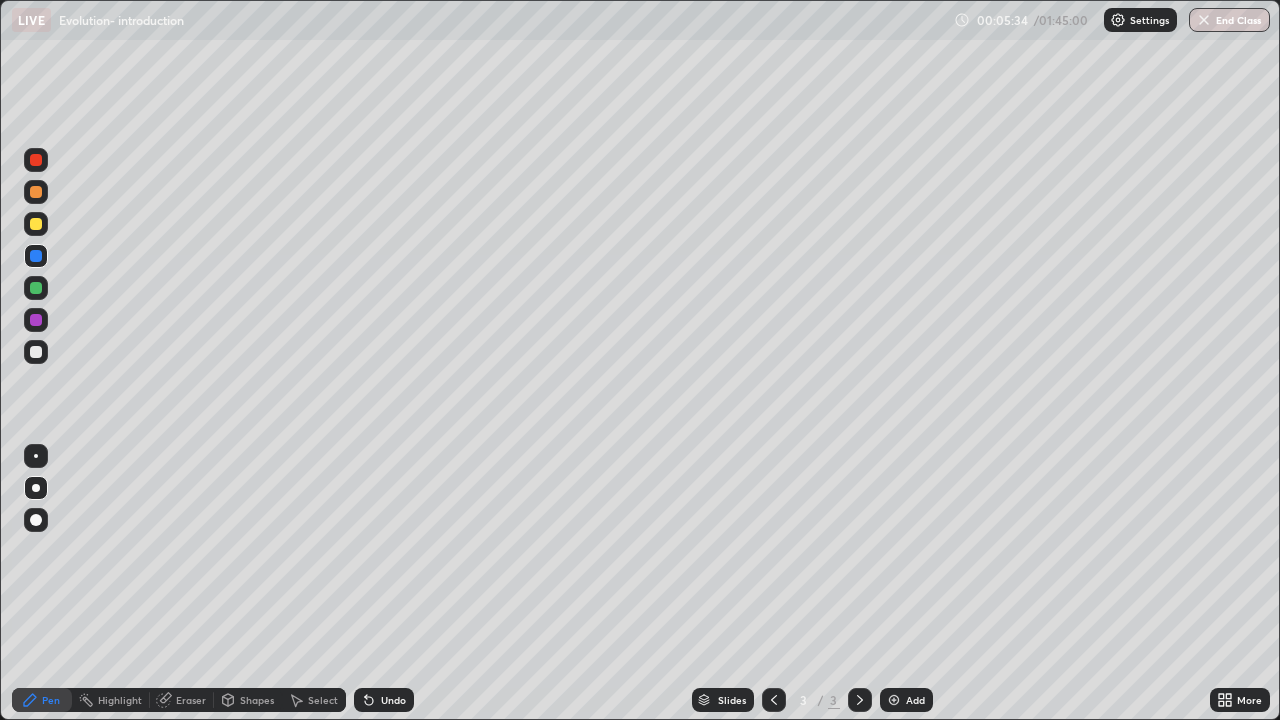 click at bounding box center (36, 288) 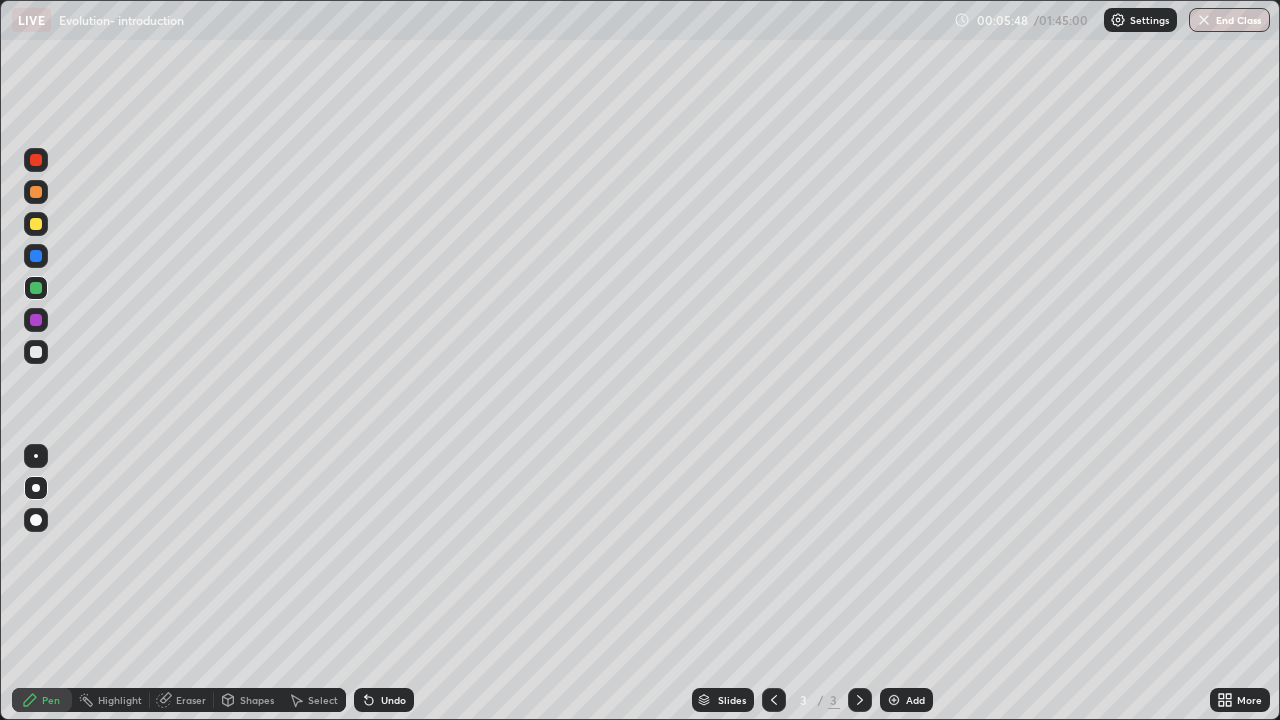 click at bounding box center (36, 352) 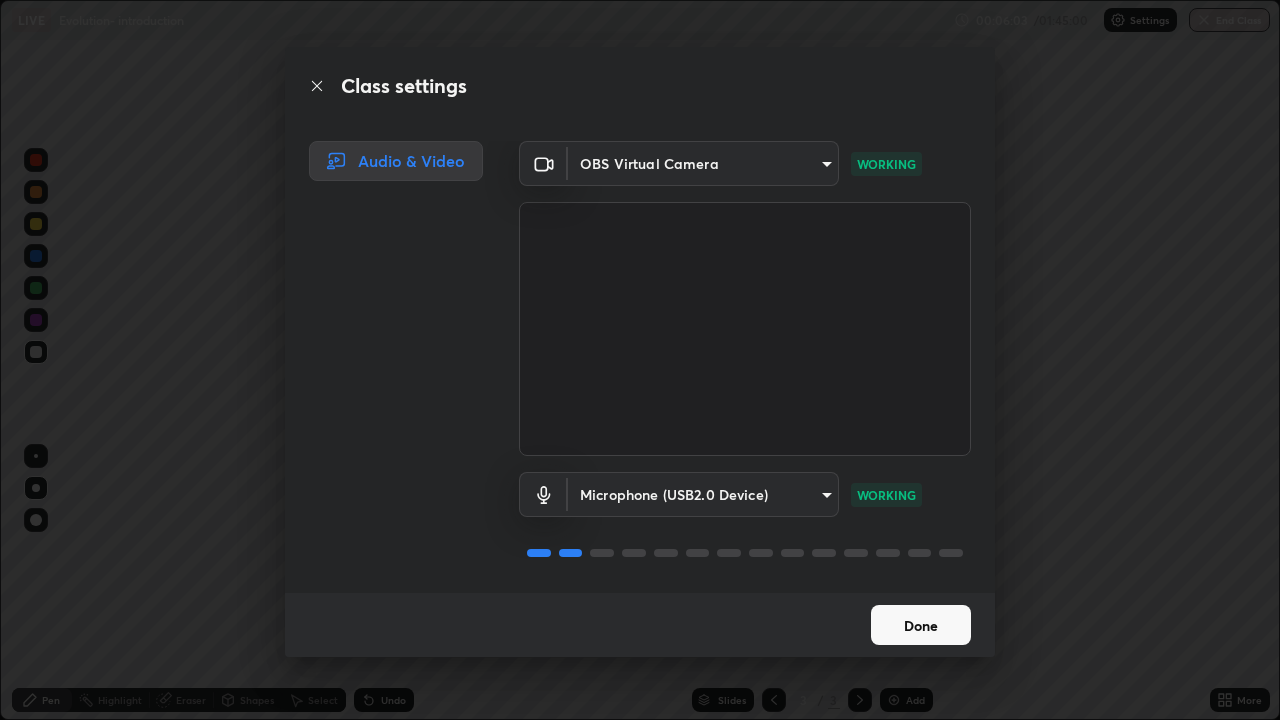 click on "Done" at bounding box center (921, 625) 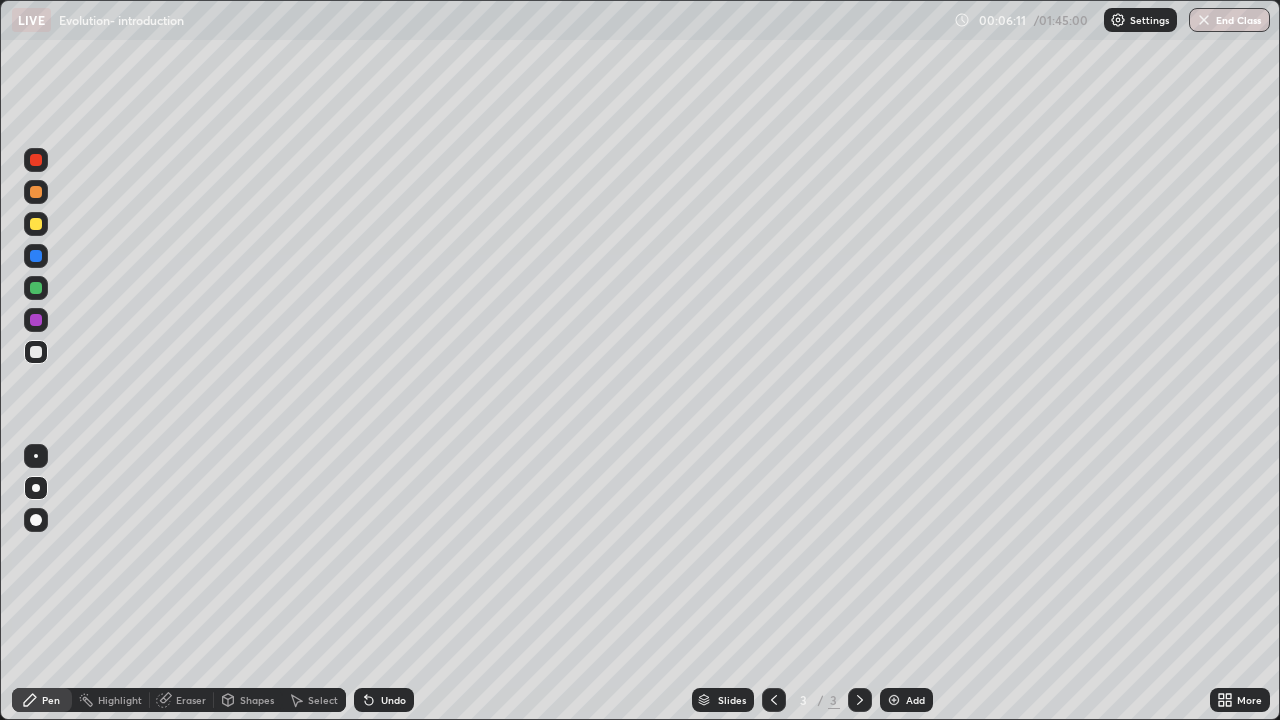click 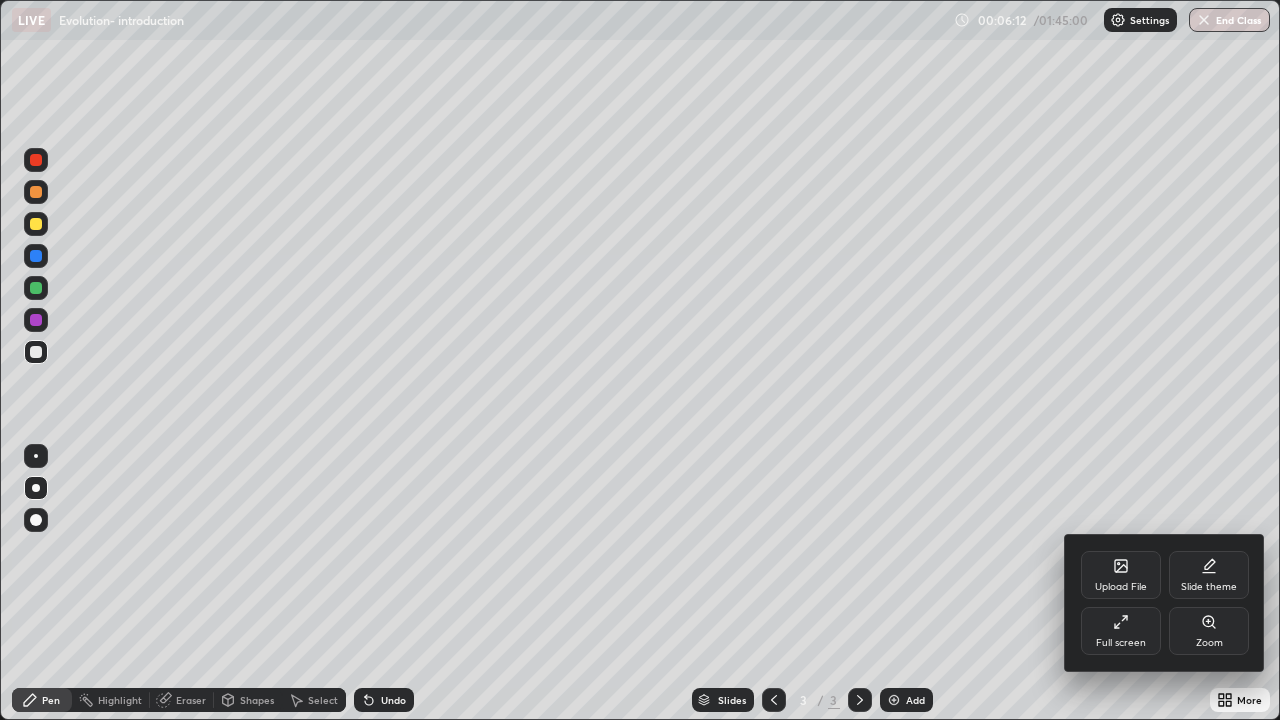 click on "Upload File" at bounding box center (1121, 575) 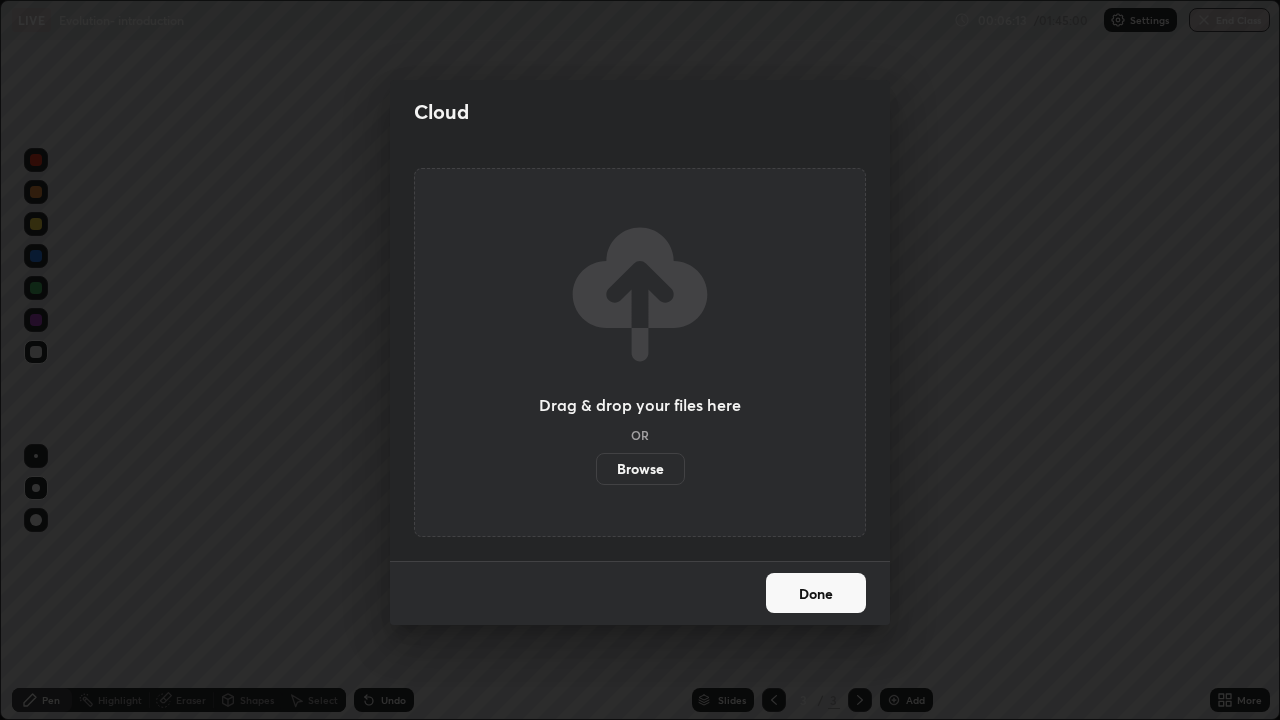 click on "Browse" at bounding box center [640, 469] 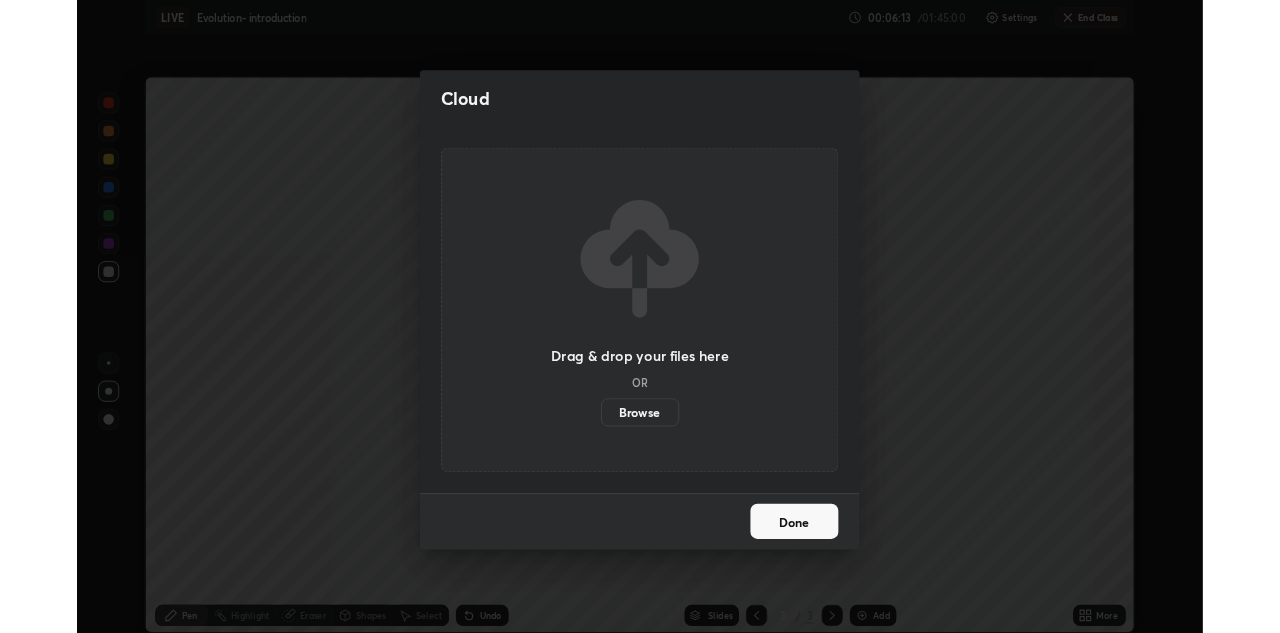 scroll, scrollTop: 633, scrollLeft: 1280, axis: both 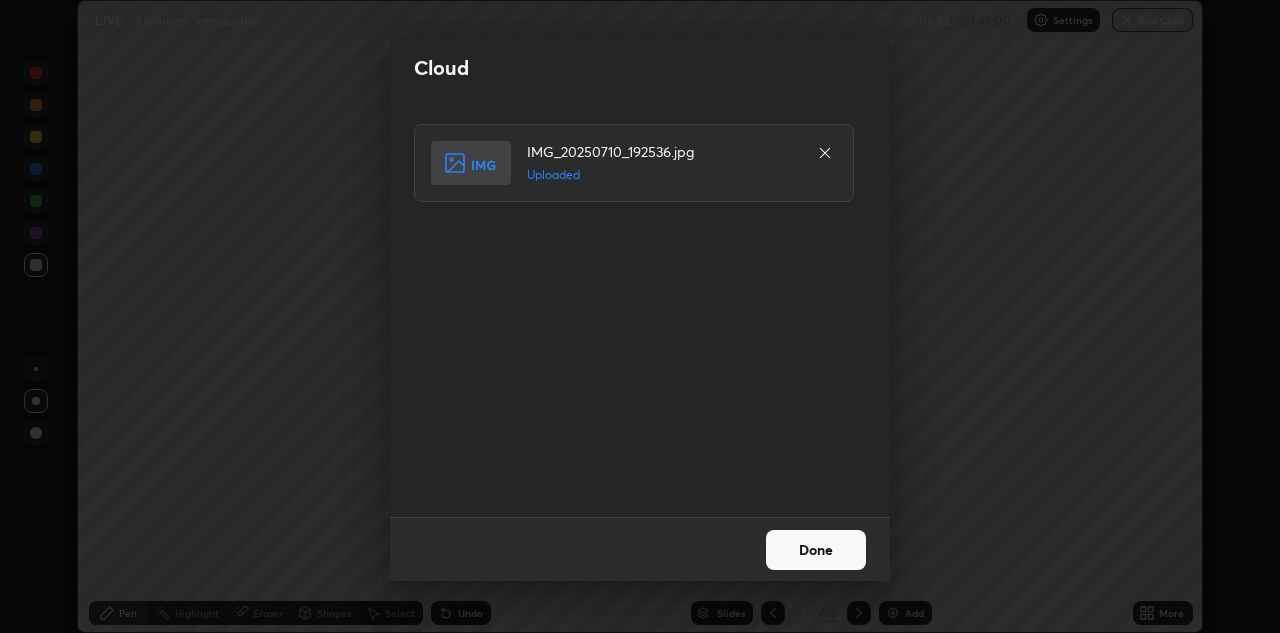 click on "Done" at bounding box center (816, 550) 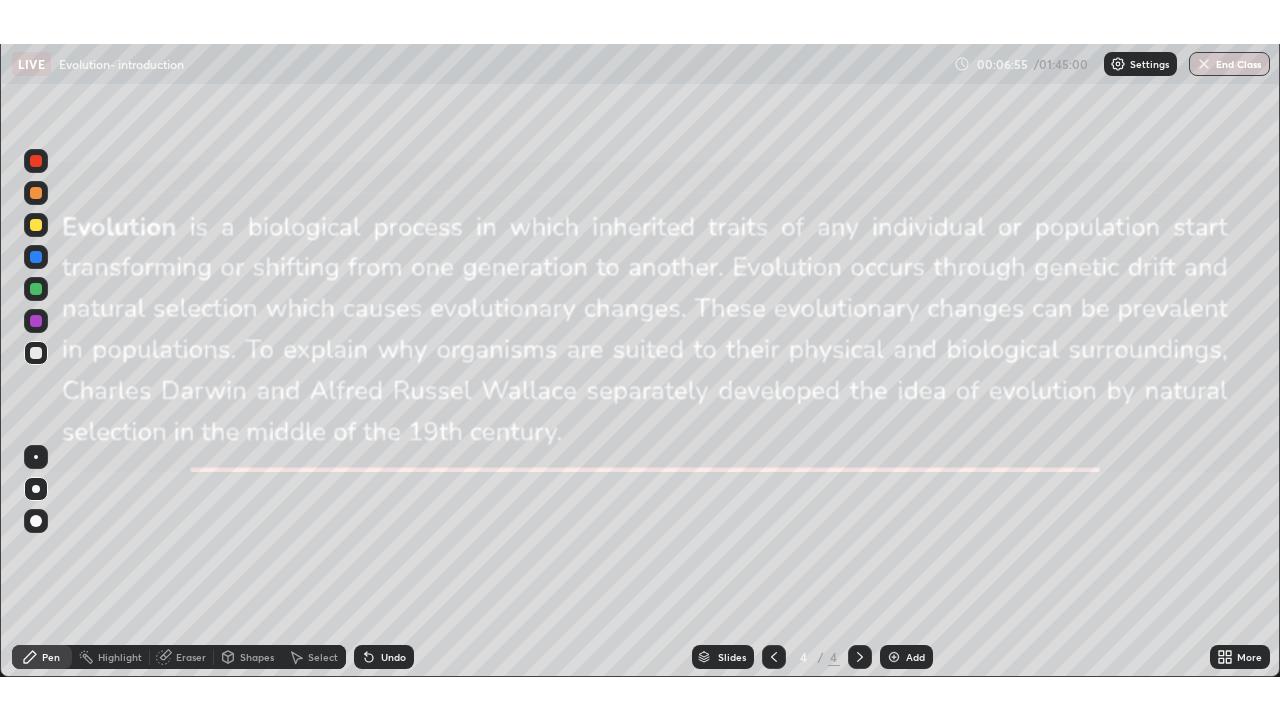 scroll, scrollTop: 99280, scrollLeft: 98720, axis: both 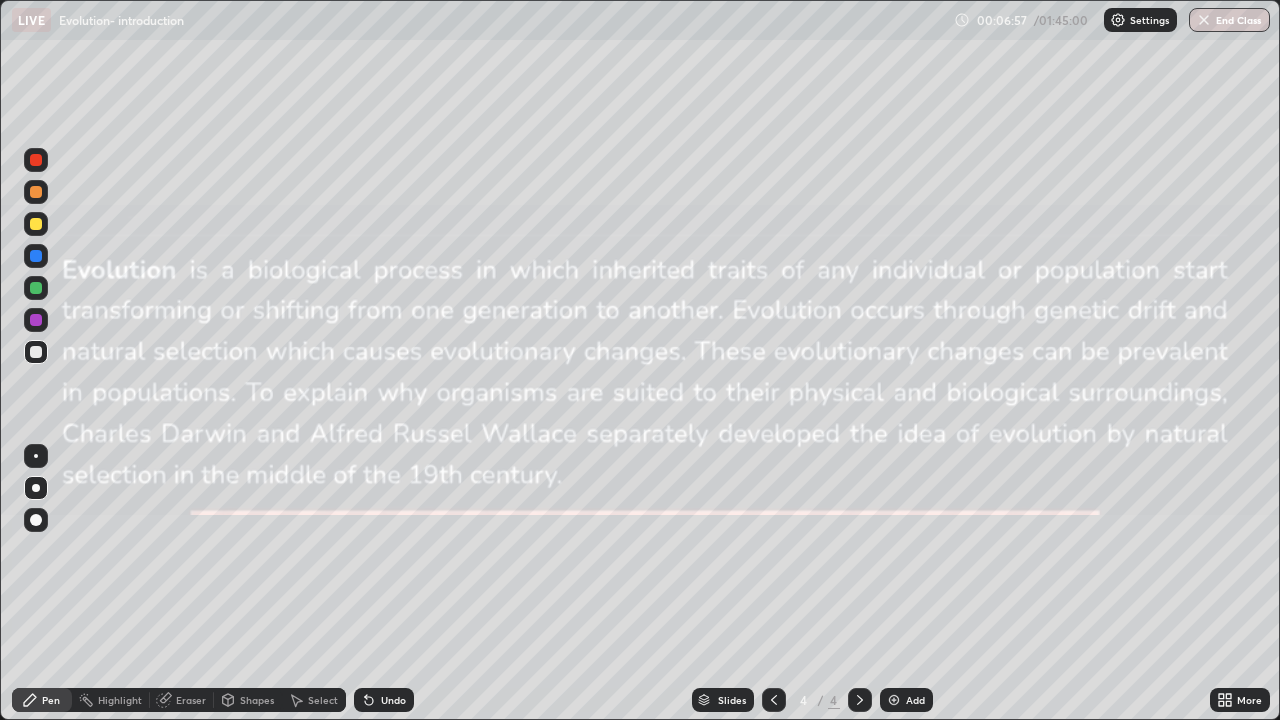 click 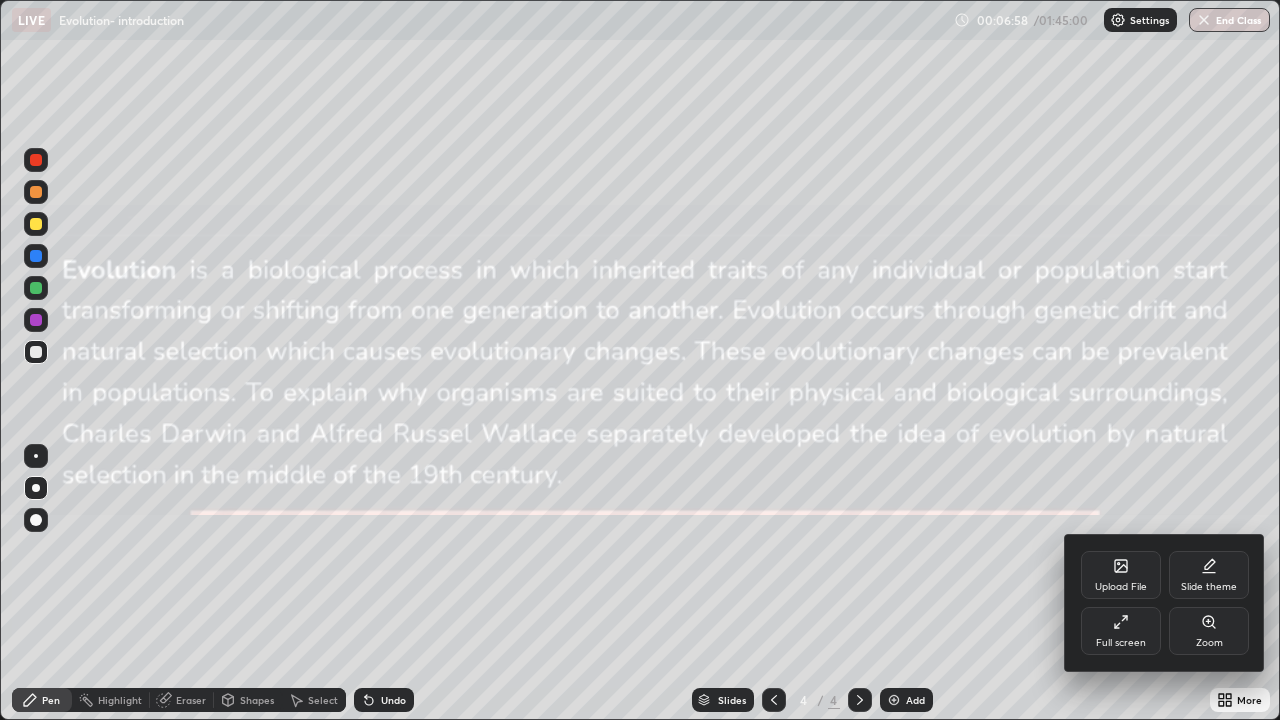 click on "Upload File" at bounding box center [1121, 575] 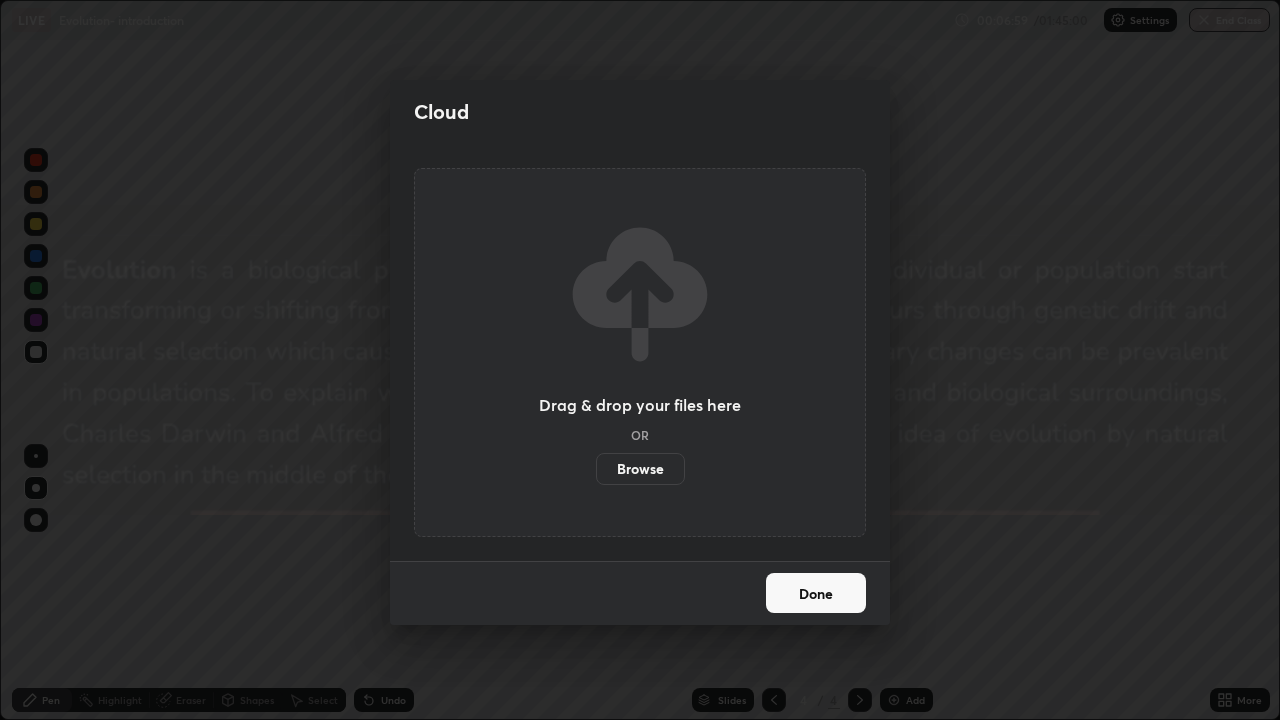 click on "Browse" at bounding box center (640, 469) 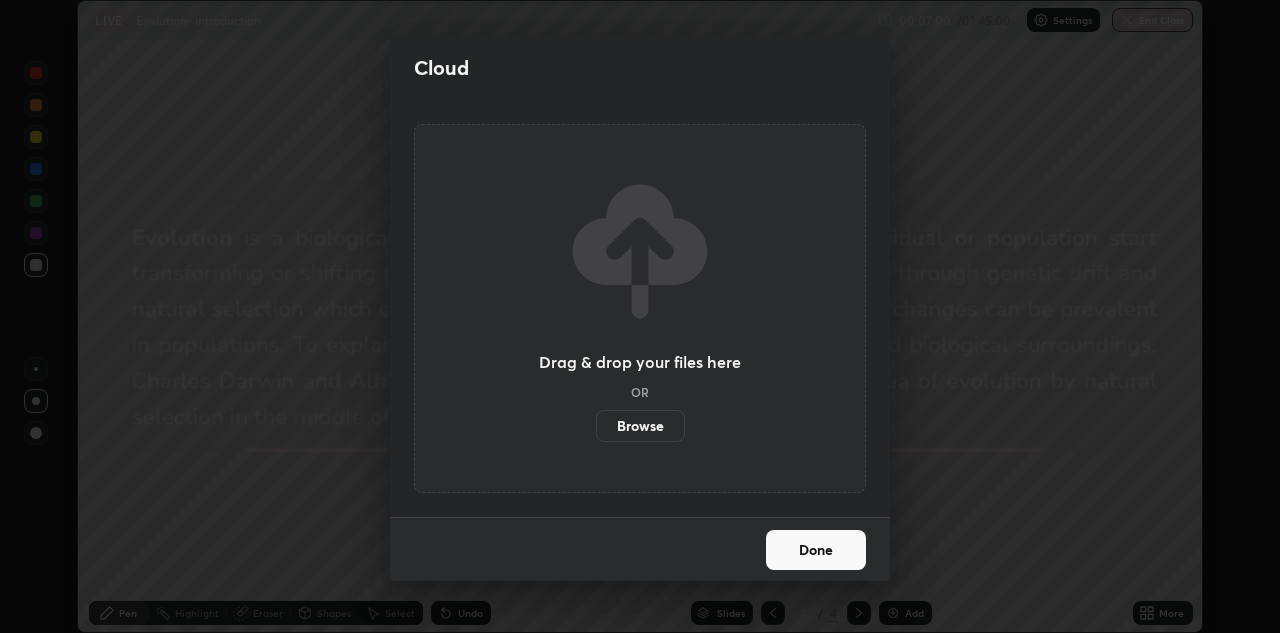 scroll, scrollTop: 633, scrollLeft: 1280, axis: both 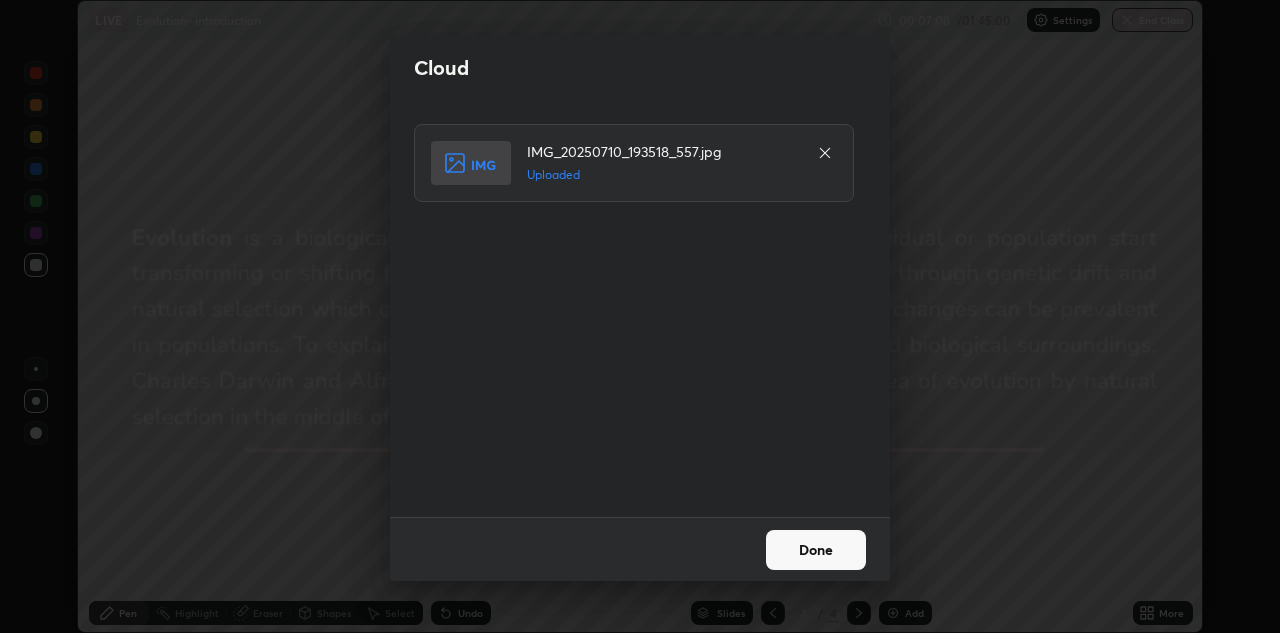click on "Done" at bounding box center (816, 550) 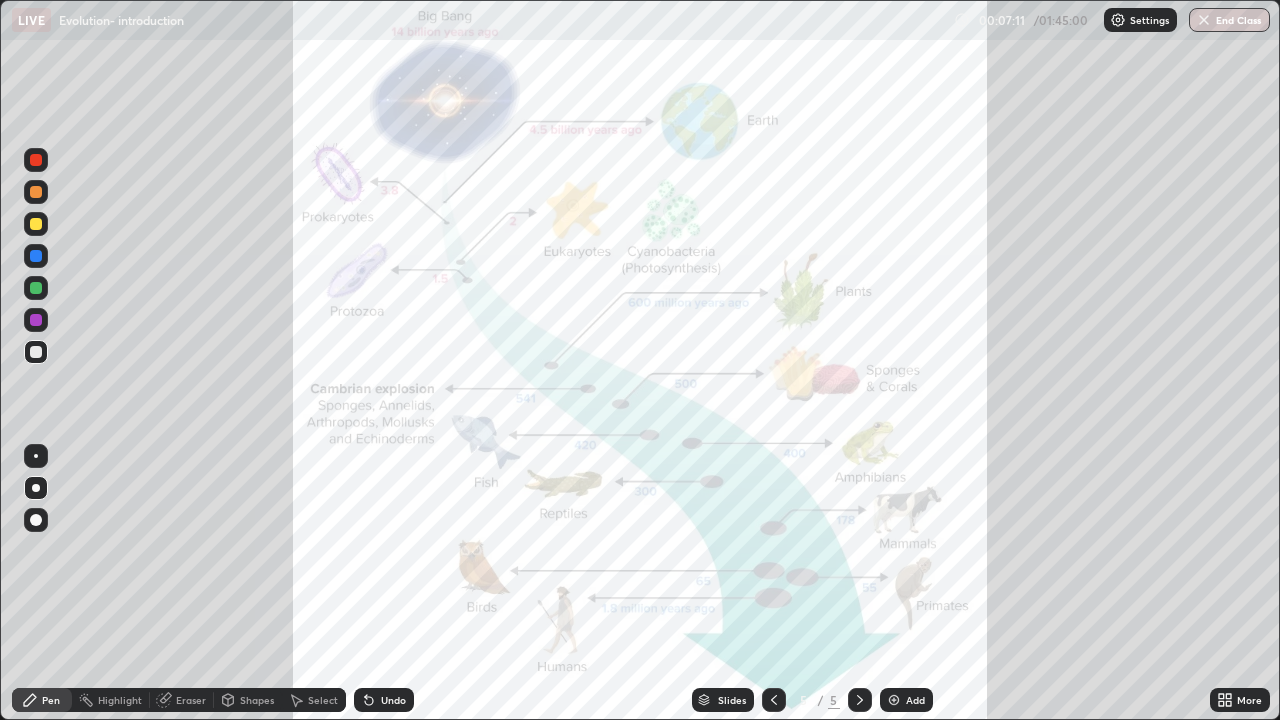 scroll, scrollTop: 99280, scrollLeft: 98720, axis: both 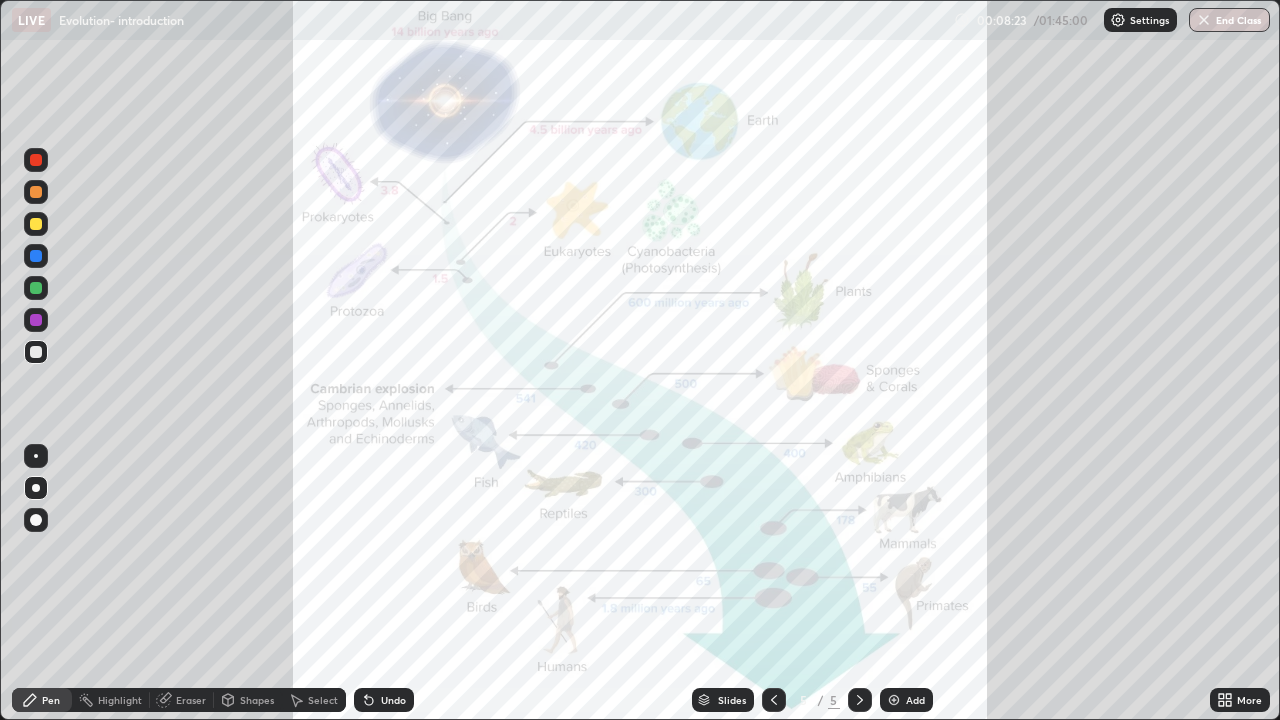 click at bounding box center (36, 192) 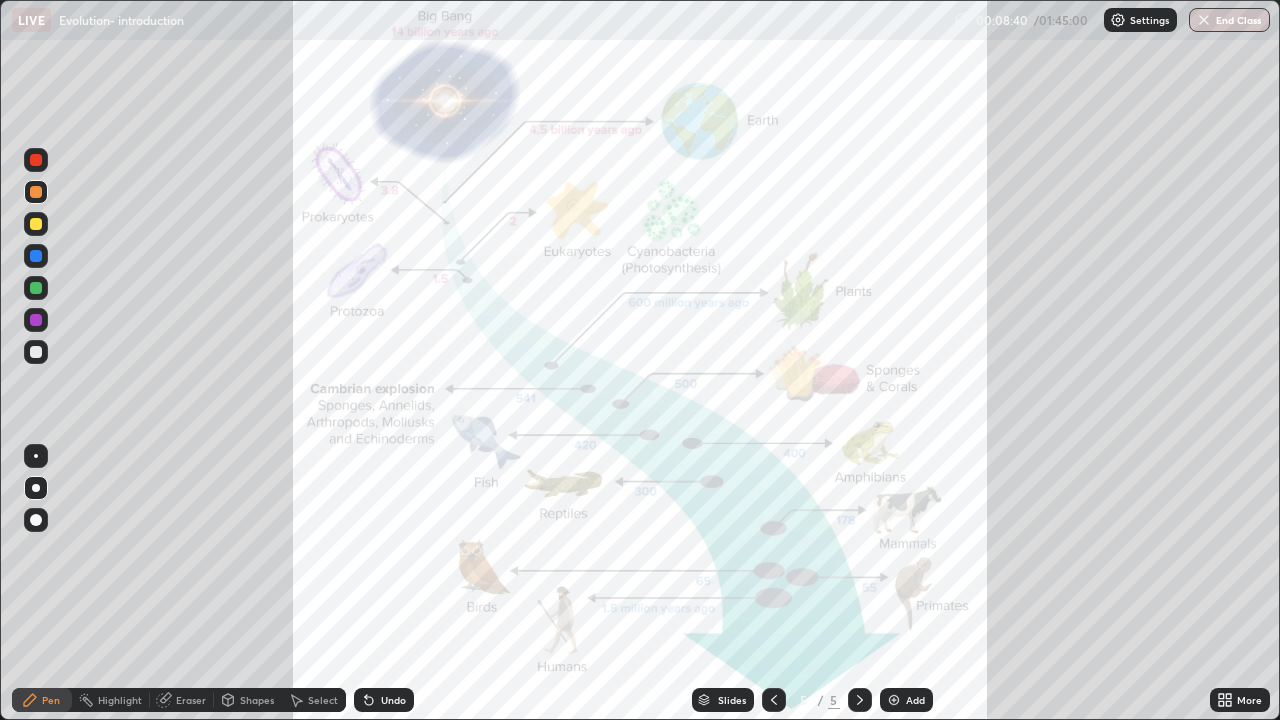 click at bounding box center [774, 700] 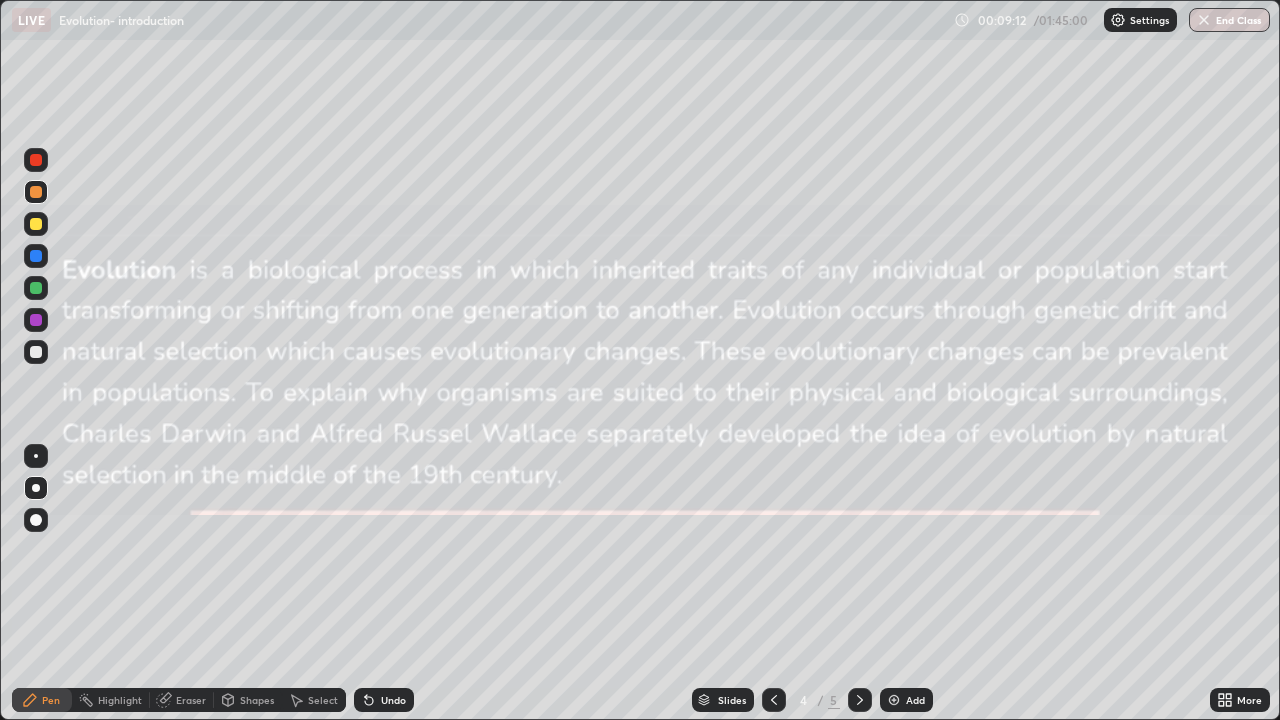 click at bounding box center [36, 352] 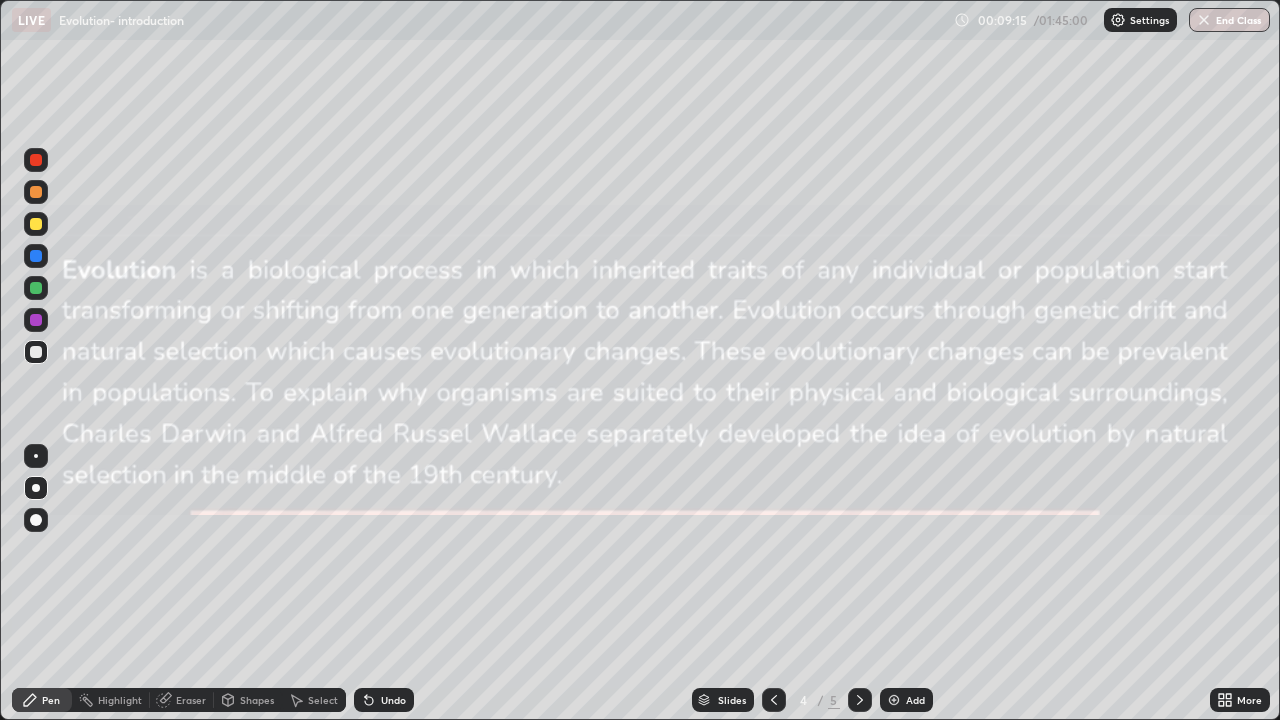 click at bounding box center (36, 352) 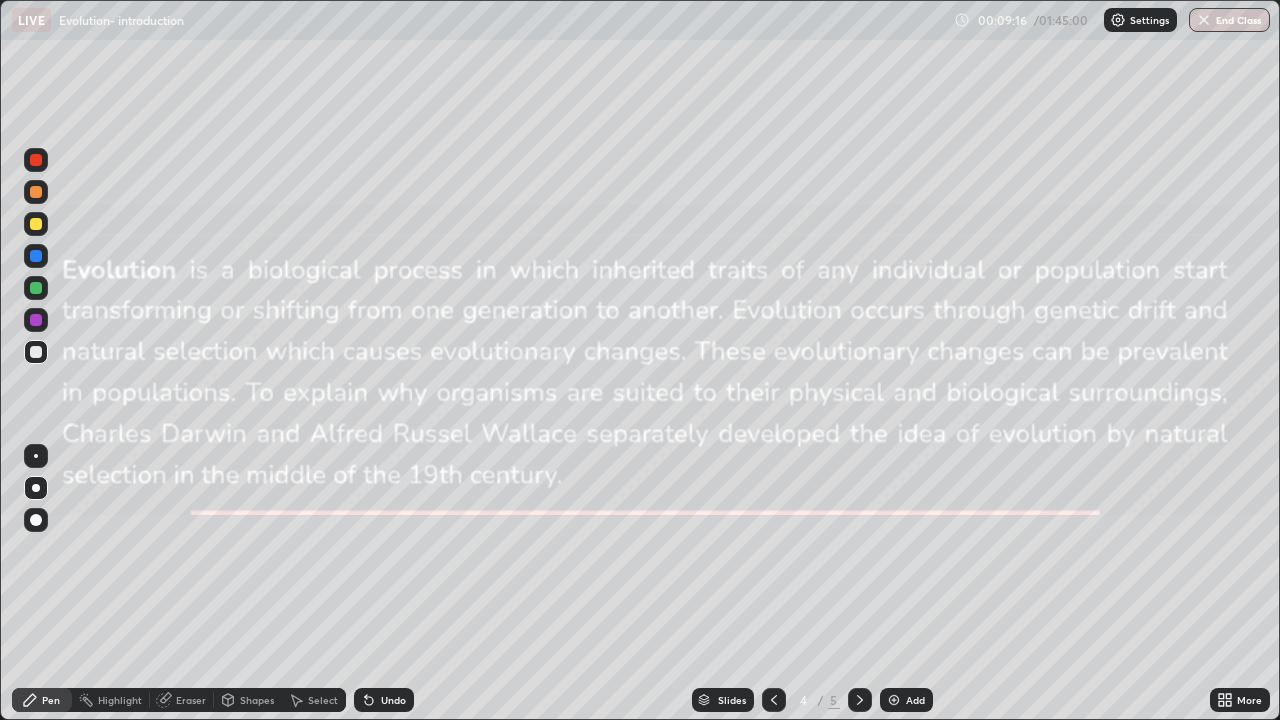 click at bounding box center [36, 456] 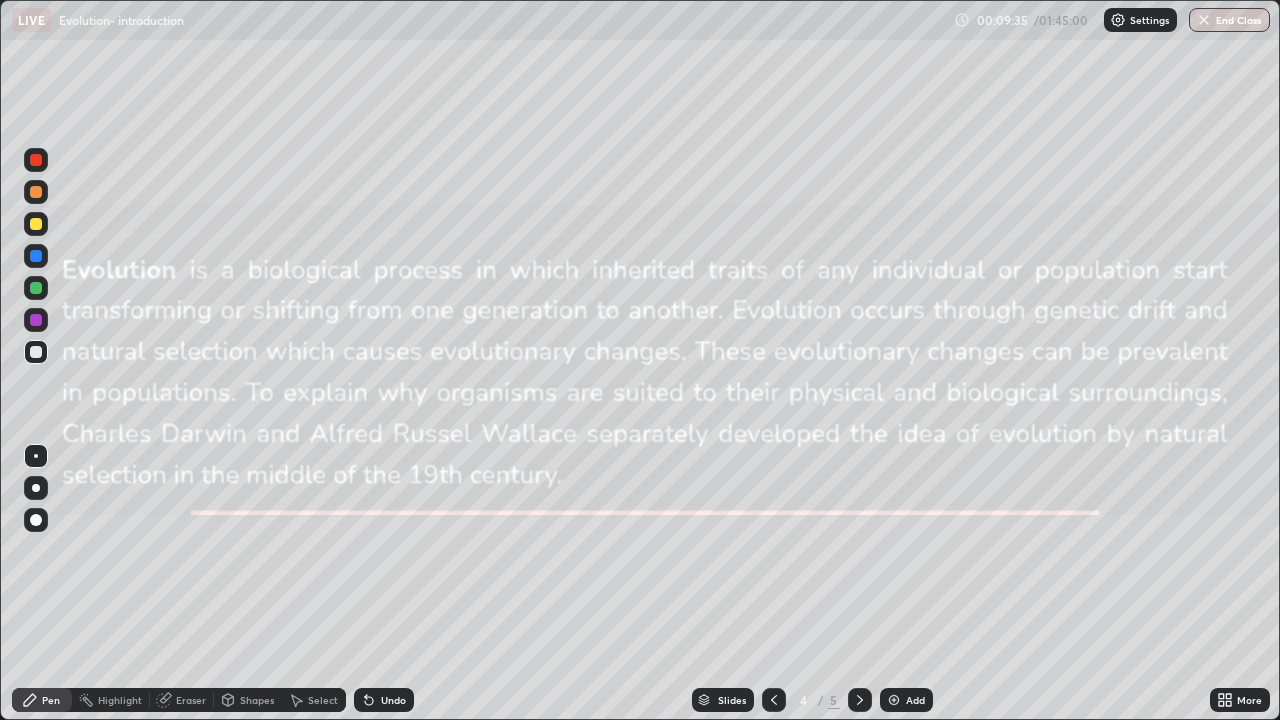 click on "Slides" at bounding box center (723, 700) 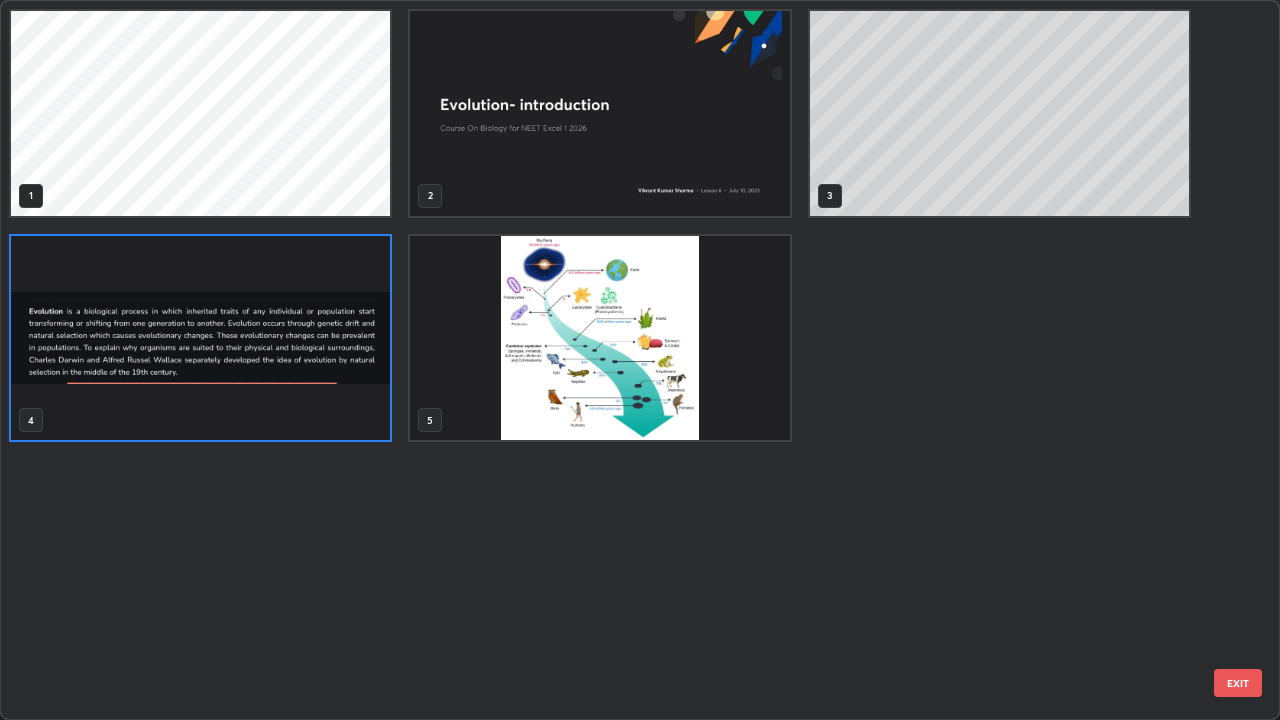 scroll, scrollTop: 7, scrollLeft: 11, axis: both 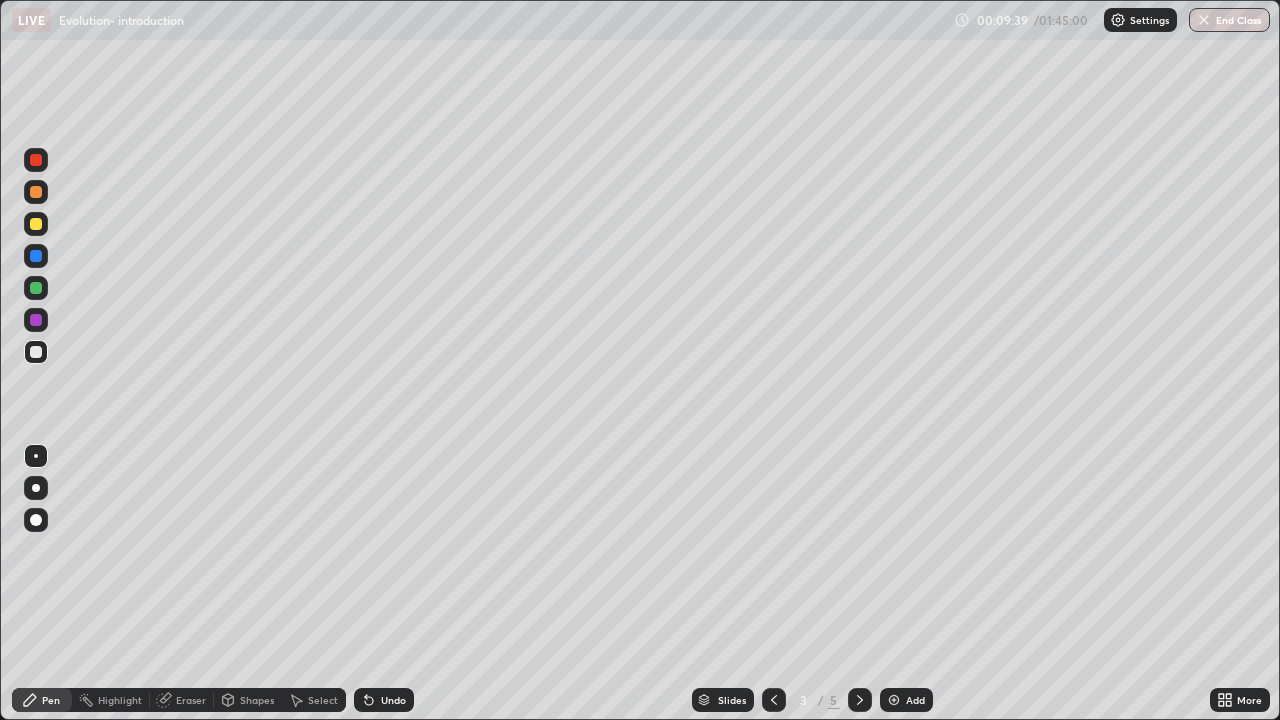 click at bounding box center [36, 288] 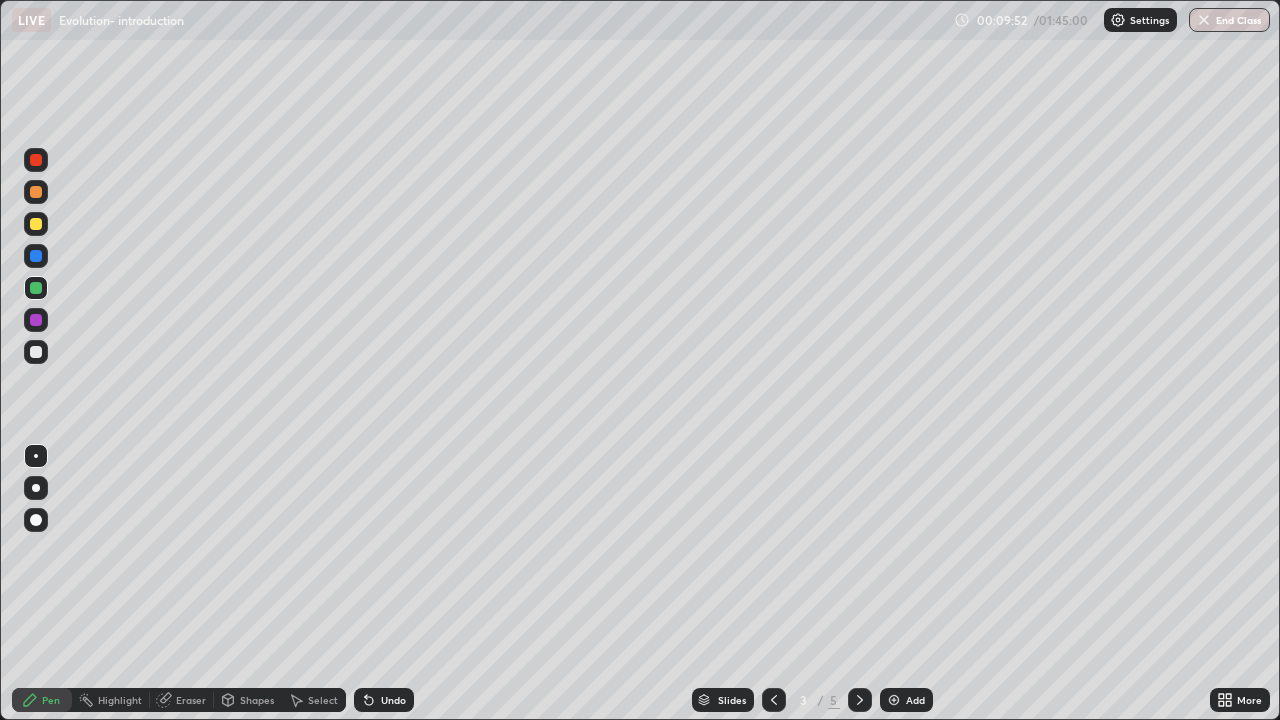 click at bounding box center [36, 256] 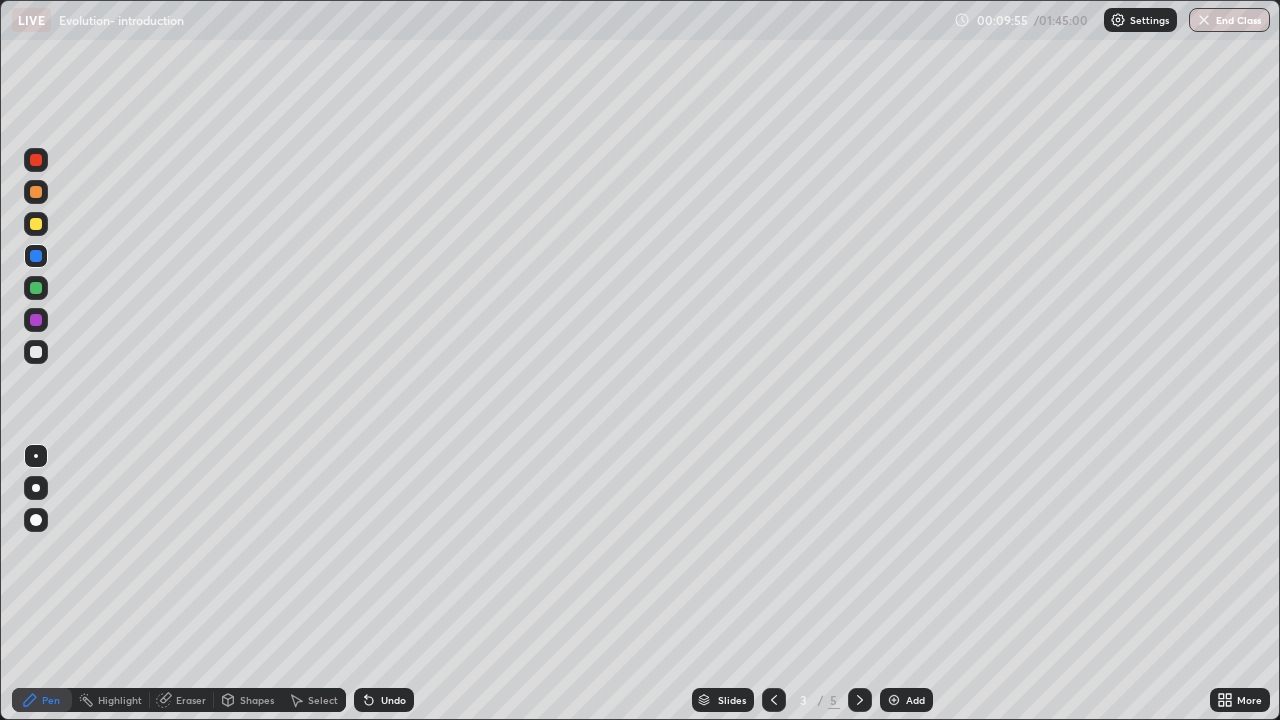 click at bounding box center (36, 352) 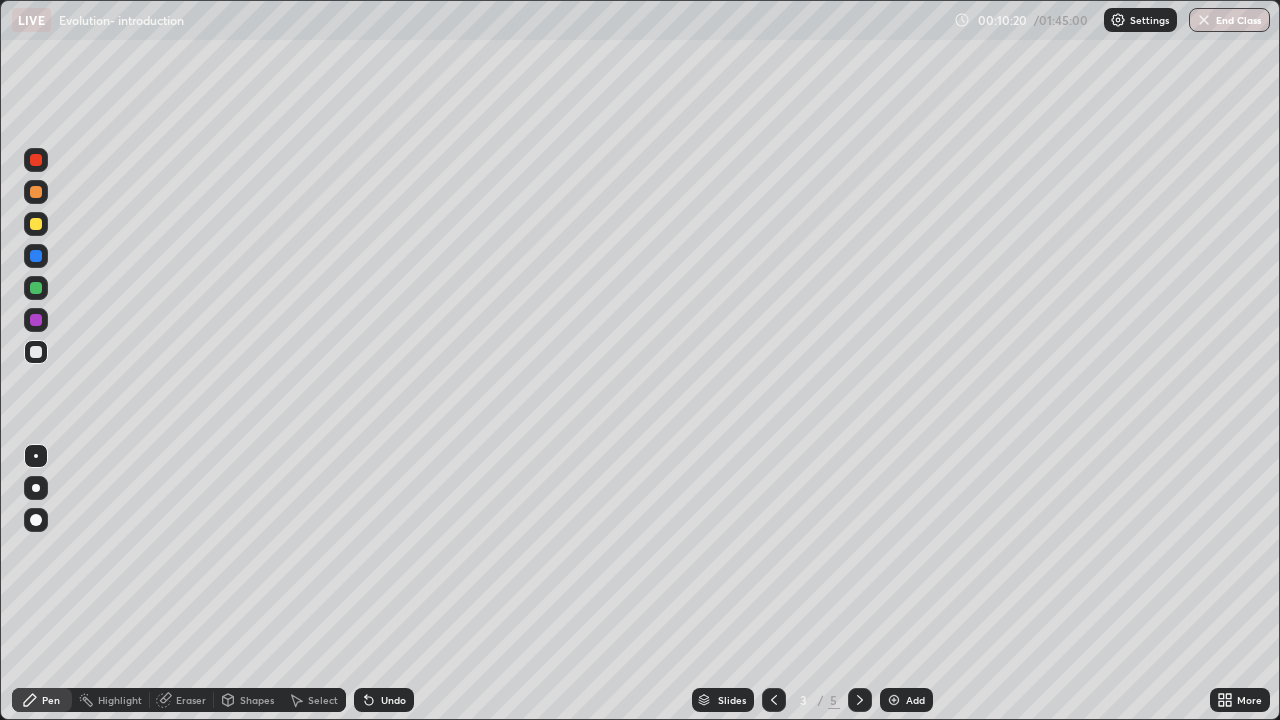 click at bounding box center [36, 320] 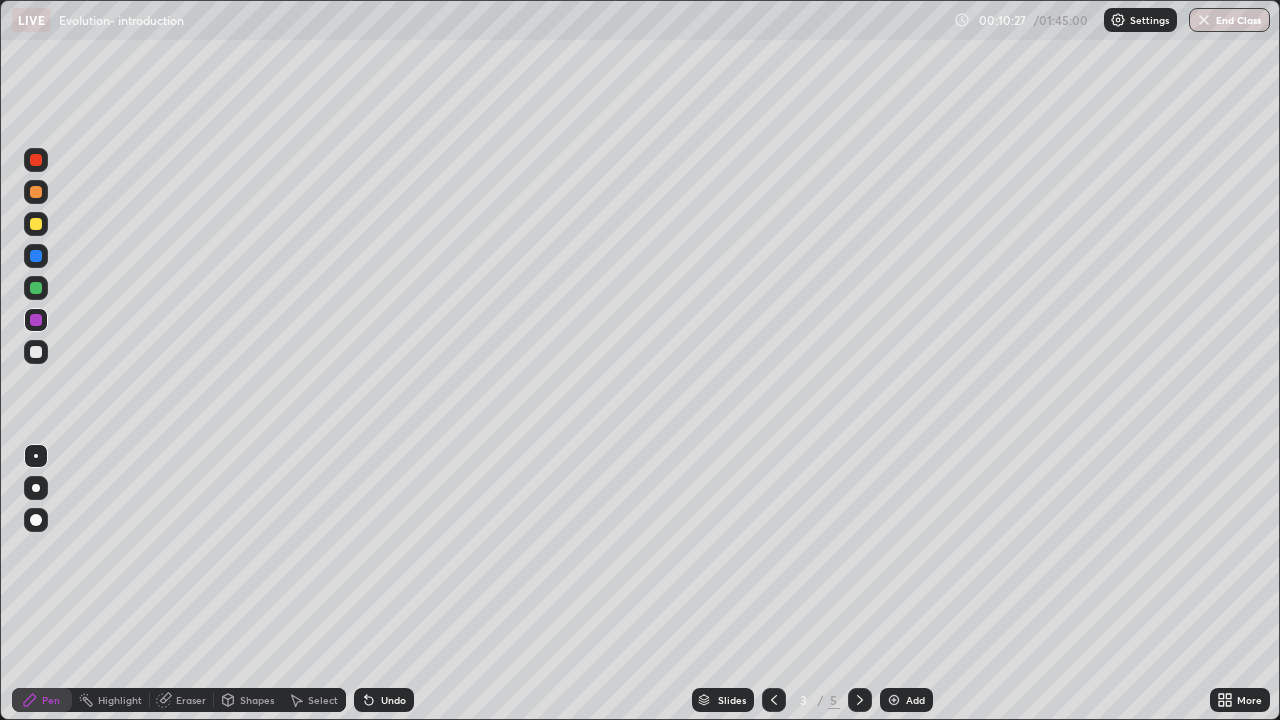 click at bounding box center [36, 352] 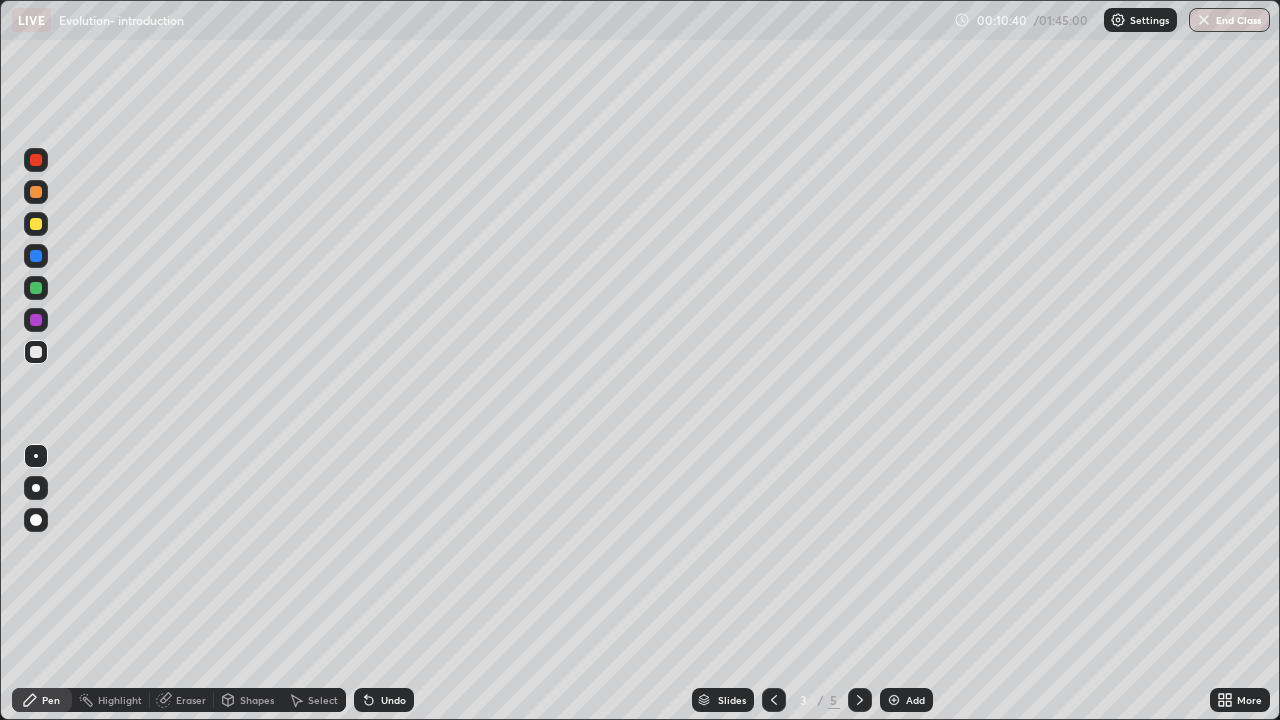 click at bounding box center (36, 320) 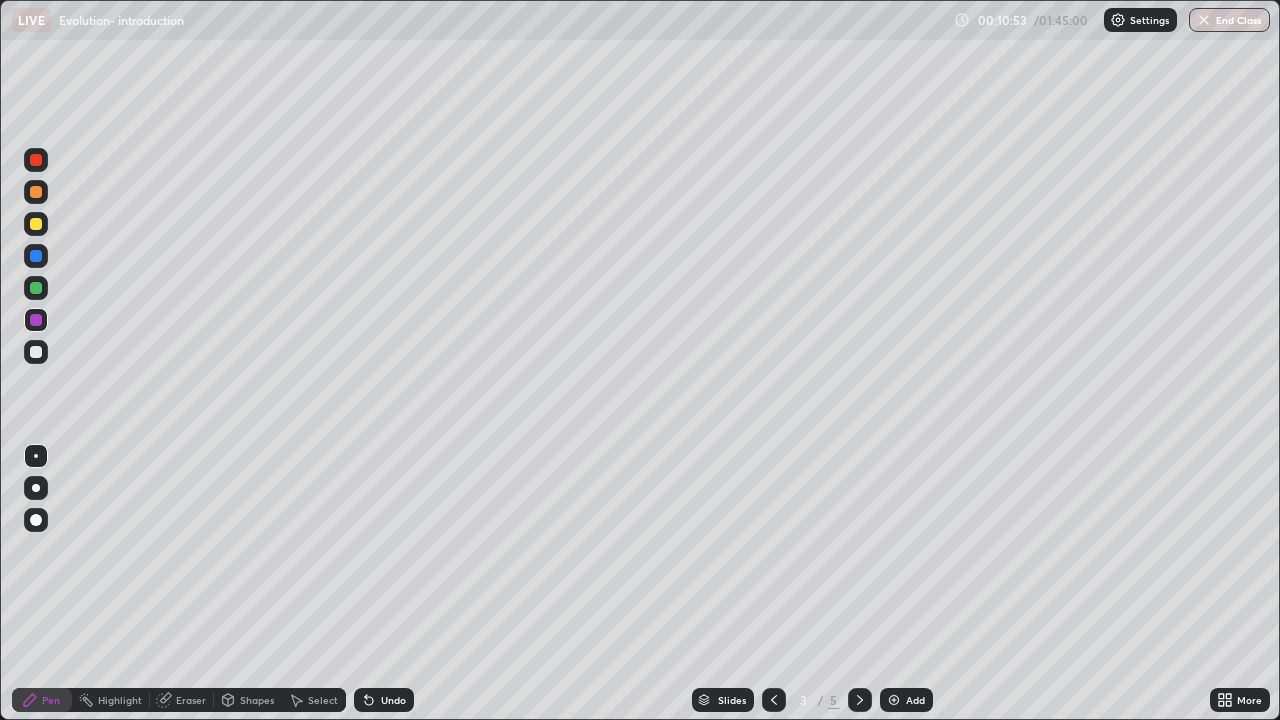 click at bounding box center (36, 192) 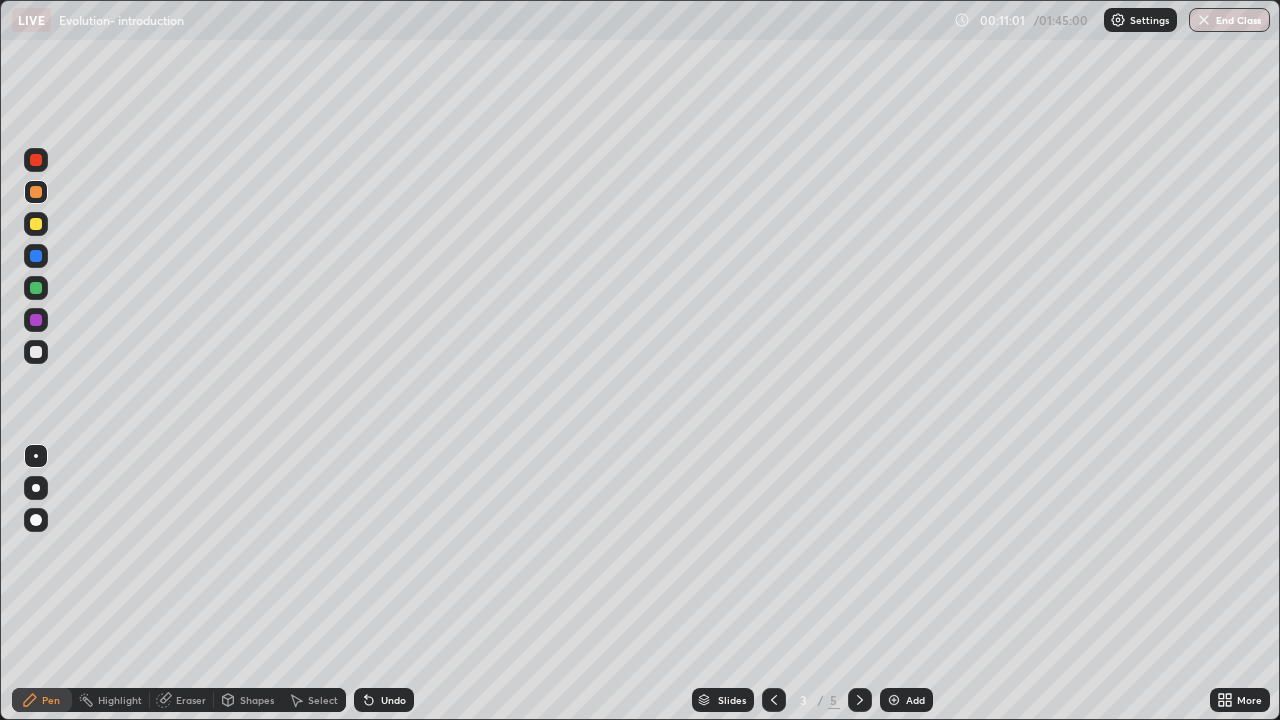 click 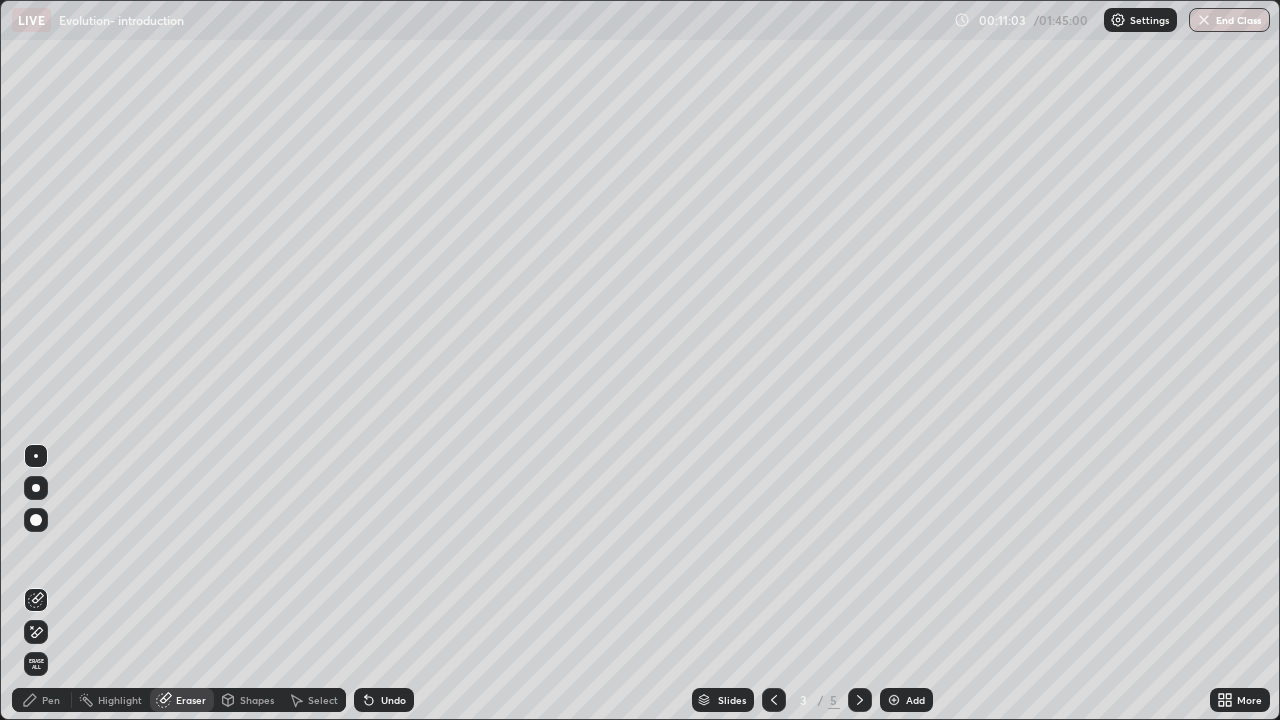 click on "Pen" at bounding box center [51, 700] 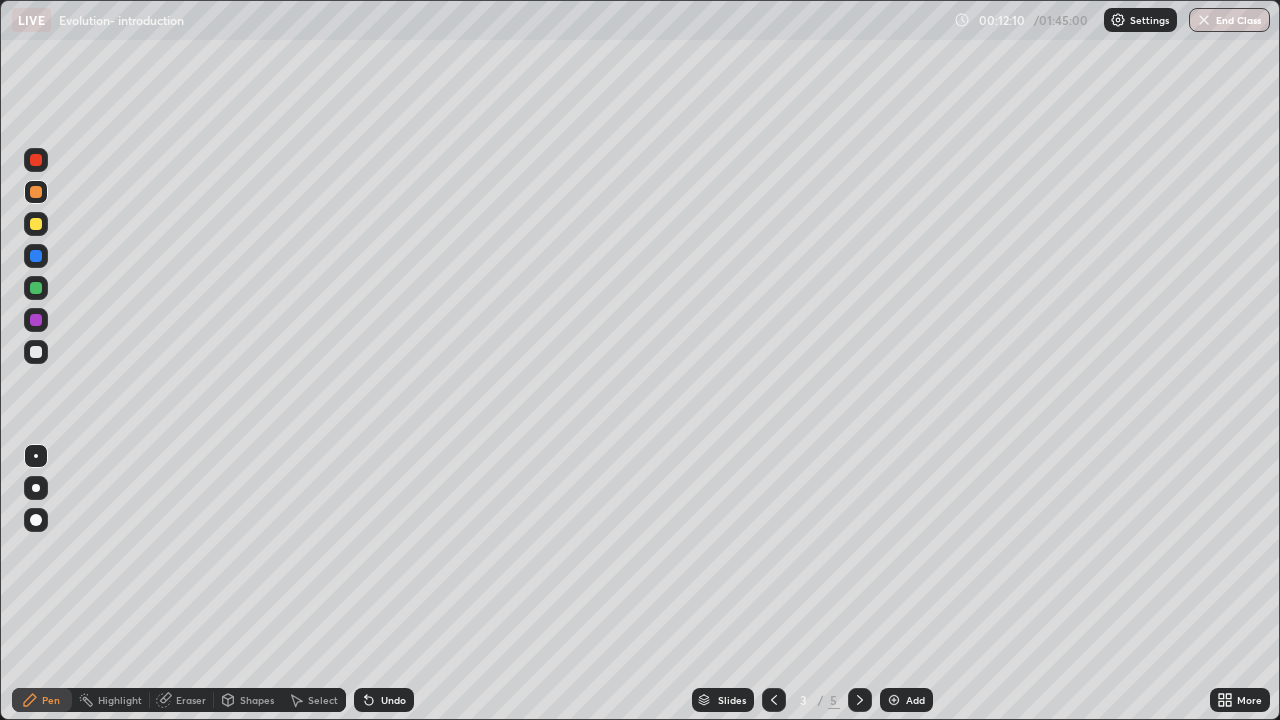 click at bounding box center [36, 320] 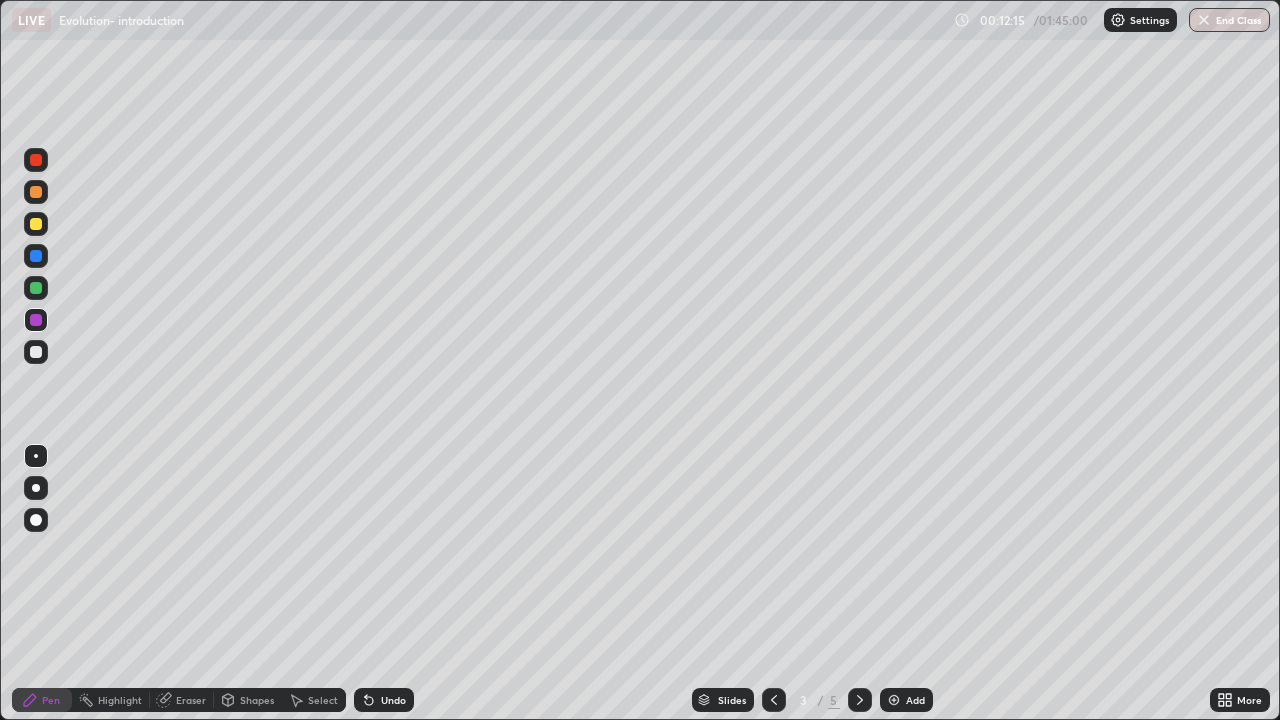 click at bounding box center [36, 352] 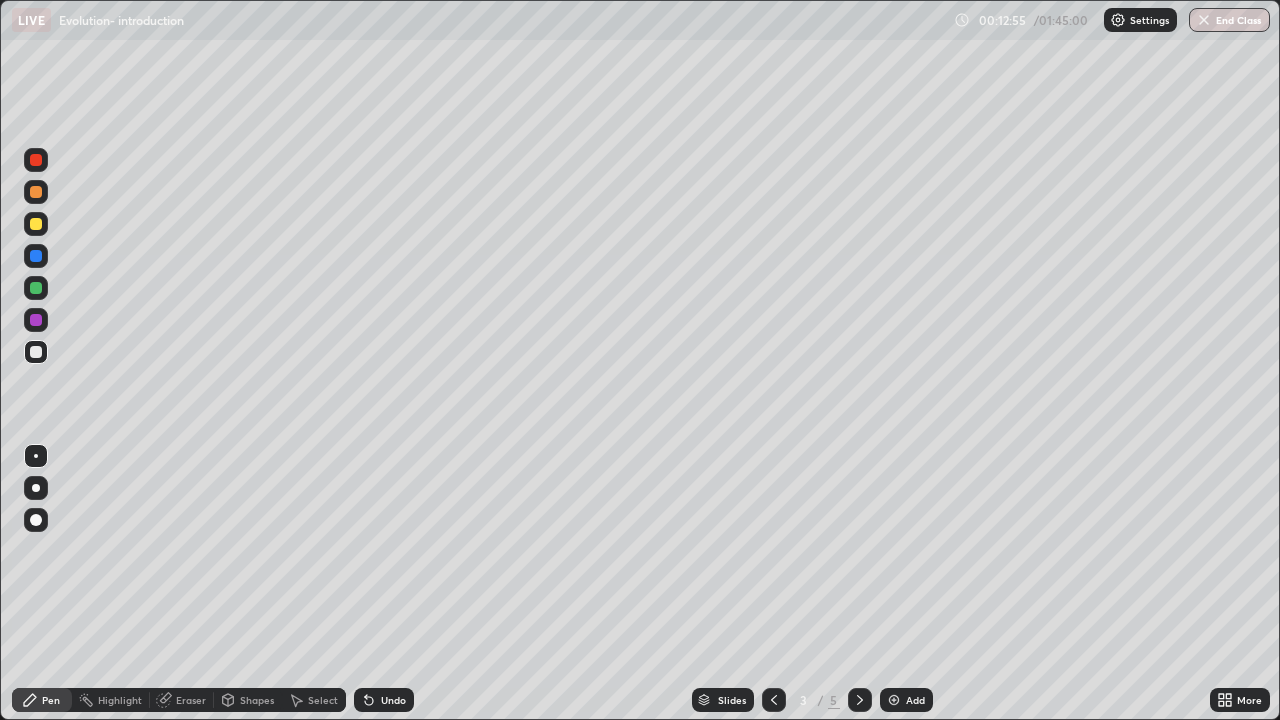 click on "Slides" at bounding box center [732, 700] 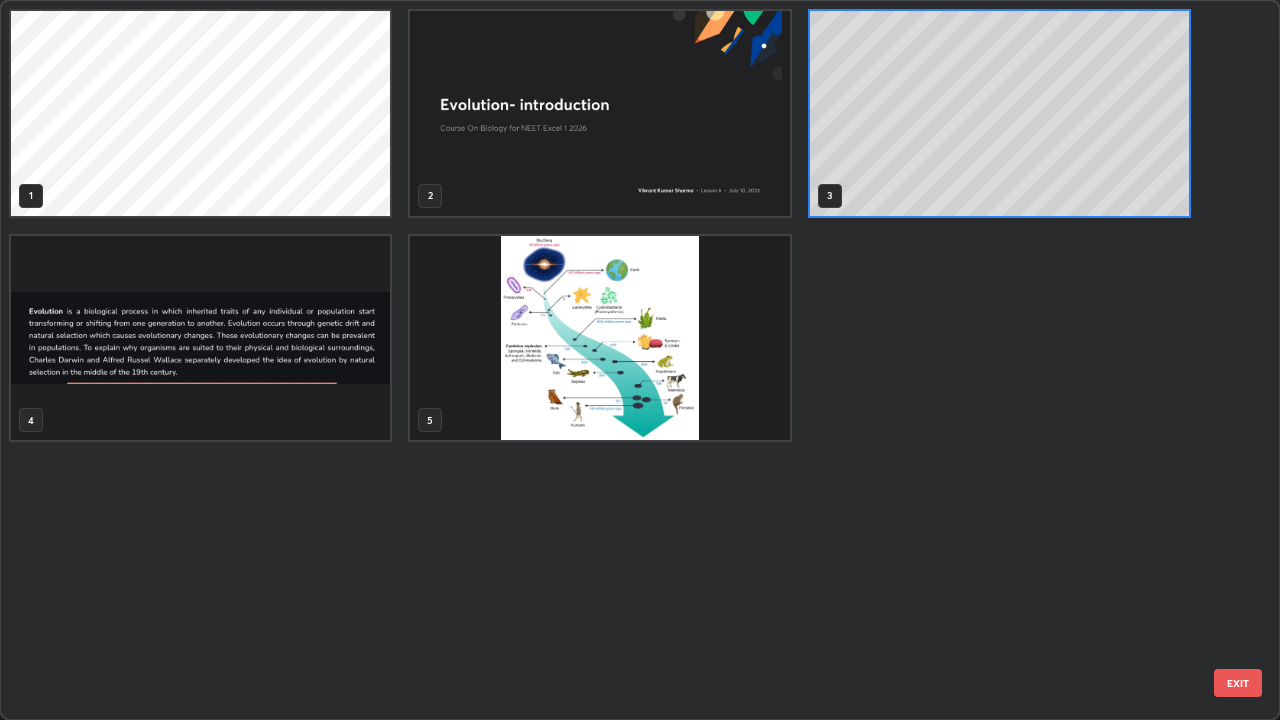 scroll, scrollTop: 7, scrollLeft: 11, axis: both 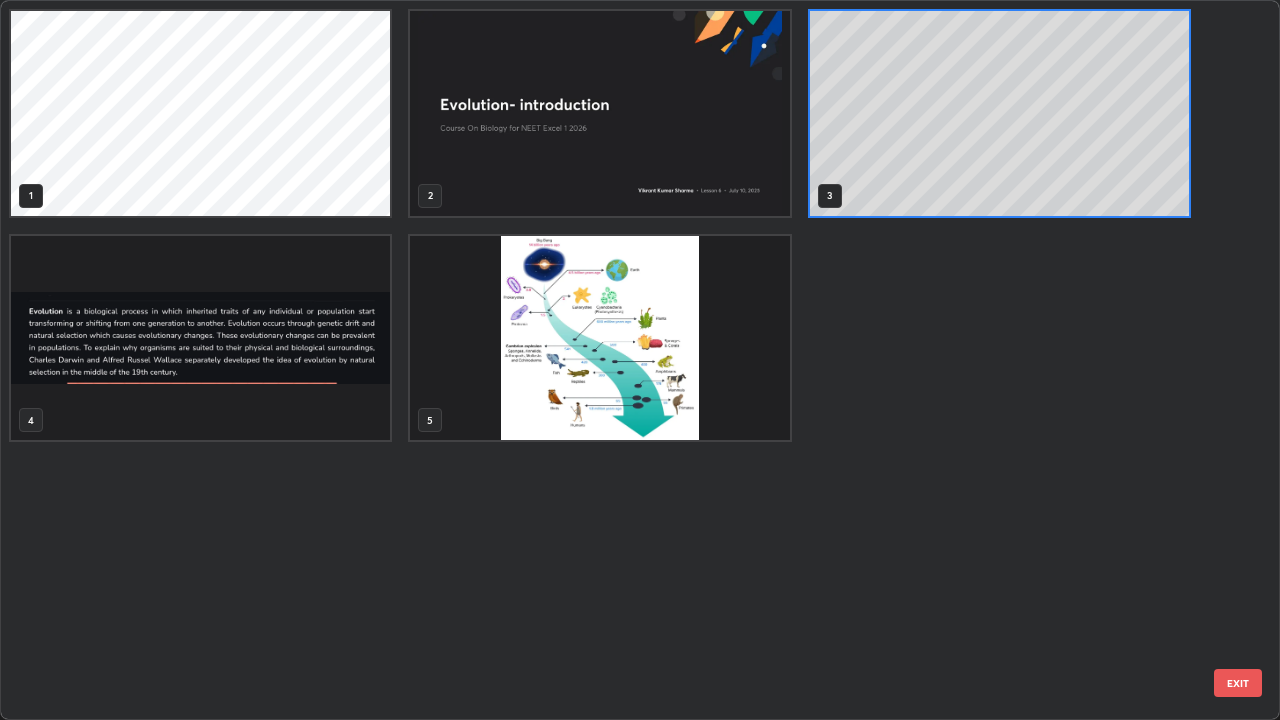 click at bounding box center [200, 338] 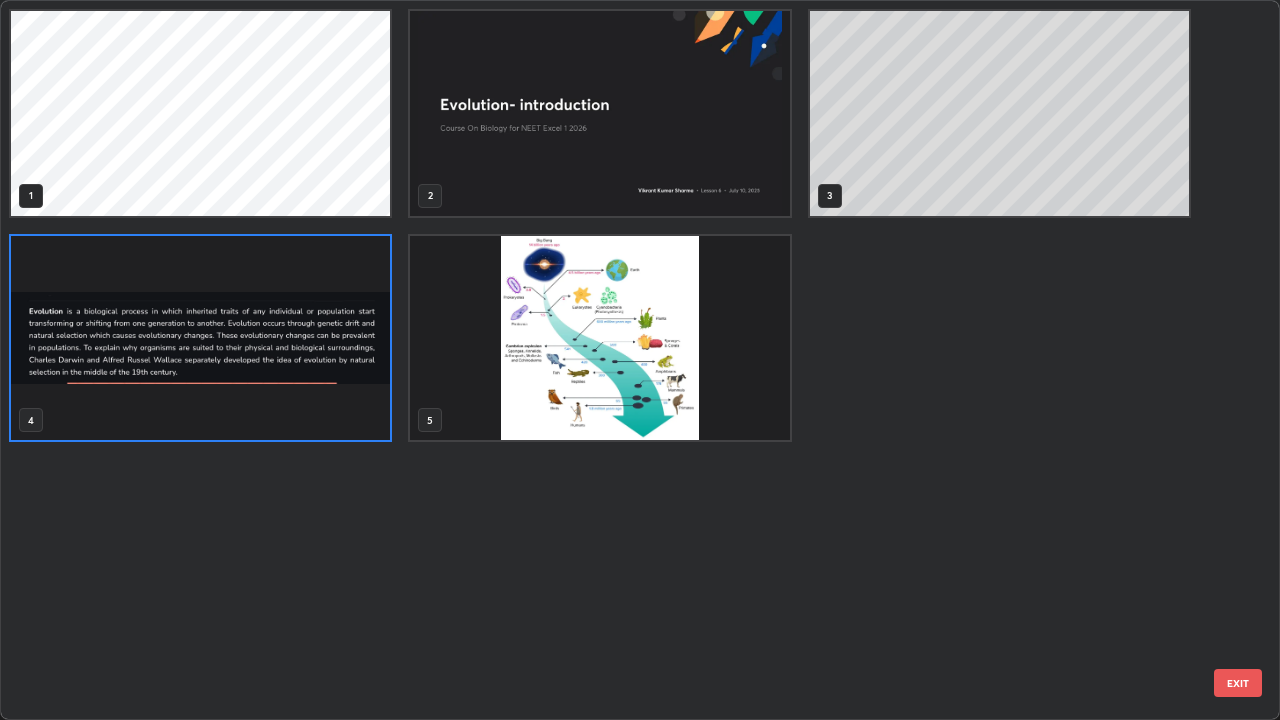 click at bounding box center (200, 338) 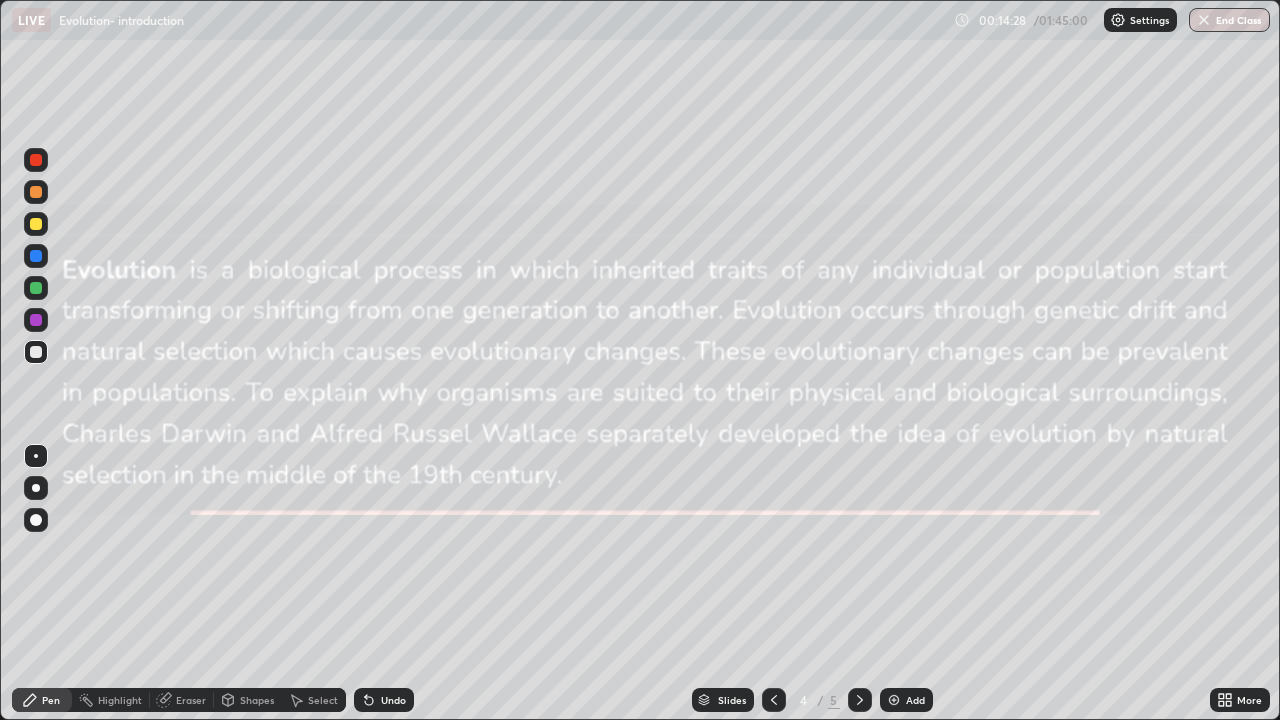 click at bounding box center [36, 288] 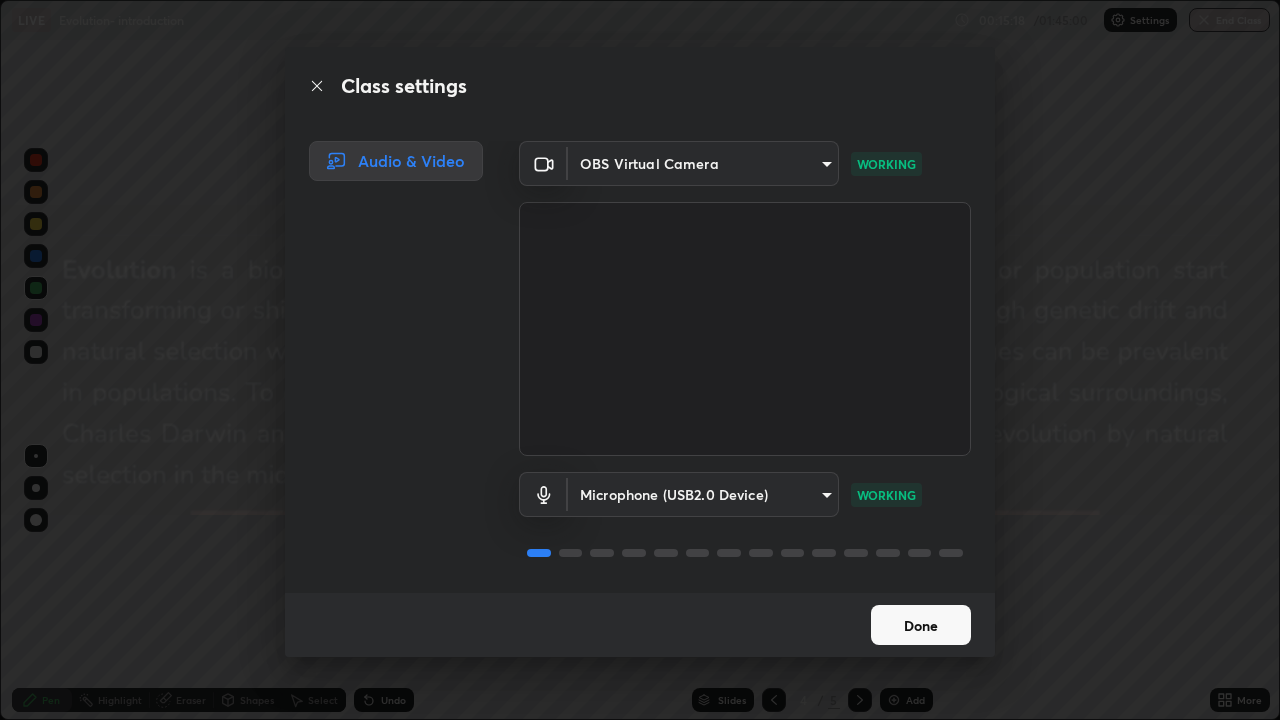 click on "Done" at bounding box center [921, 625] 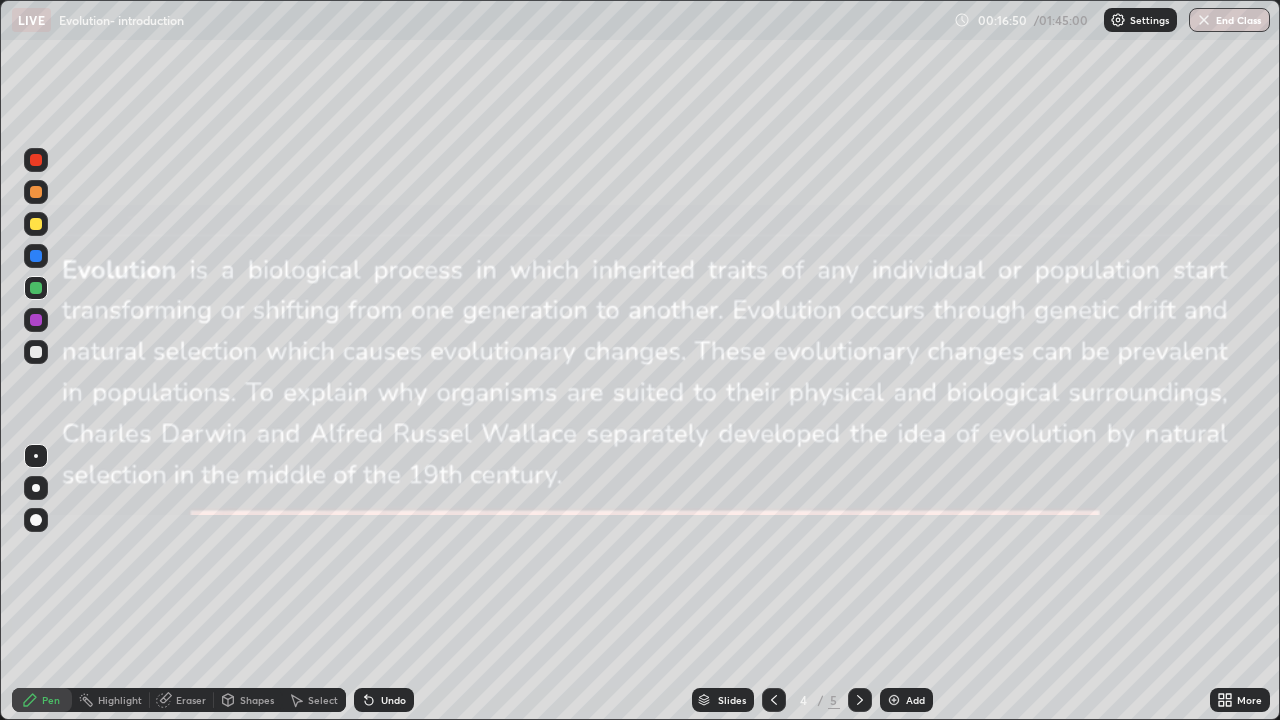 click on "Slides" at bounding box center (732, 700) 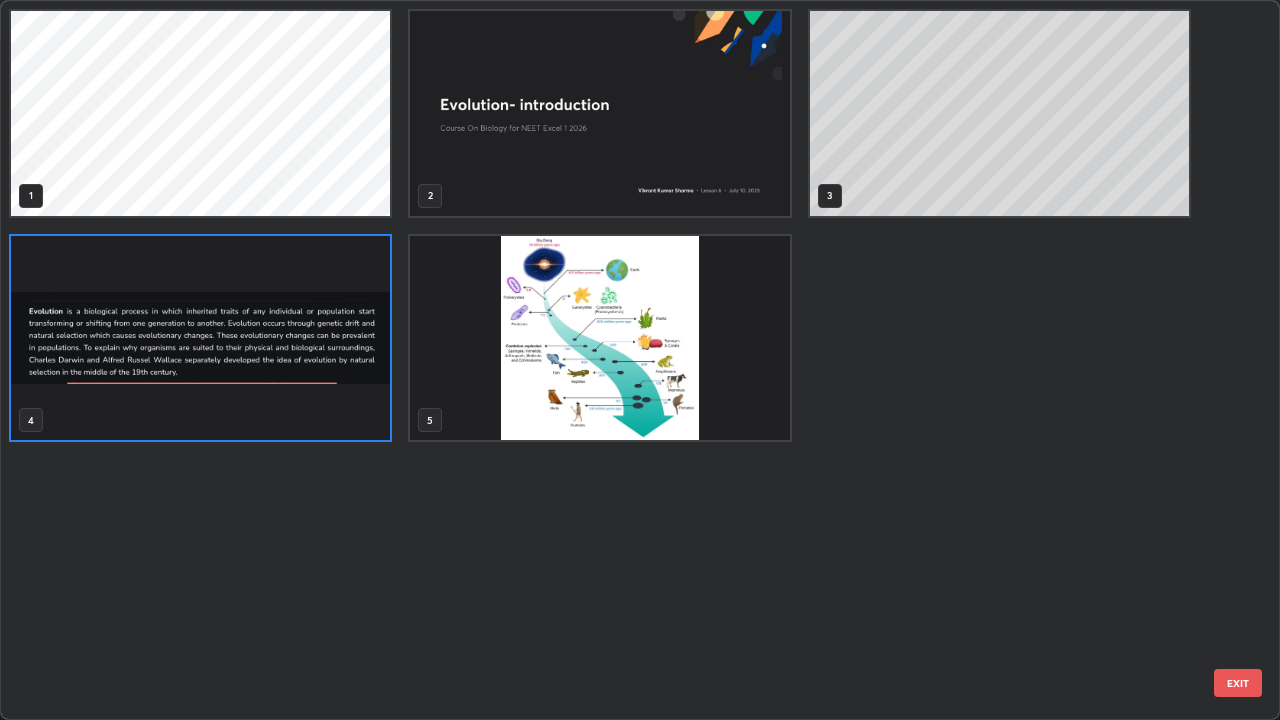 scroll, scrollTop: 7, scrollLeft: 11, axis: both 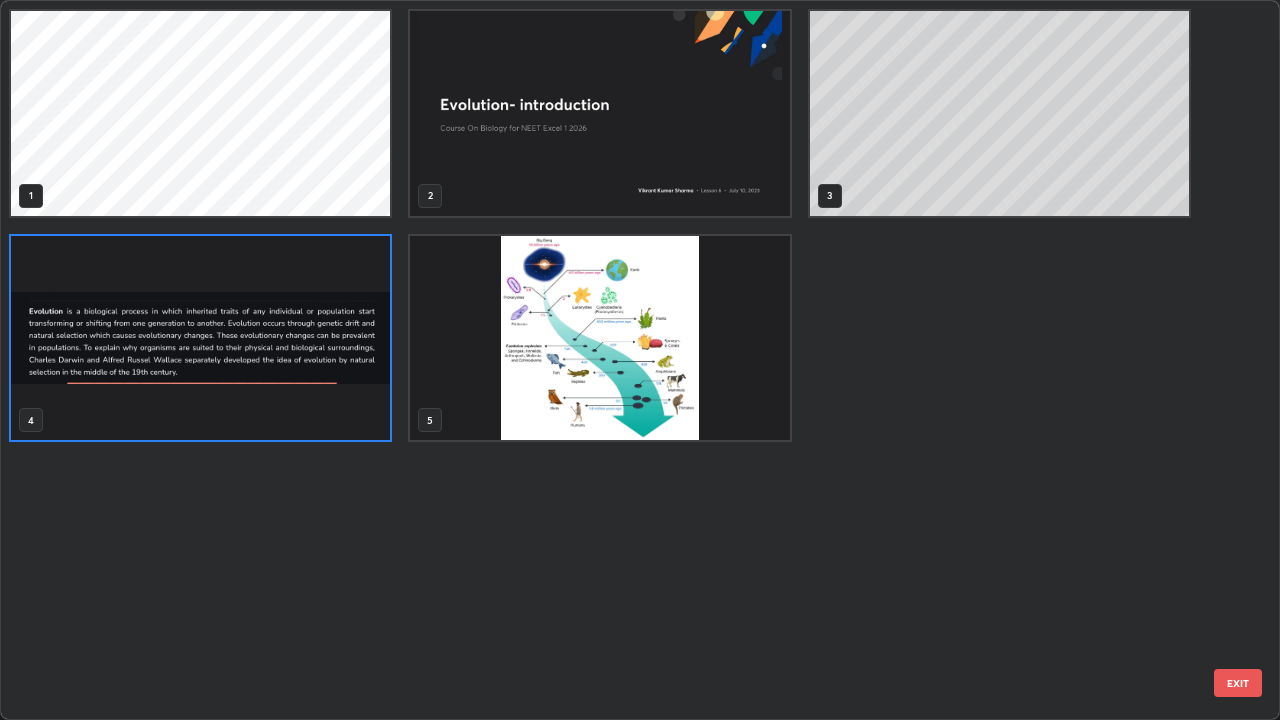 click at bounding box center [599, 338] 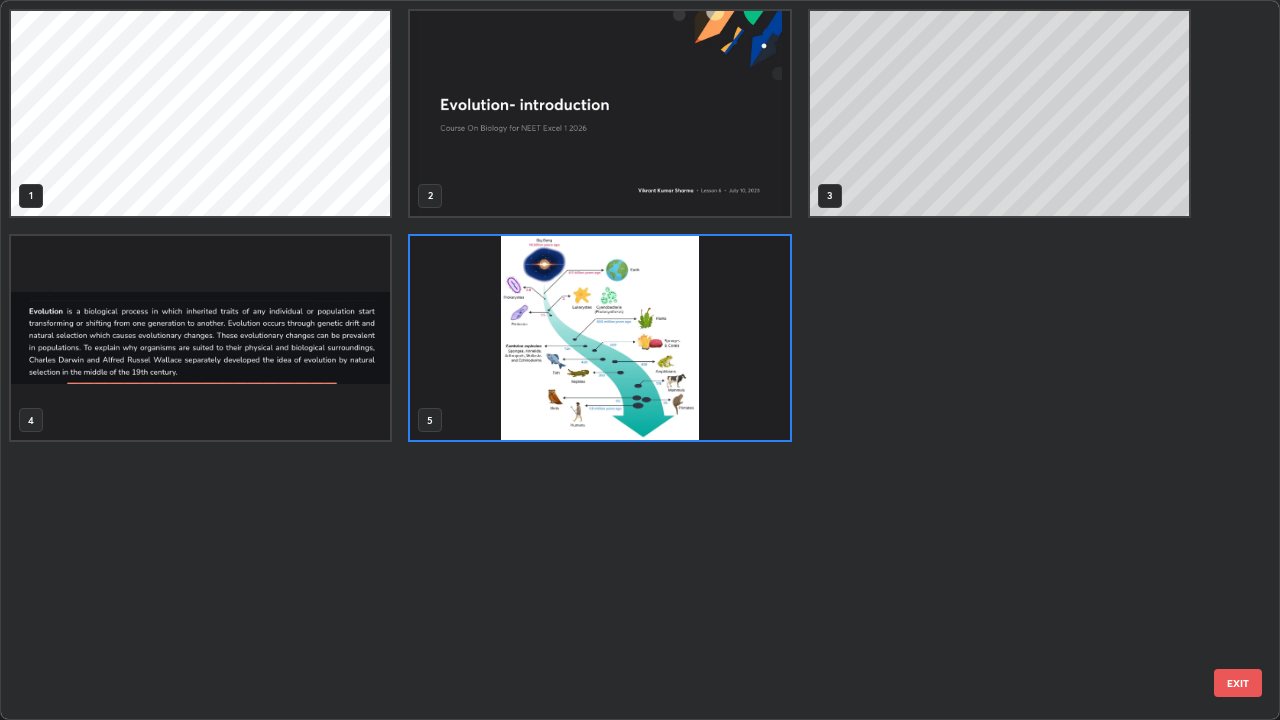 click at bounding box center (599, 338) 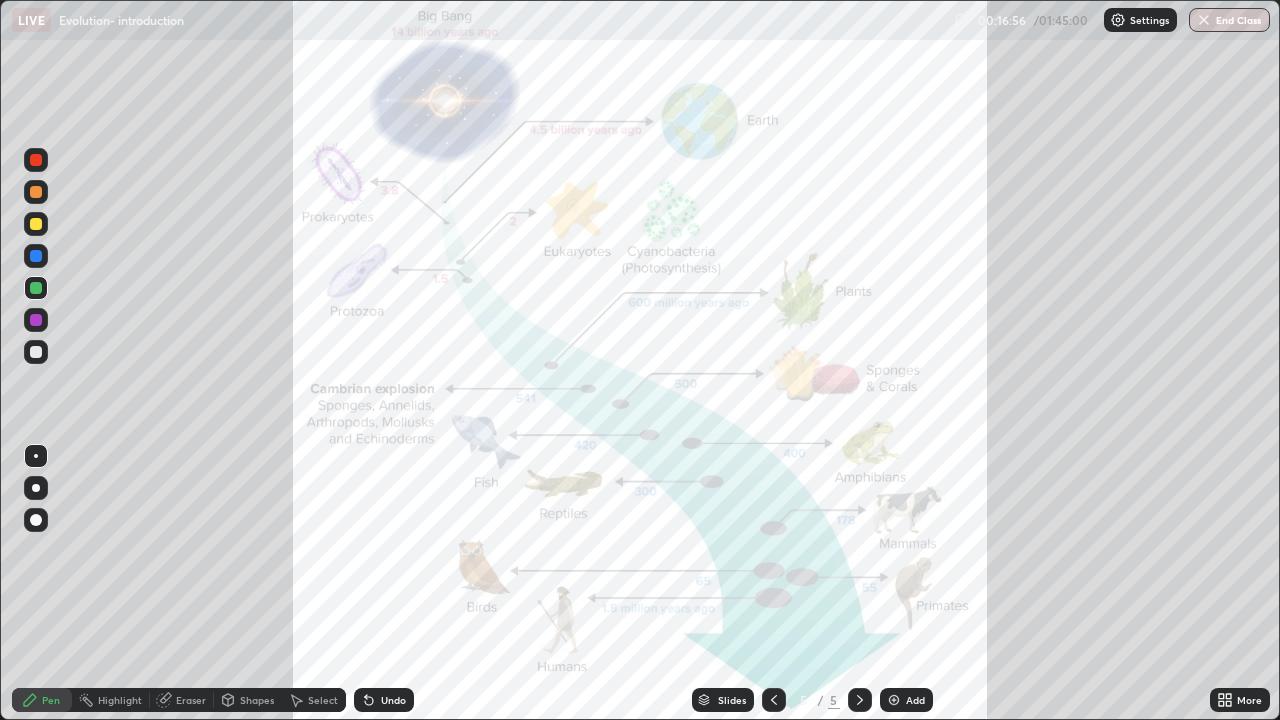 click at bounding box center [894, 700] 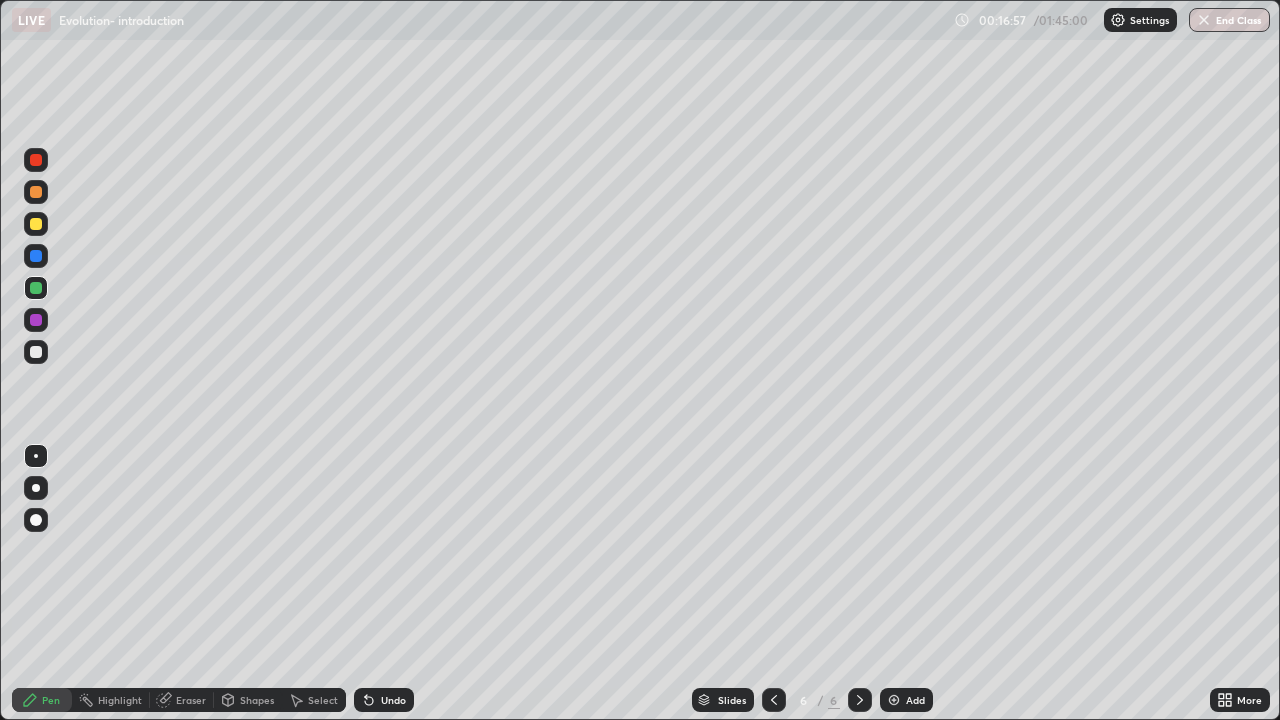 click at bounding box center [36, 256] 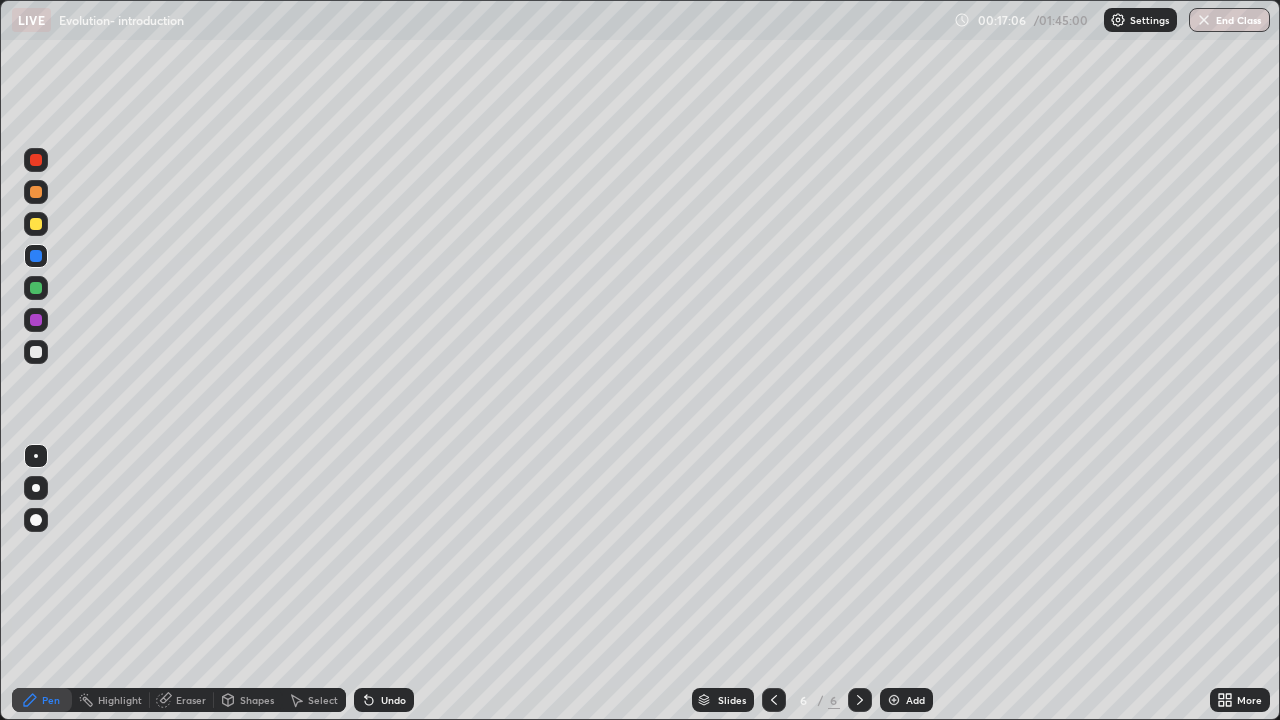 click at bounding box center [36, 352] 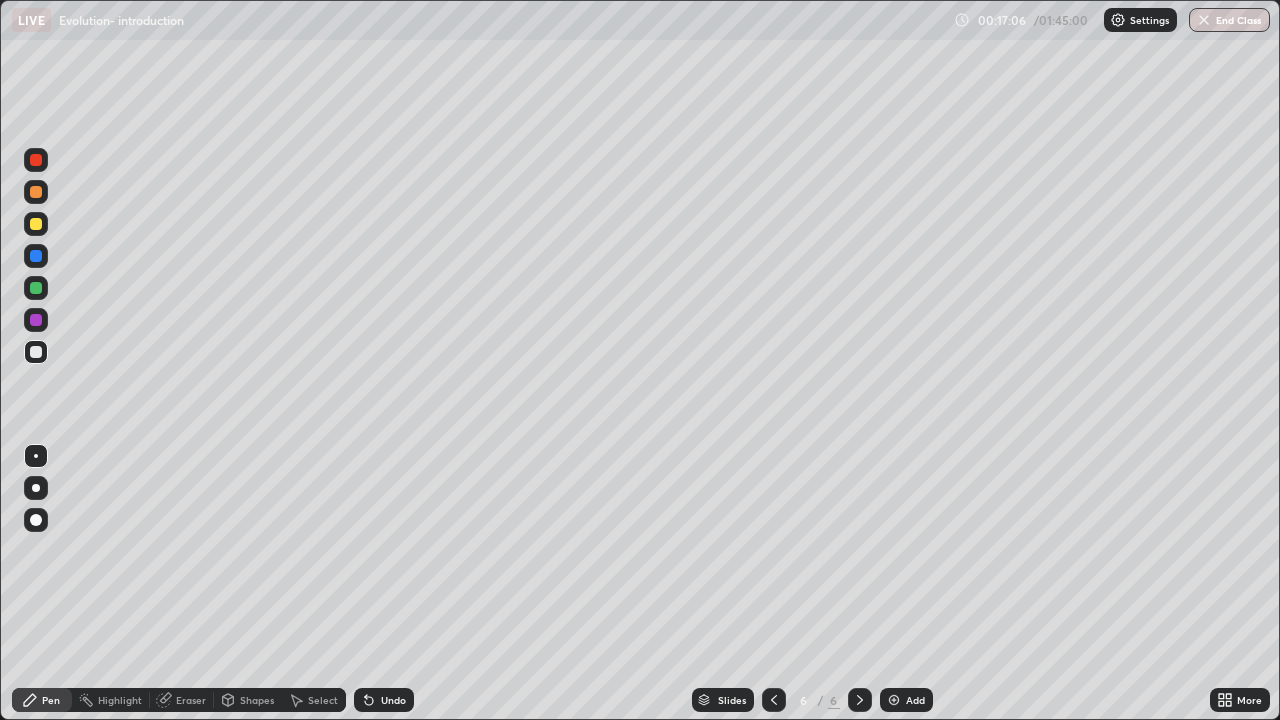 click at bounding box center [36, 488] 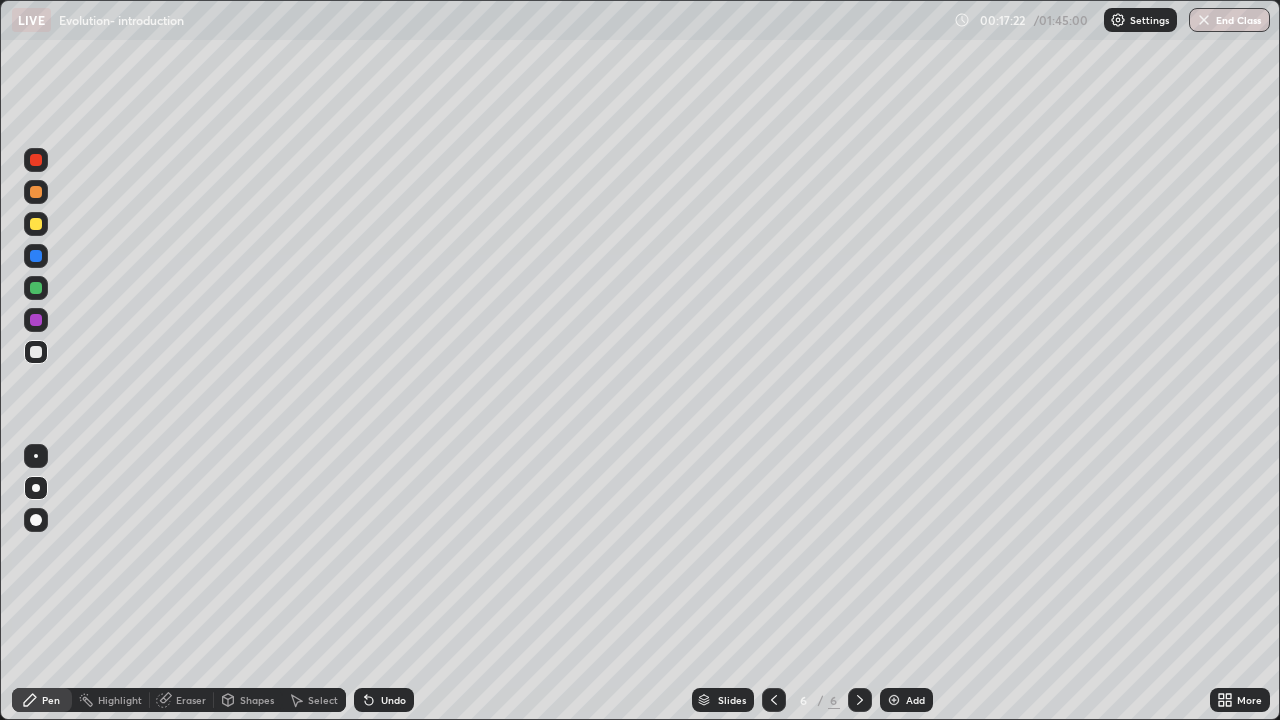 click on "Eraser" at bounding box center (182, 700) 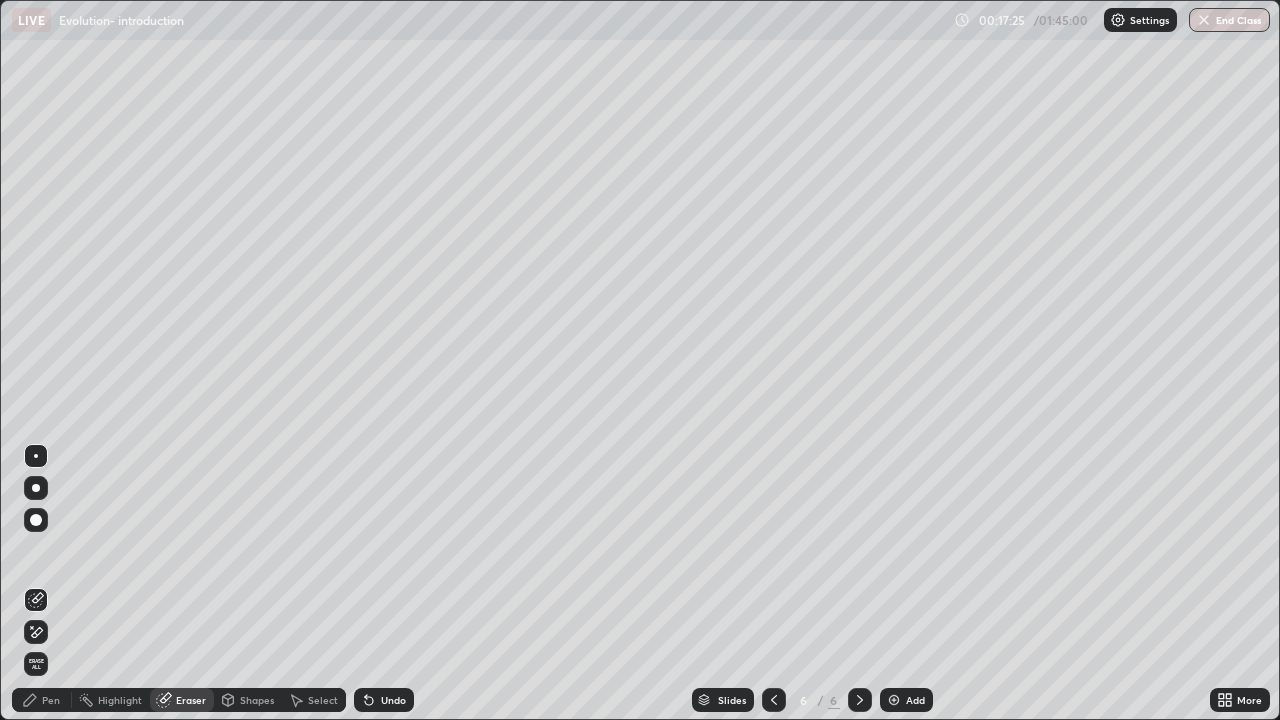 click on "Pen" at bounding box center (51, 700) 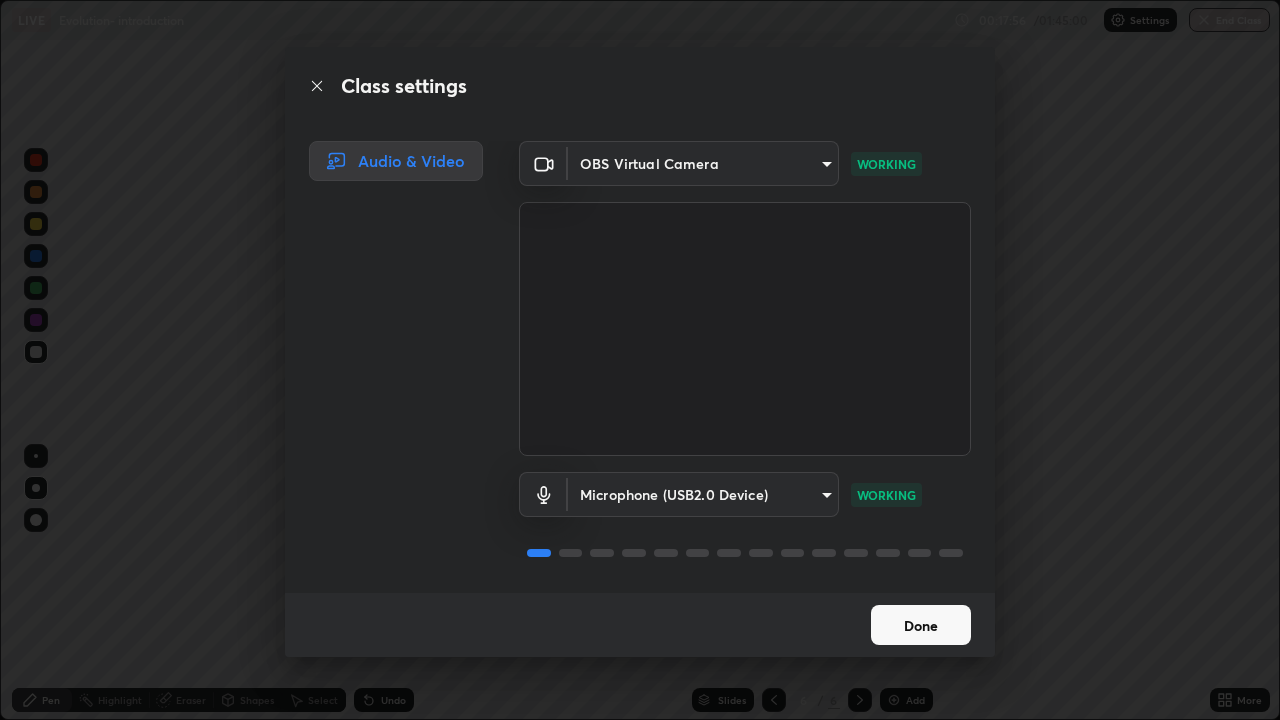 click on "Done" at bounding box center [921, 625] 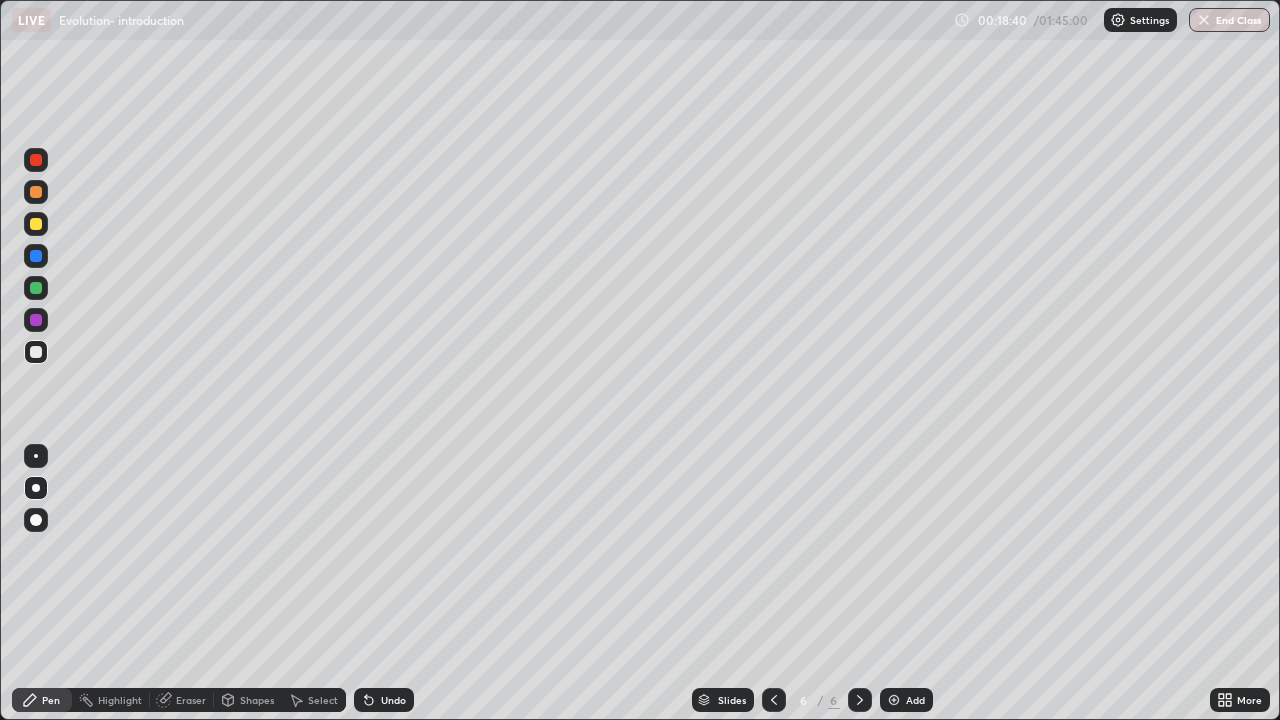 click 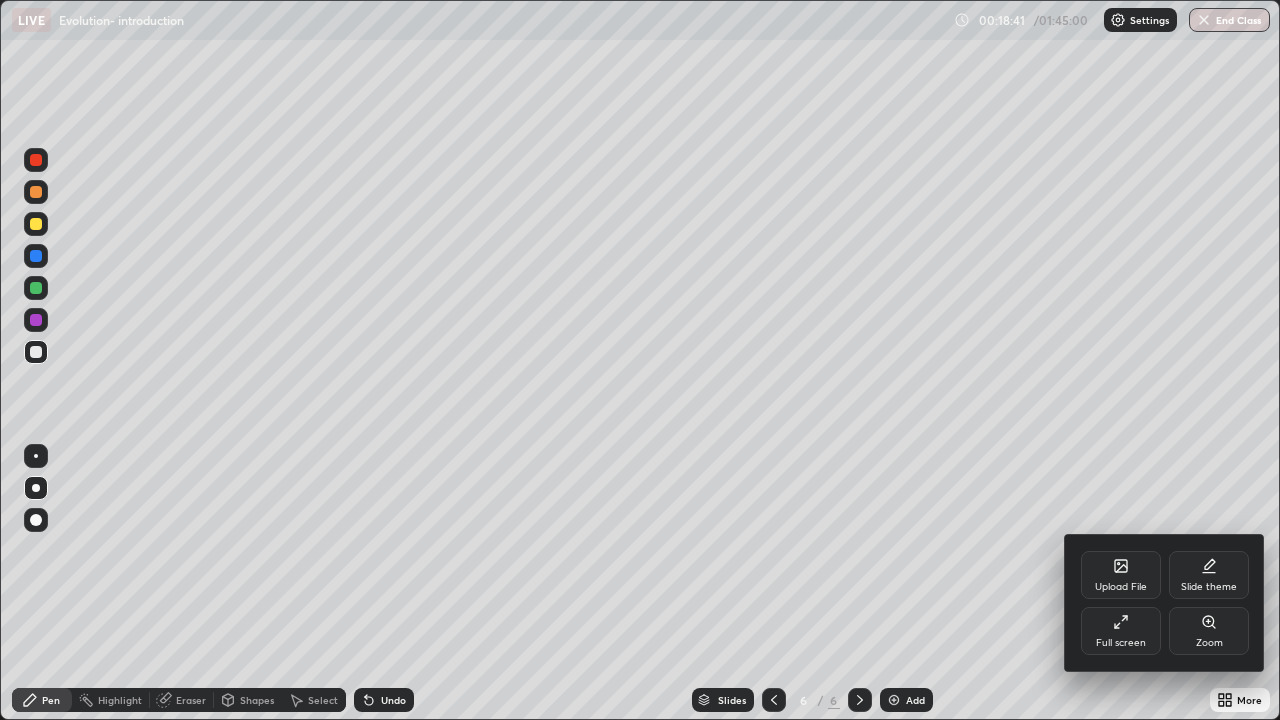 click 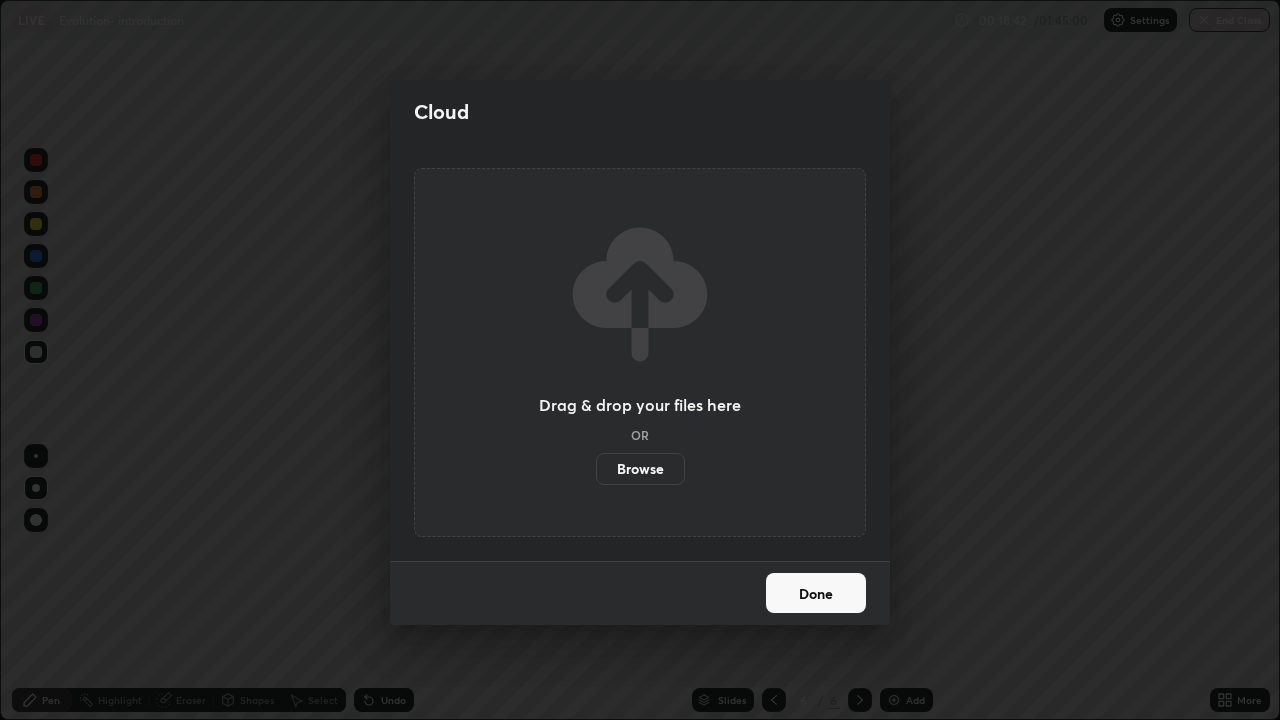 click on "Browse" at bounding box center (640, 469) 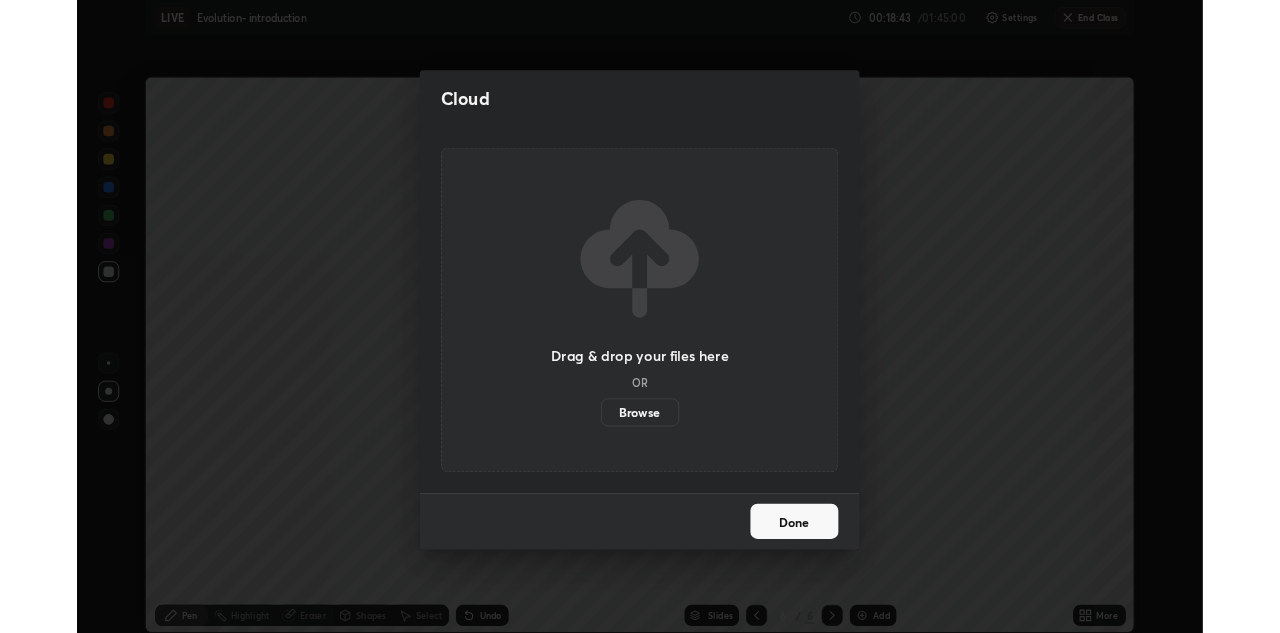 scroll, scrollTop: 633, scrollLeft: 1280, axis: both 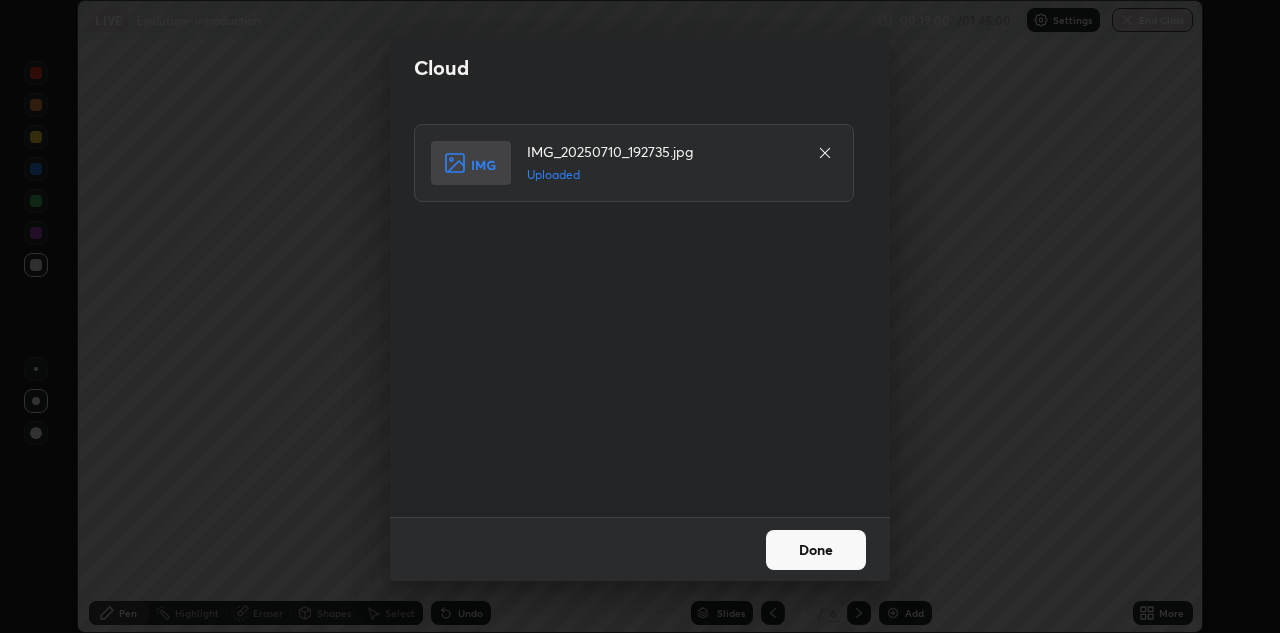 click on "Done" at bounding box center [816, 550] 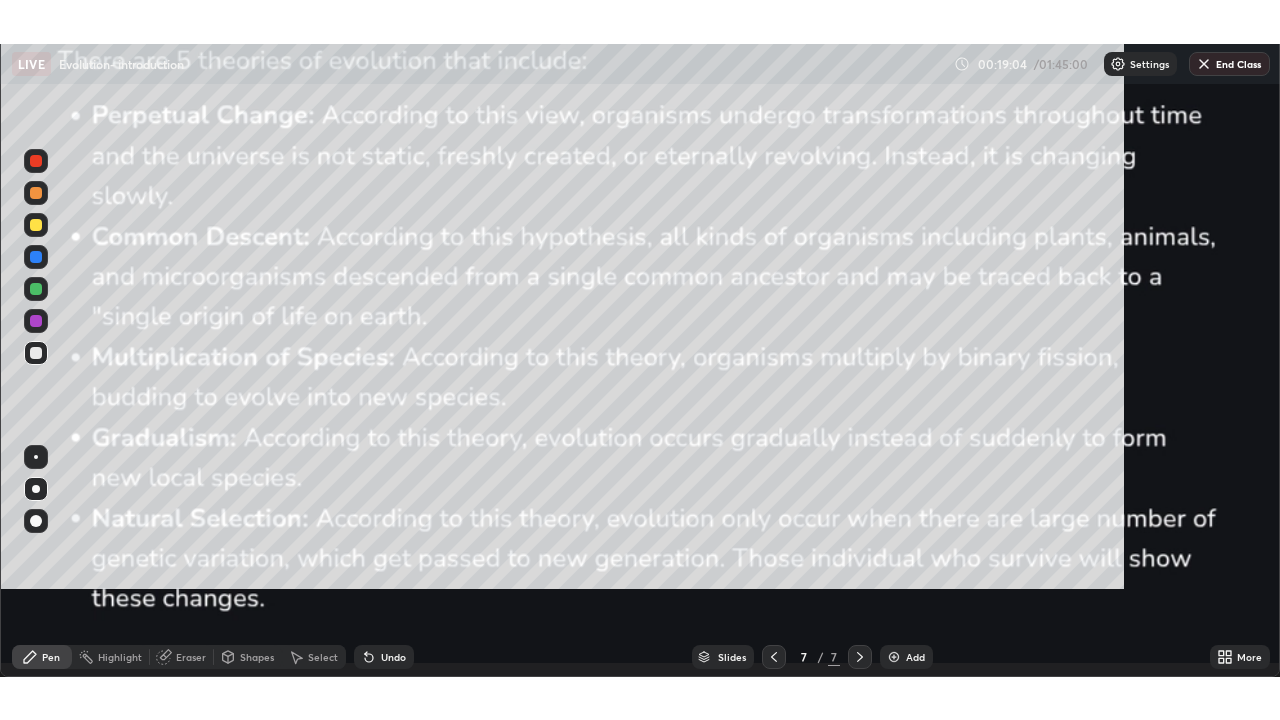 scroll, scrollTop: 99280, scrollLeft: 98720, axis: both 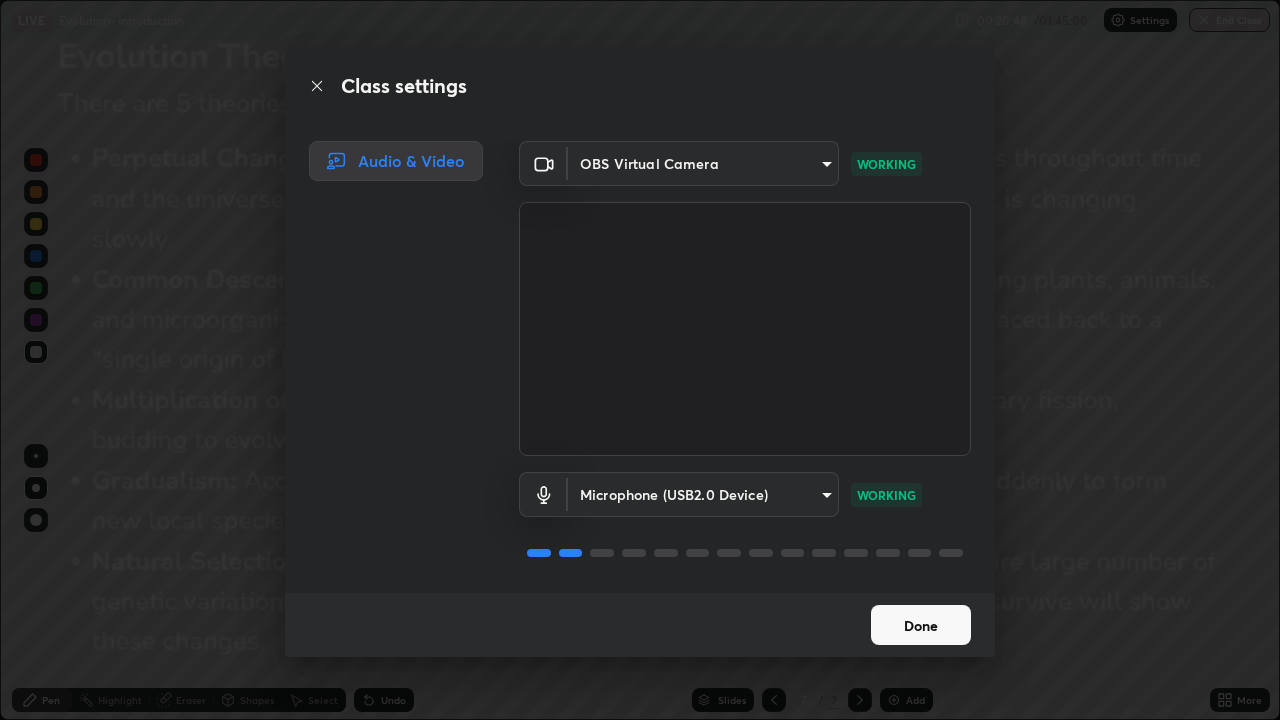 click on "Done" at bounding box center [921, 625] 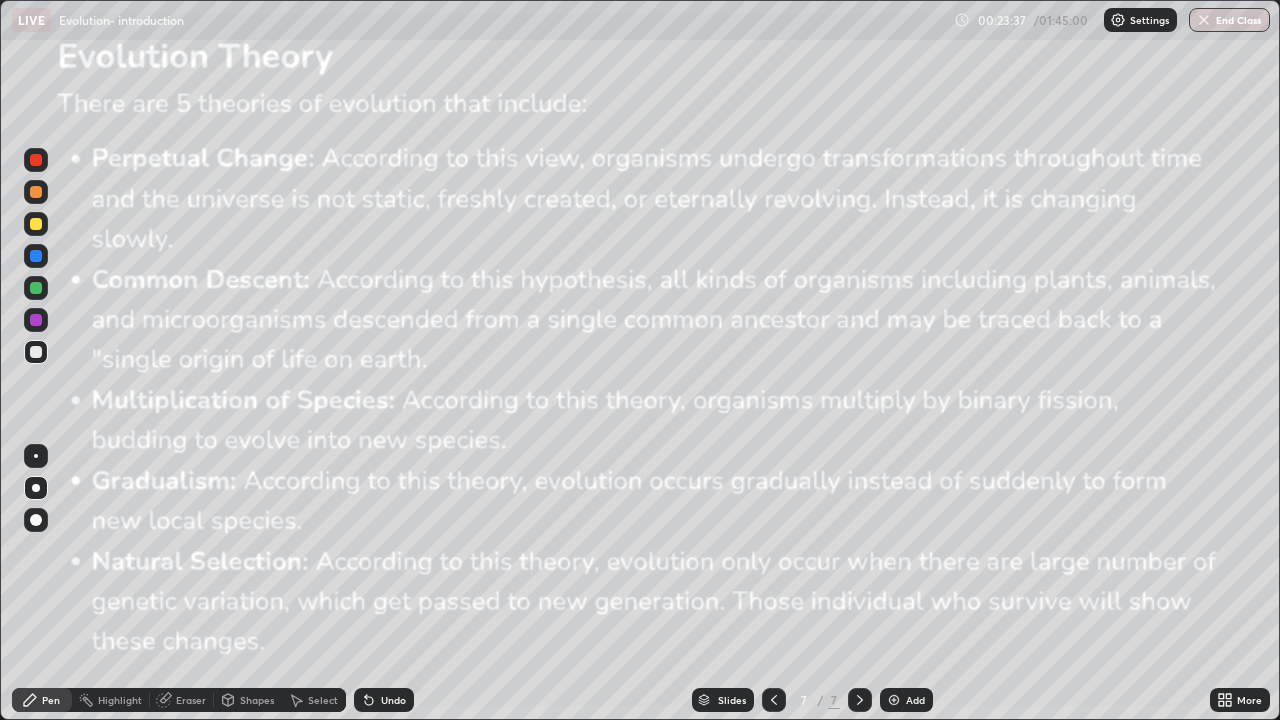 click 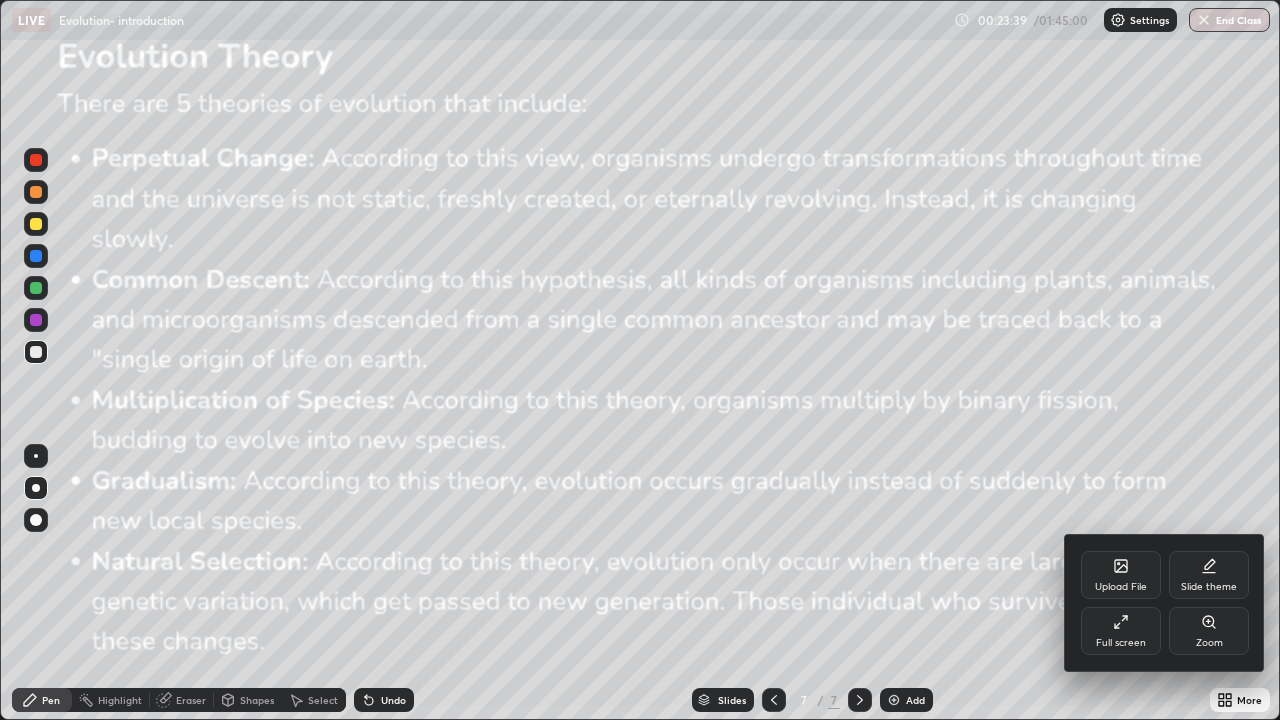 click on "Upload File" at bounding box center (1121, 575) 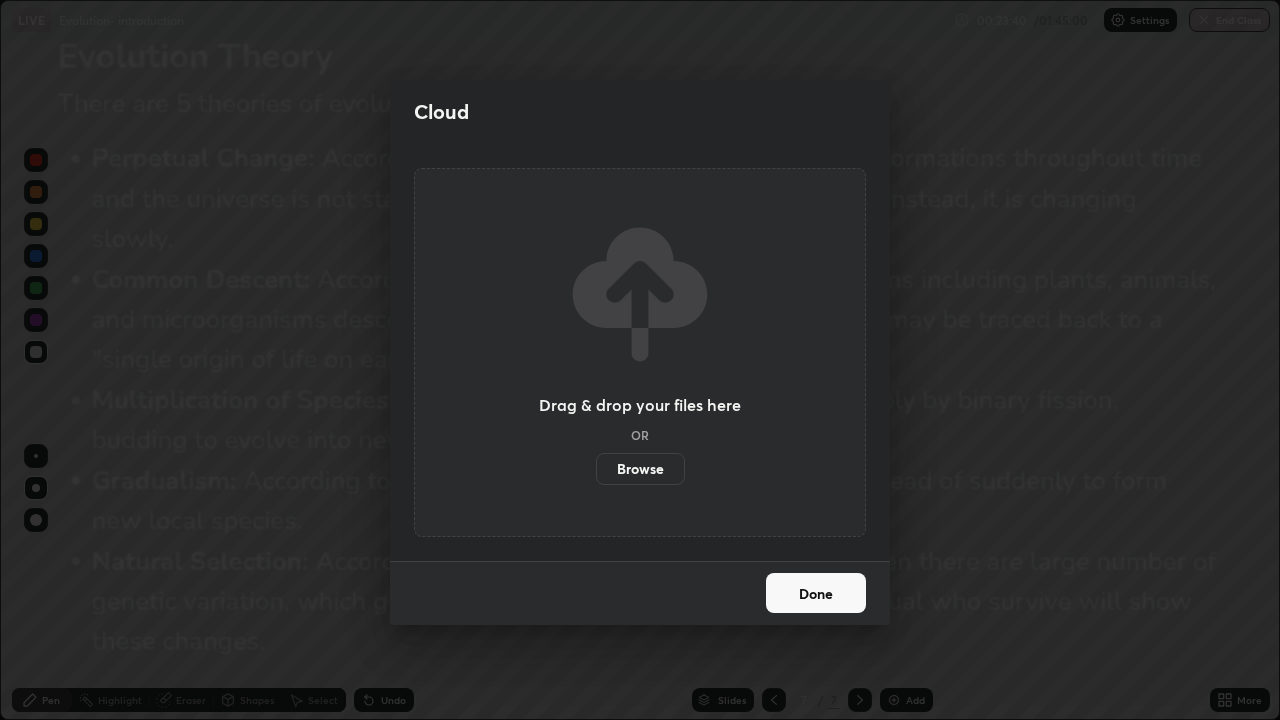 click on "Browse" at bounding box center [640, 469] 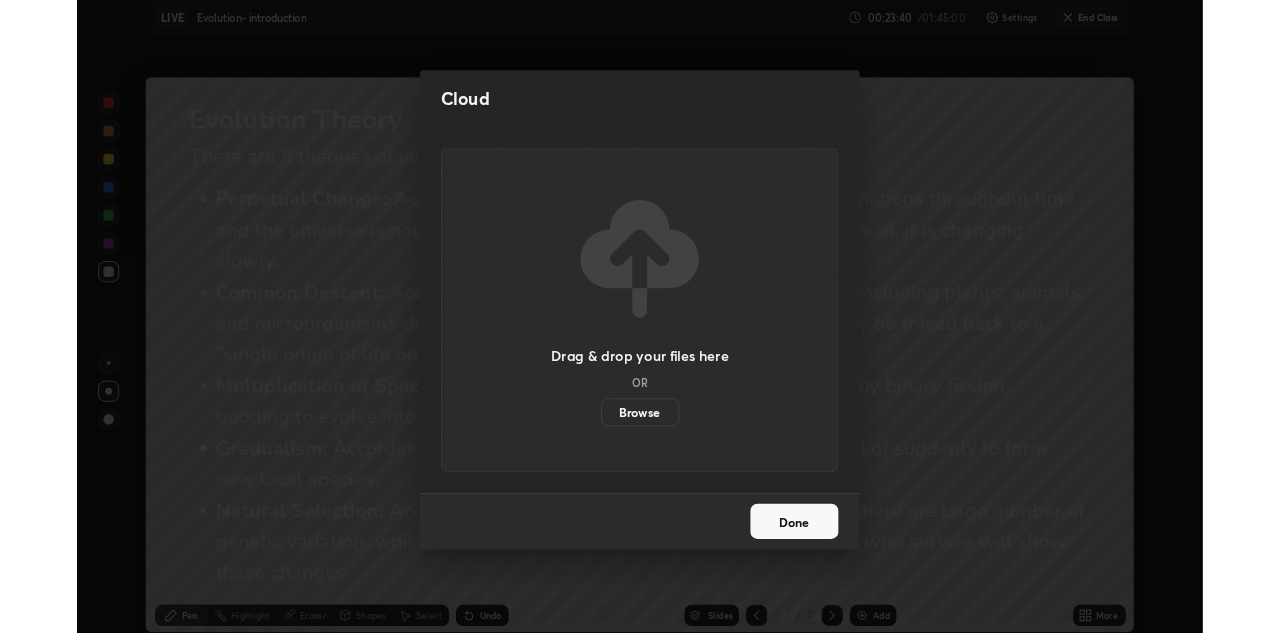 scroll, scrollTop: 633, scrollLeft: 1280, axis: both 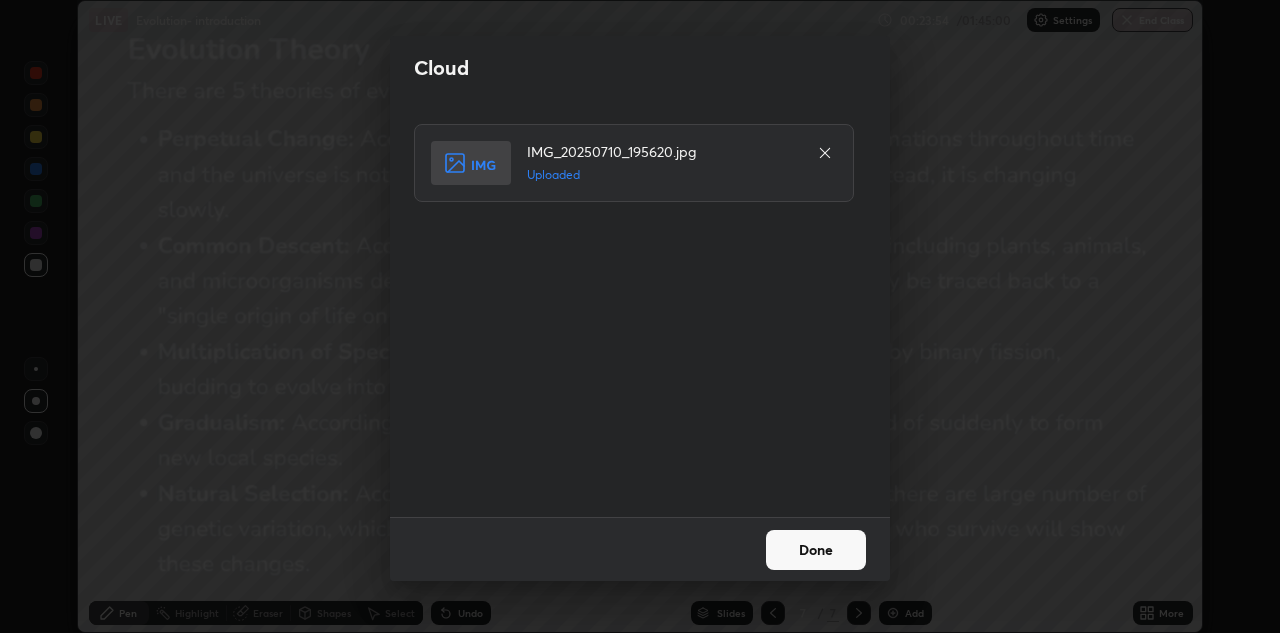 click on "Done" at bounding box center (816, 550) 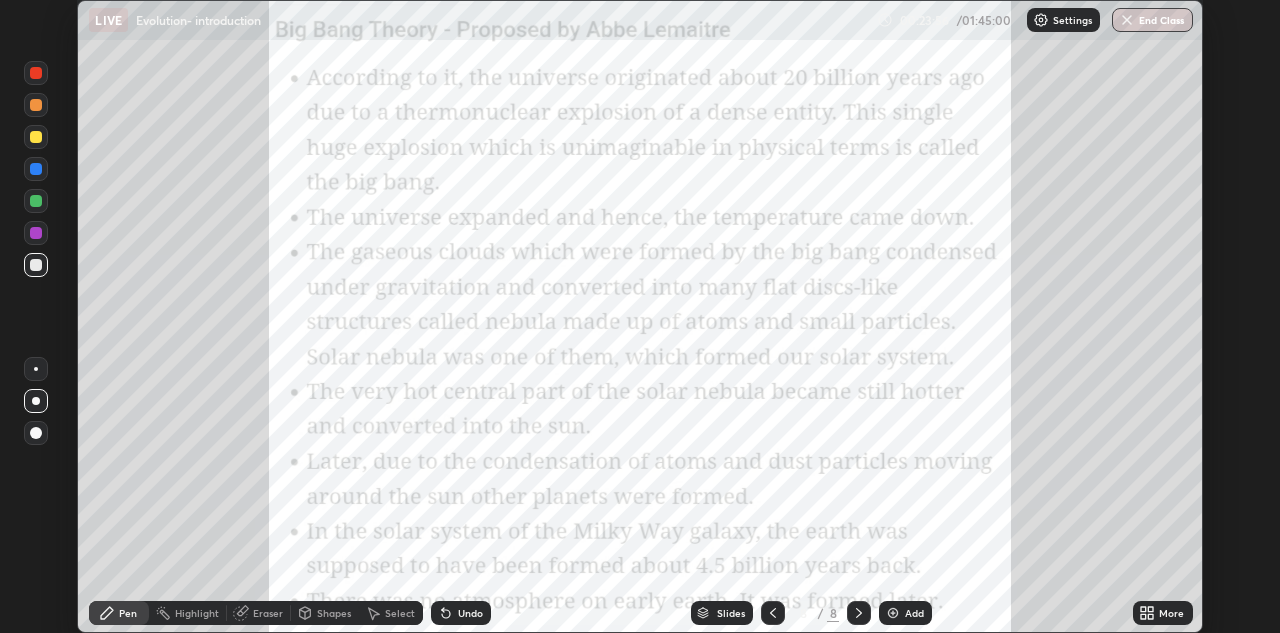 click 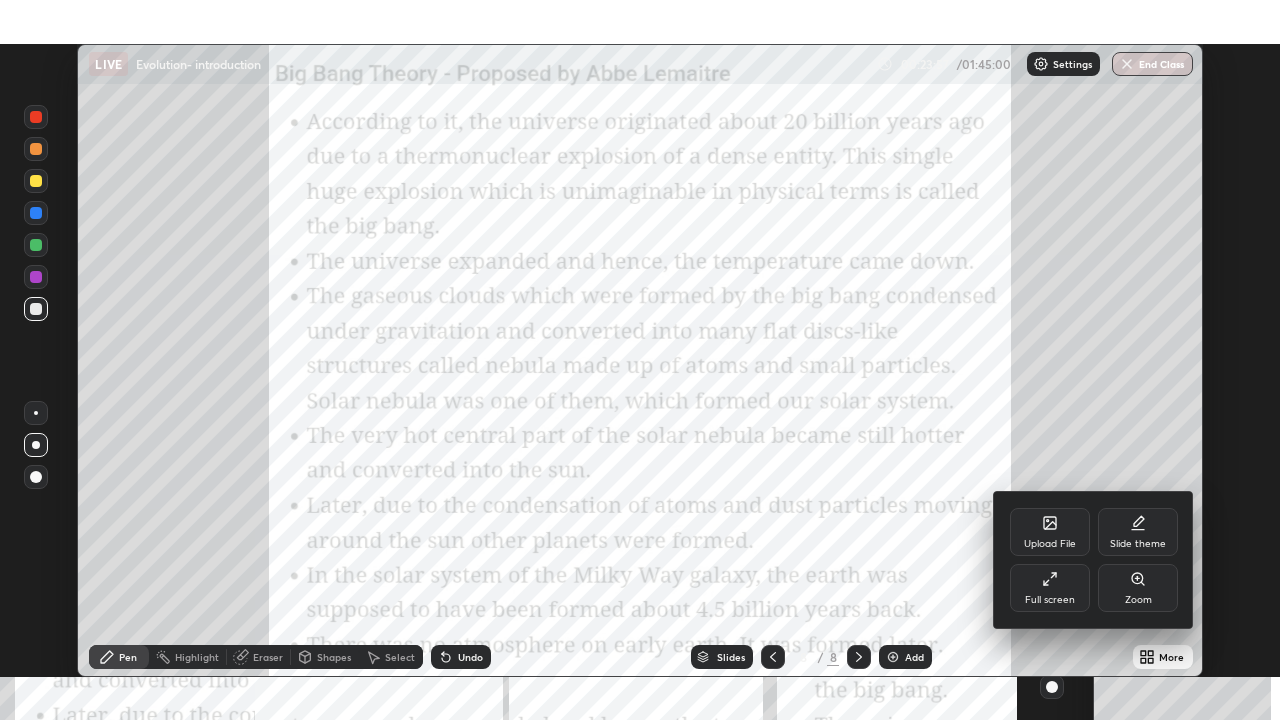 scroll, scrollTop: 99280, scrollLeft: 98720, axis: both 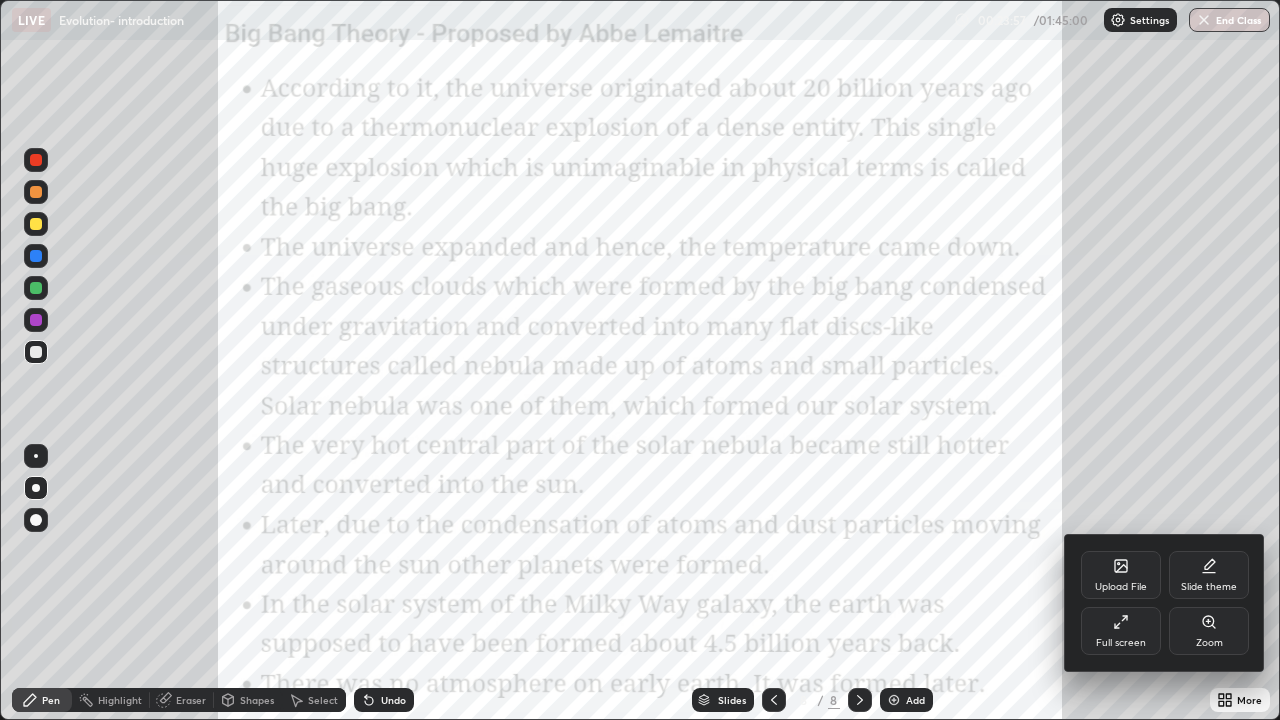 click at bounding box center (640, 360) 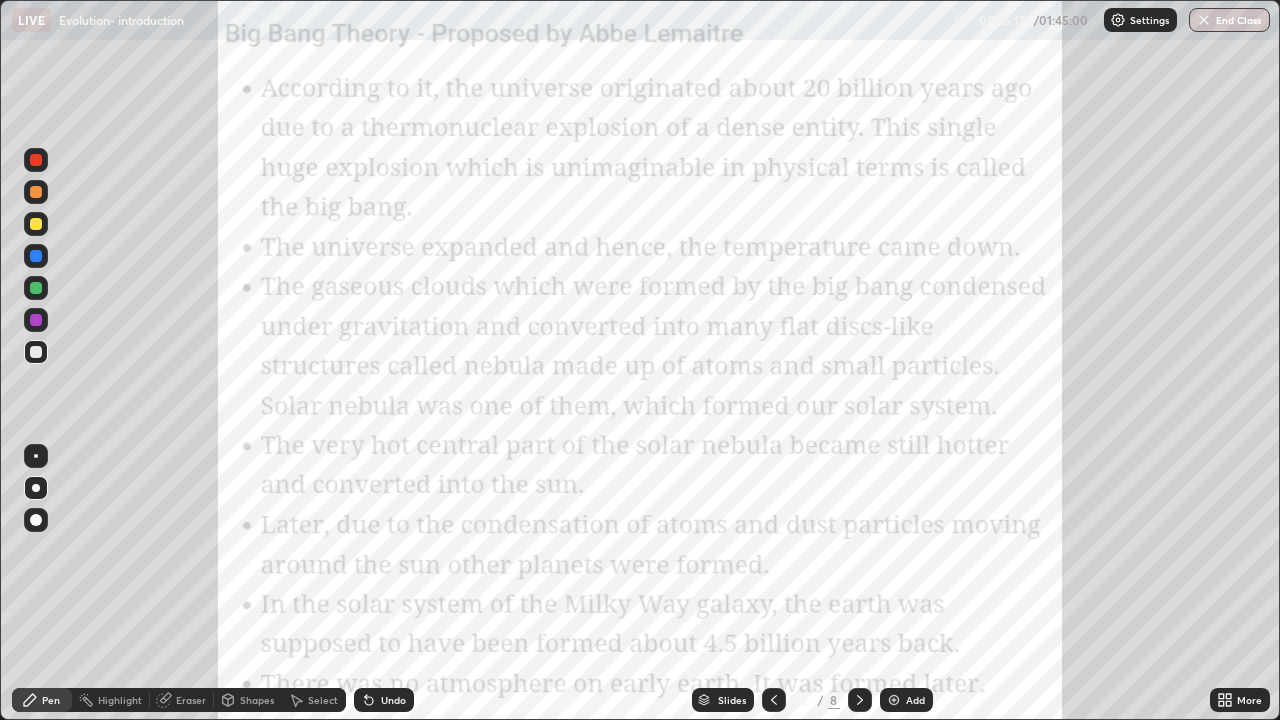 click at bounding box center [36, 288] 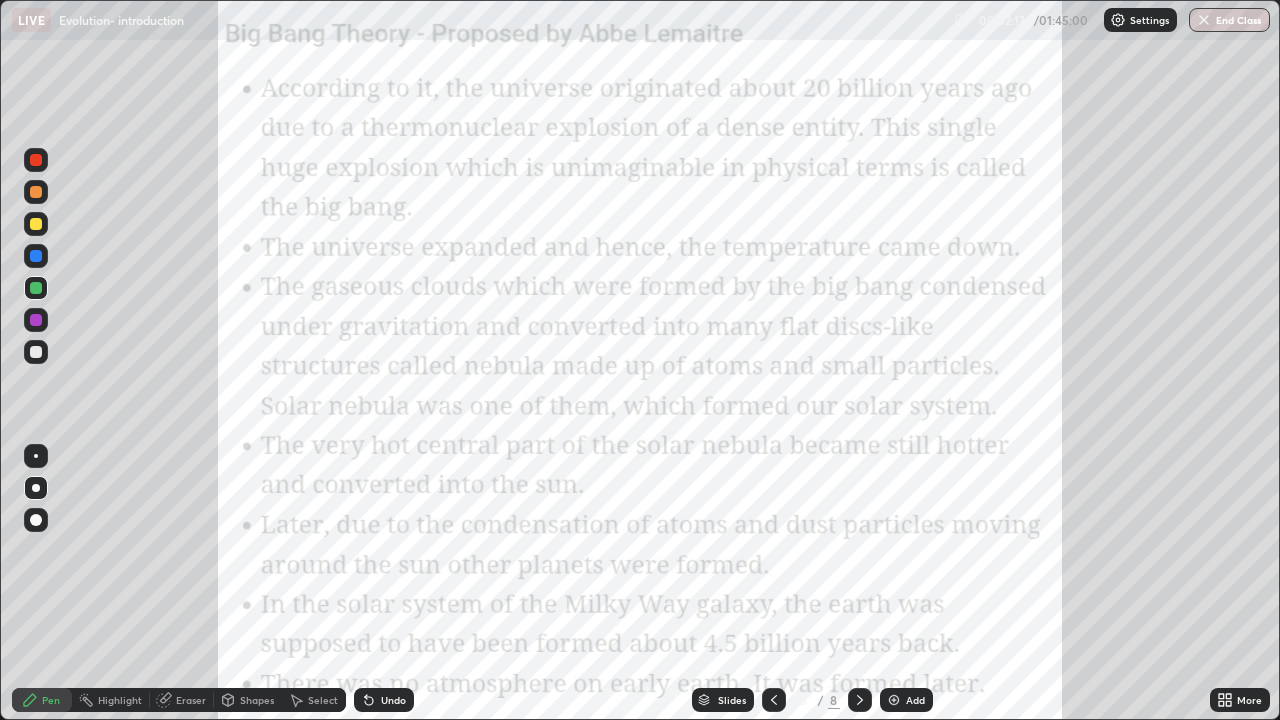 click at bounding box center (894, 700) 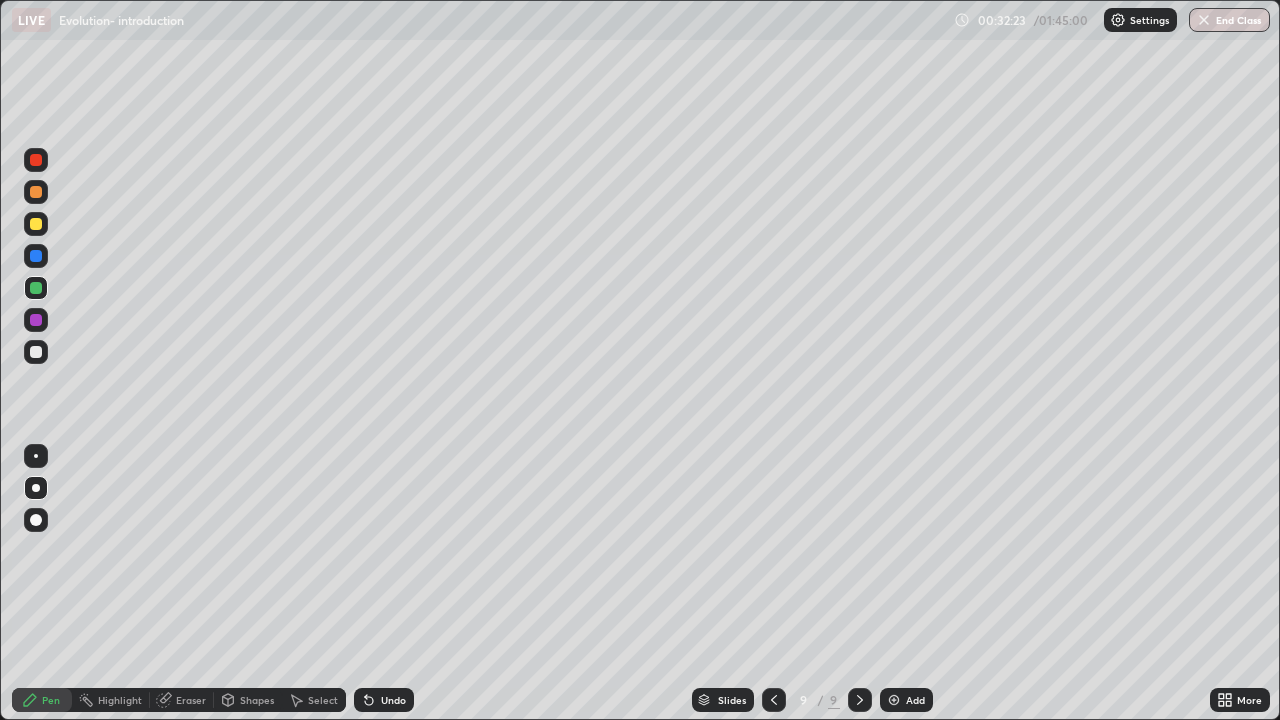 click 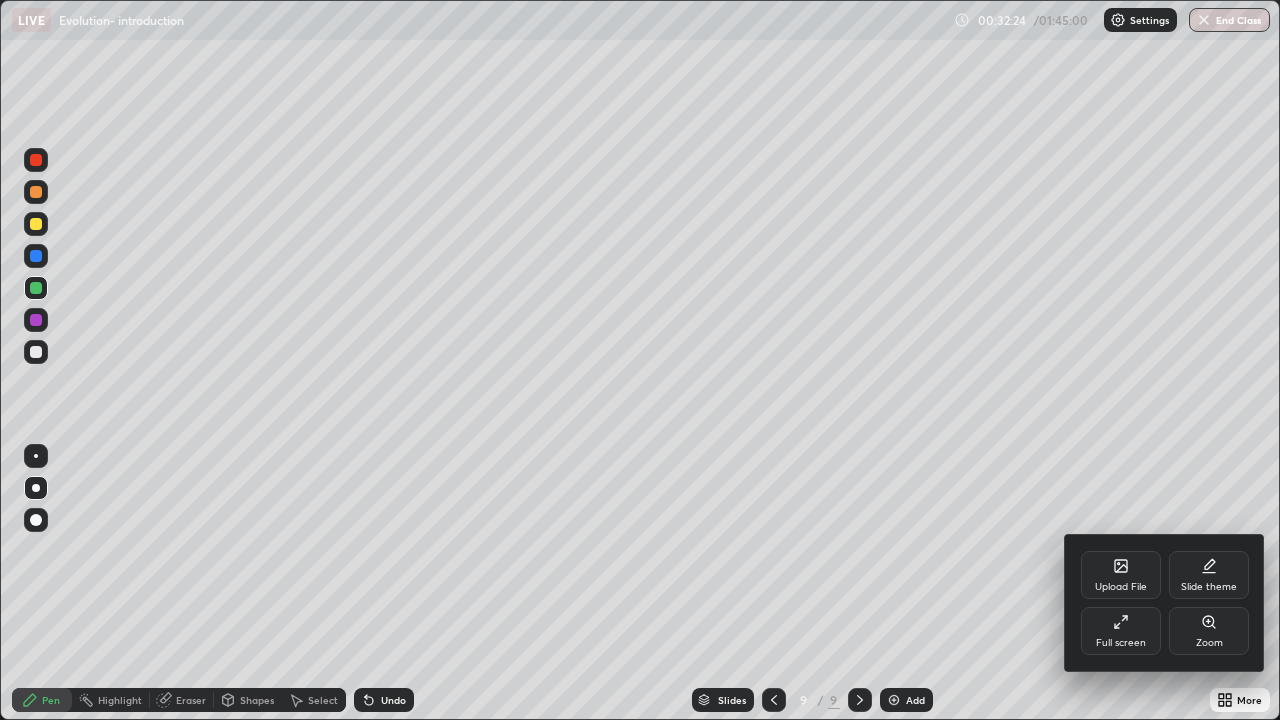 click 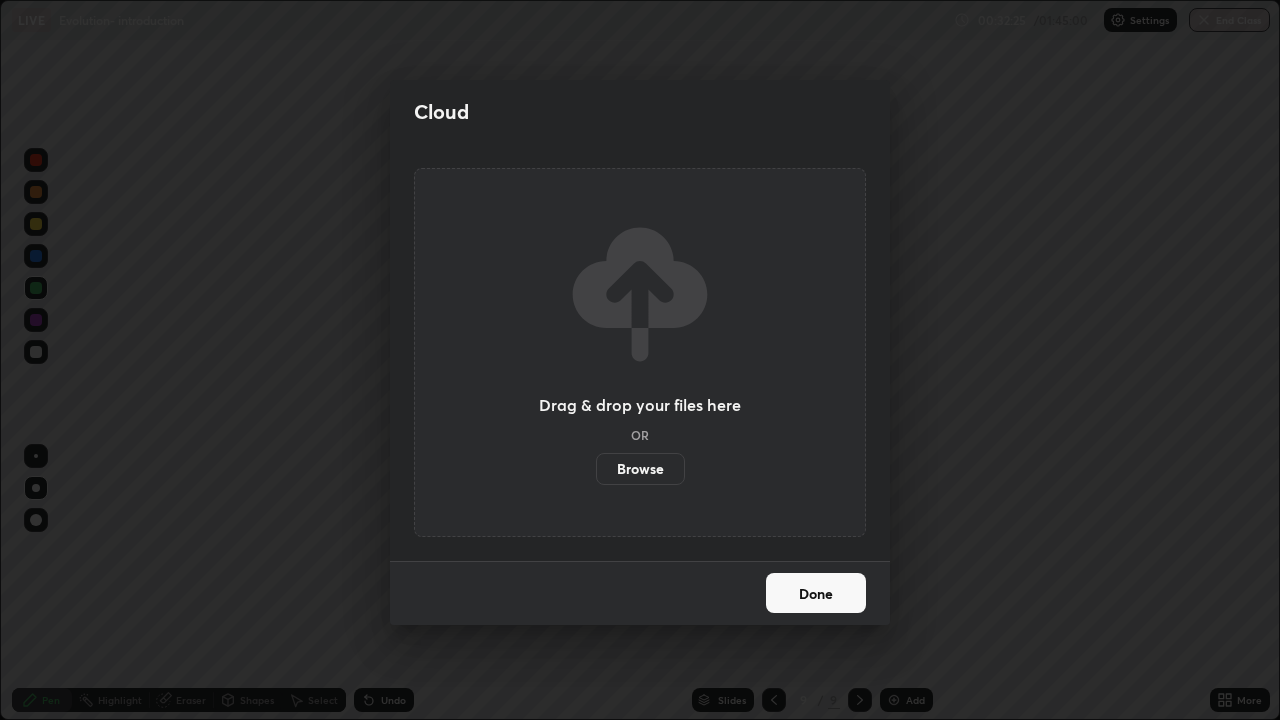 click on "Browse" at bounding box center [640, 469] 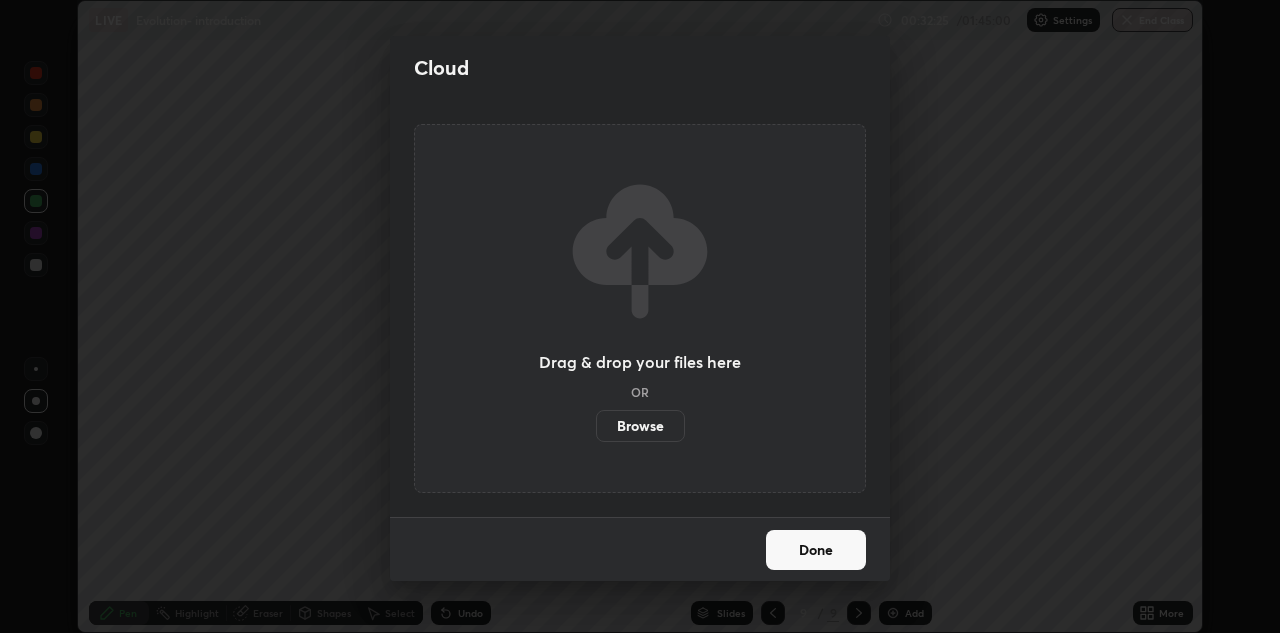 scroll, scrollTop: 633, scrollLeft: 1280, axis: both 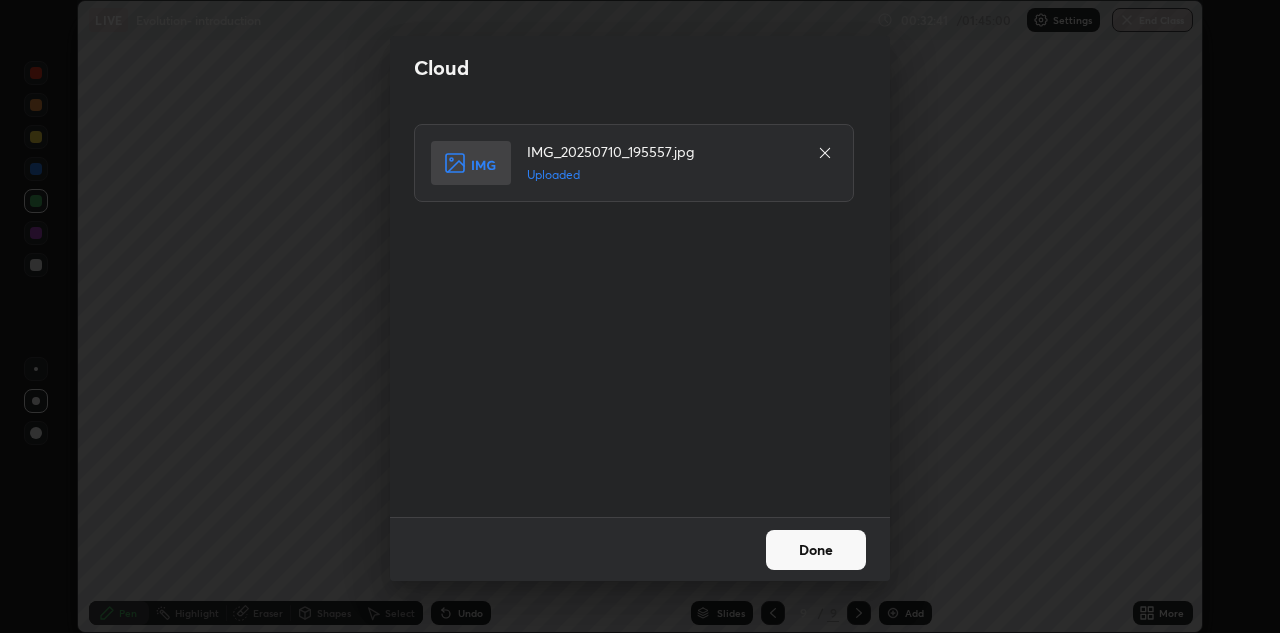 click on "Done" at bounding box center [816, 550] 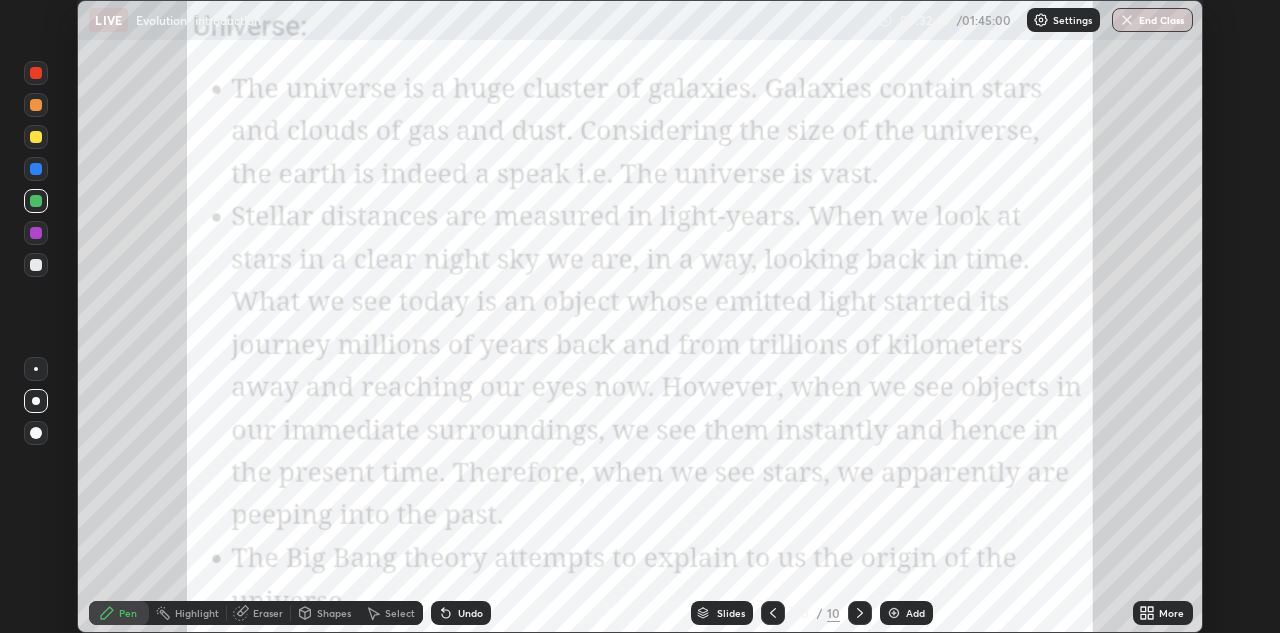 click 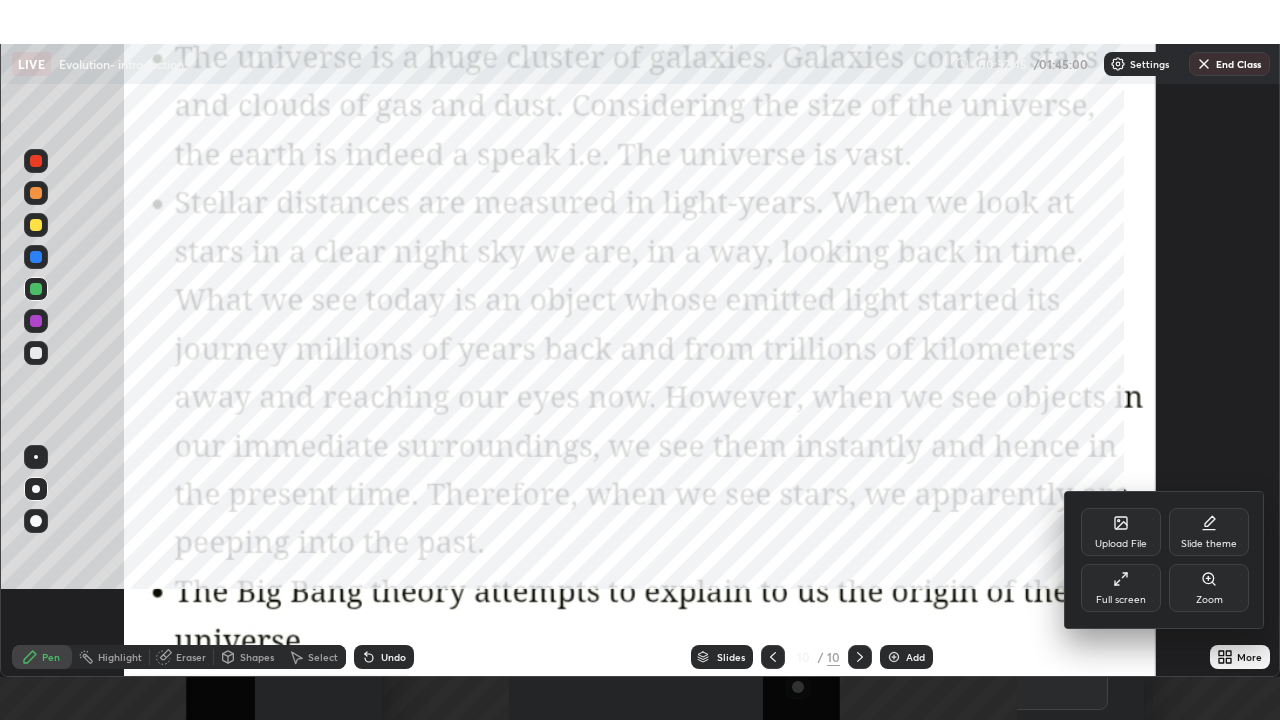 scroll, scrollTop: 99280, scrollLeft: 98720, axis: both 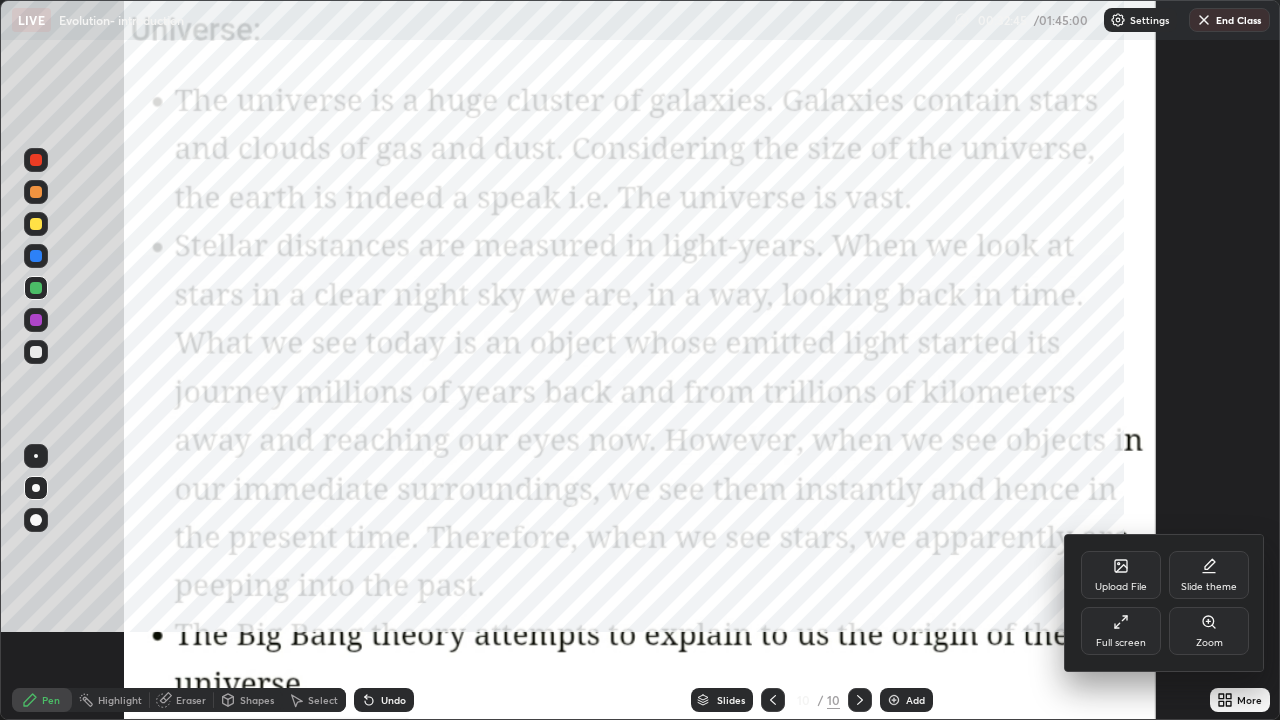 click at bounding box center [640, 360] 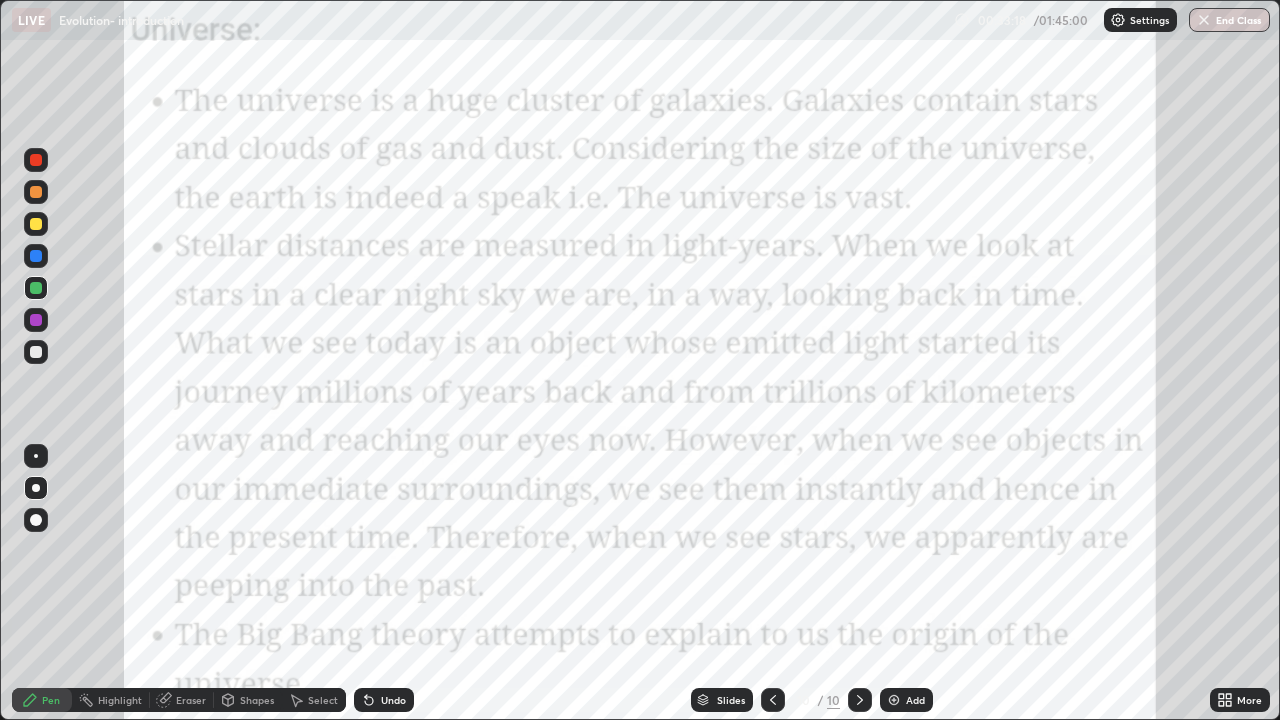 click on "Slides" at bounding box center (731, 700) 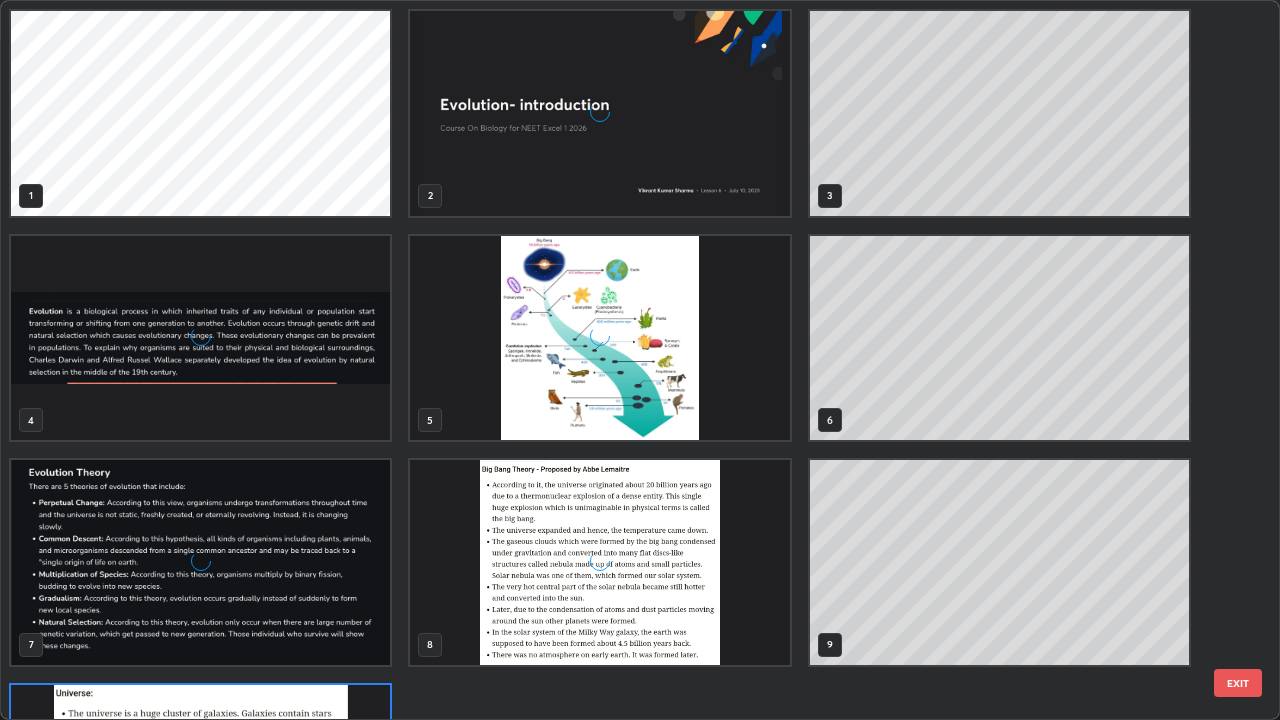 scroll, scrollTop: 180, scrollLeft: 0, axis: vertical 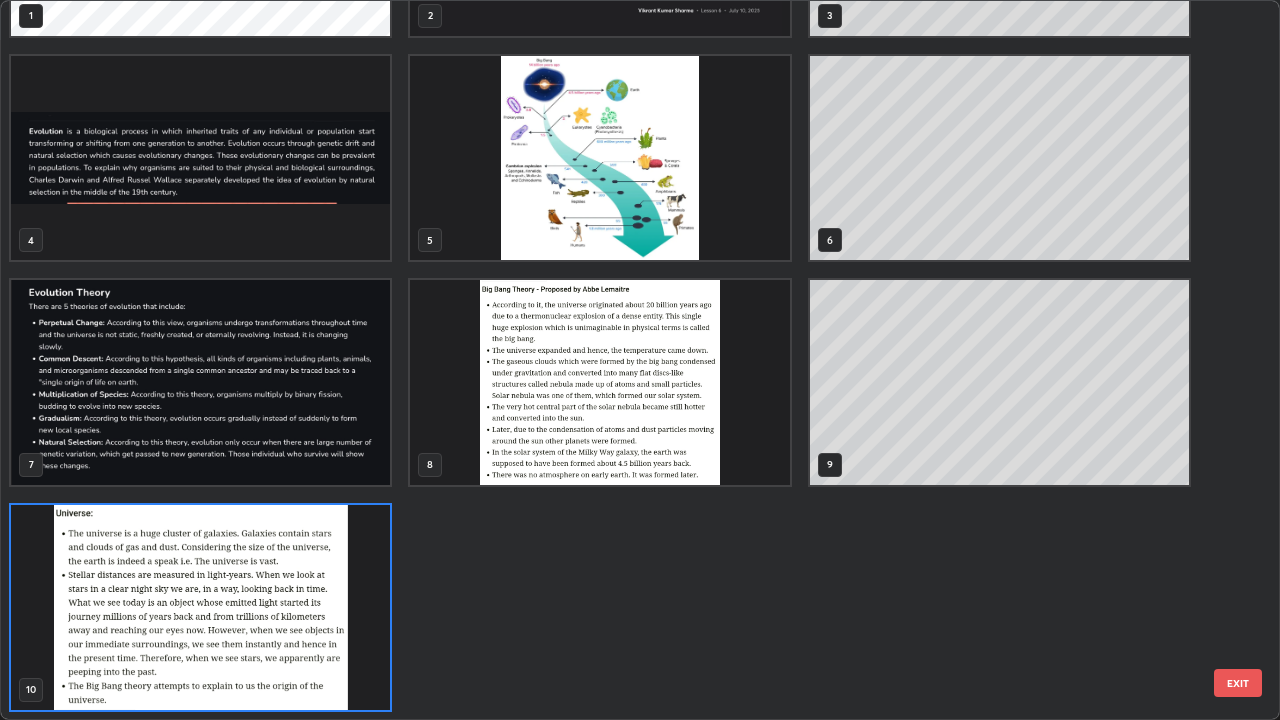 click at bounding box center [200, 607] 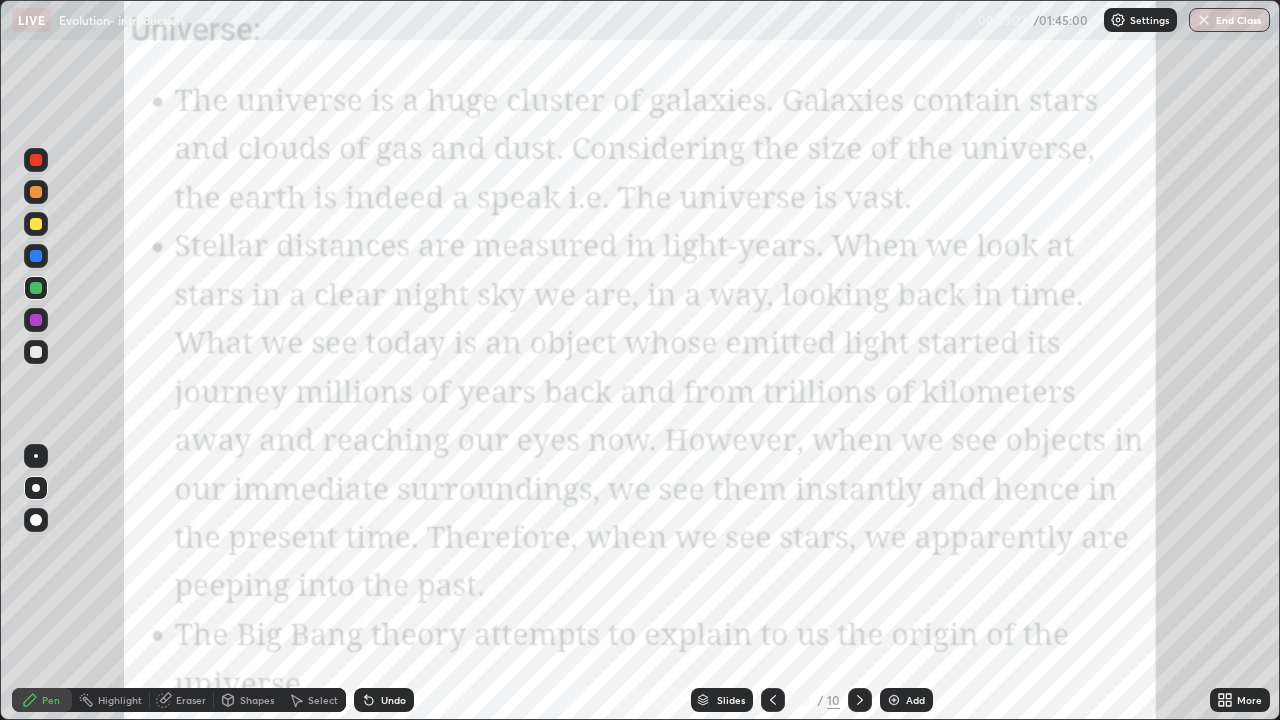 click on "Slides" at bounding box center [722, 700] 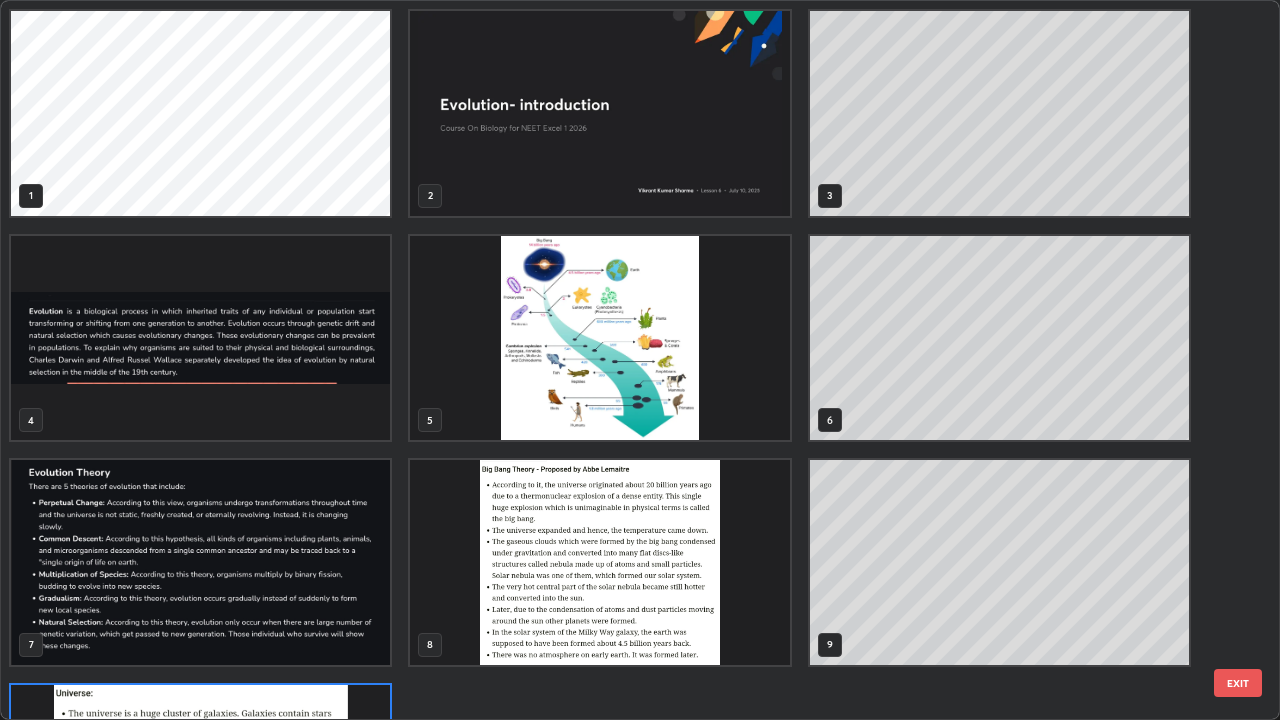 scroll, scrollTop: 180, scrollLeft: 0, axis: vertical 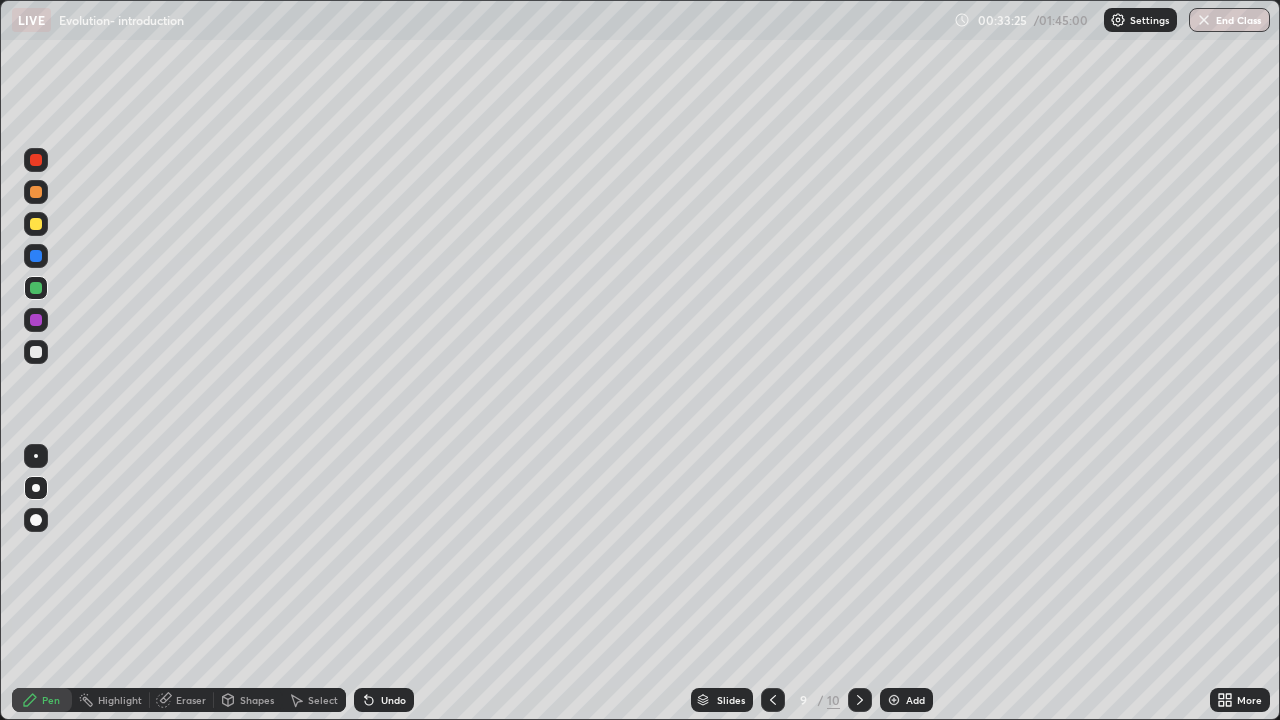 click at bounding box center [36, 192] 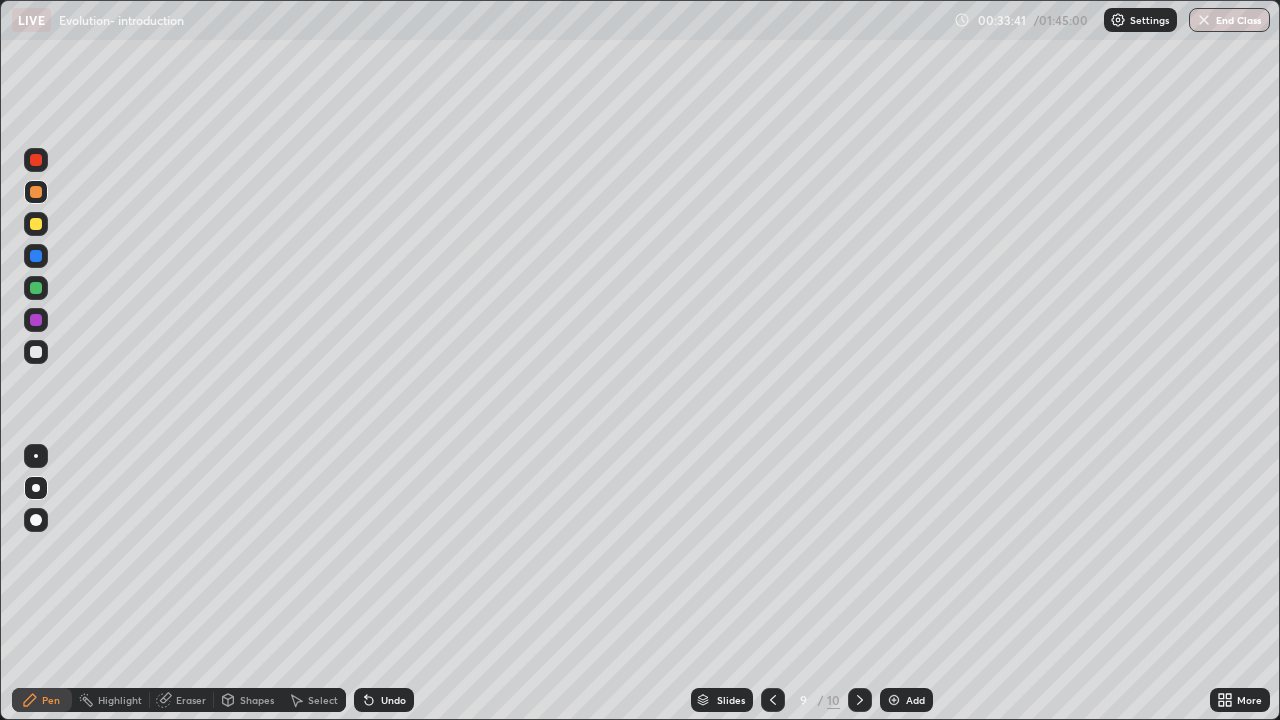 click at bounding box center [36, 352] 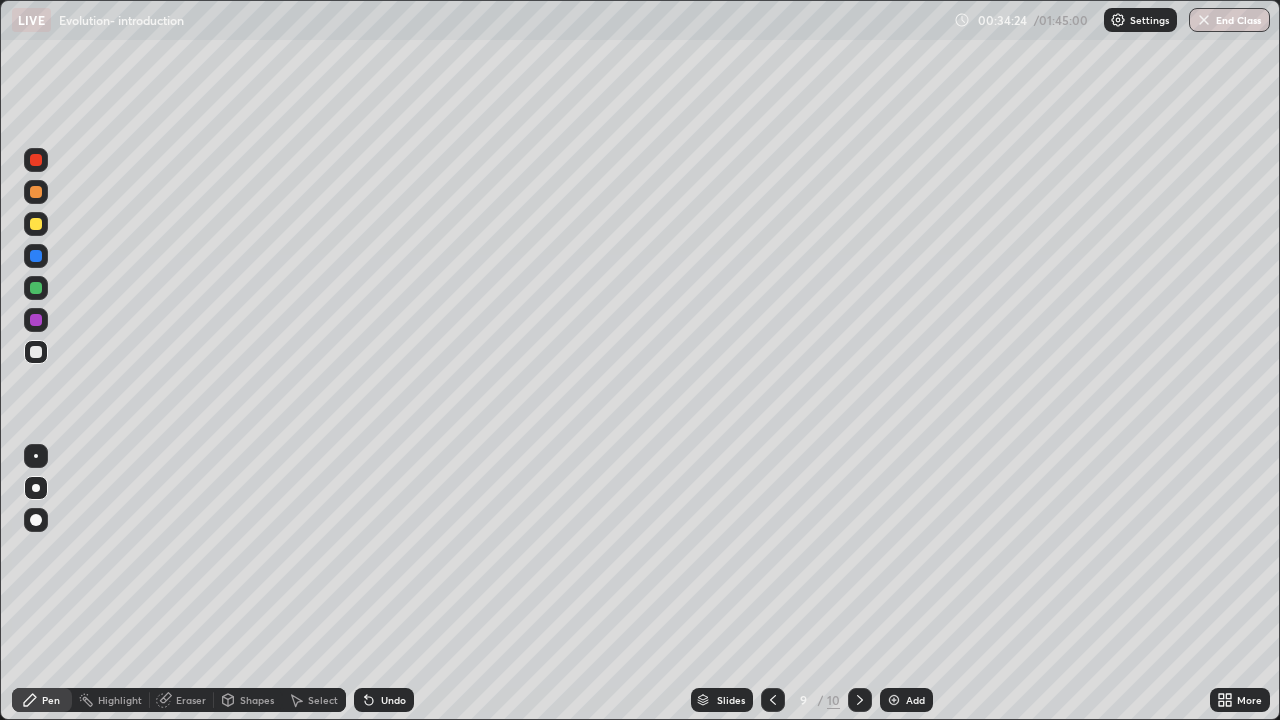 click on "Eraser" at bounding box center (191, 700) 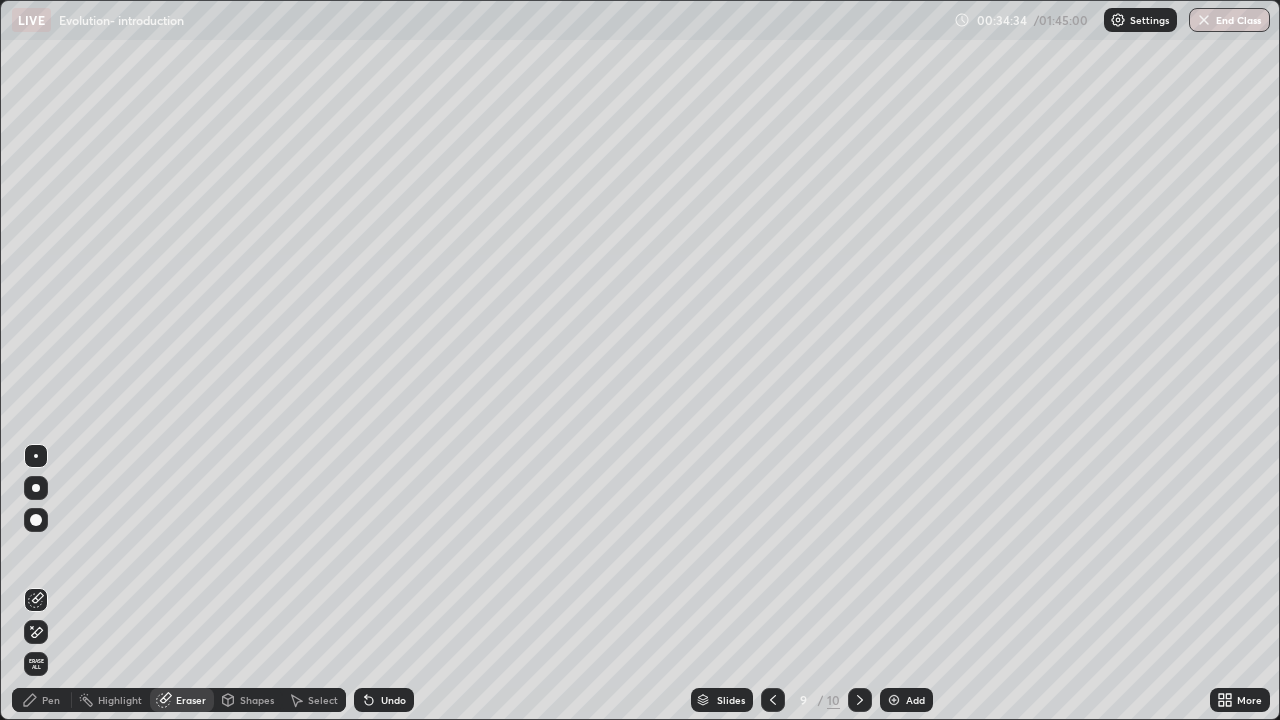 click on "Pen" at bounding box center [51, 700] 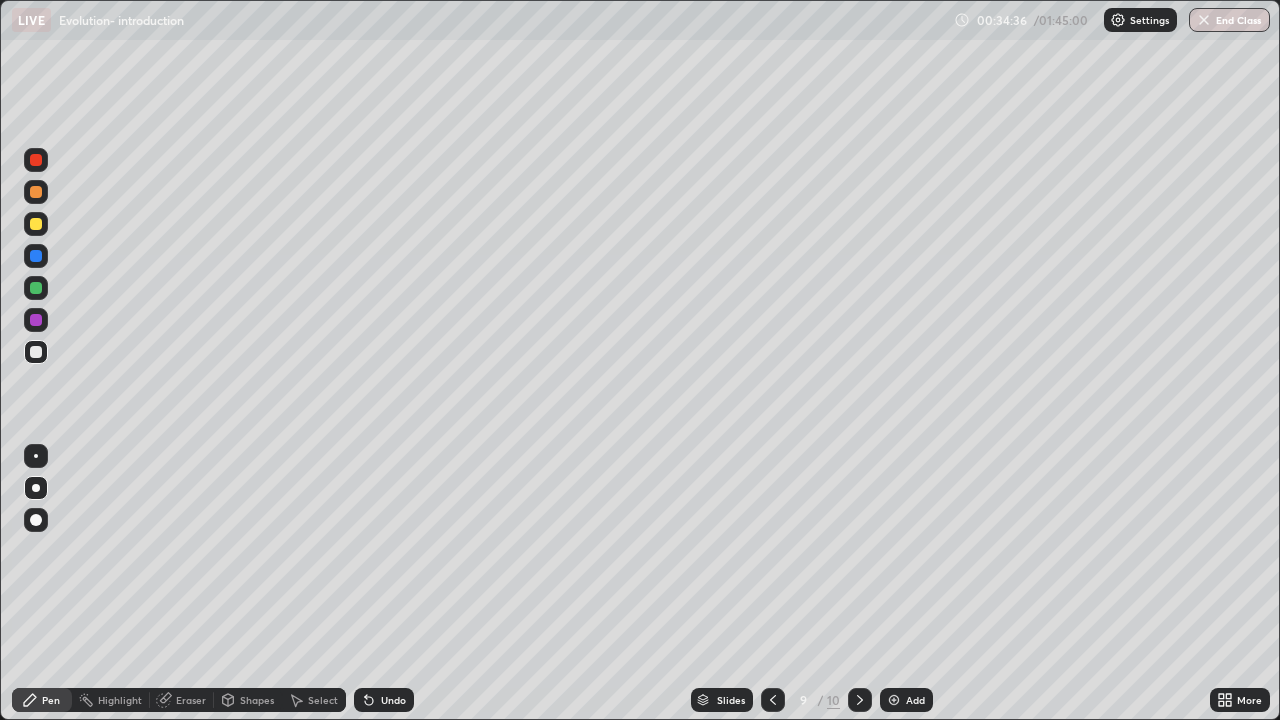 click at bounding box center [36, 456] 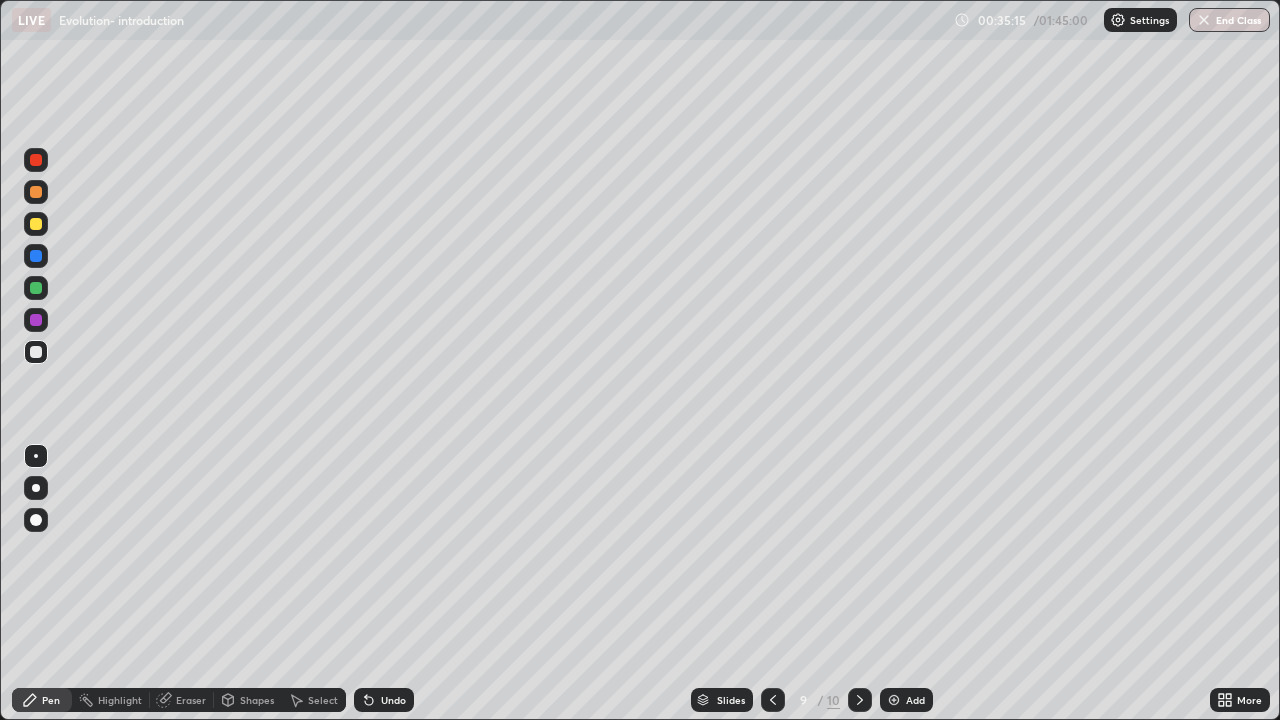 click at bounding box center (36, 288) 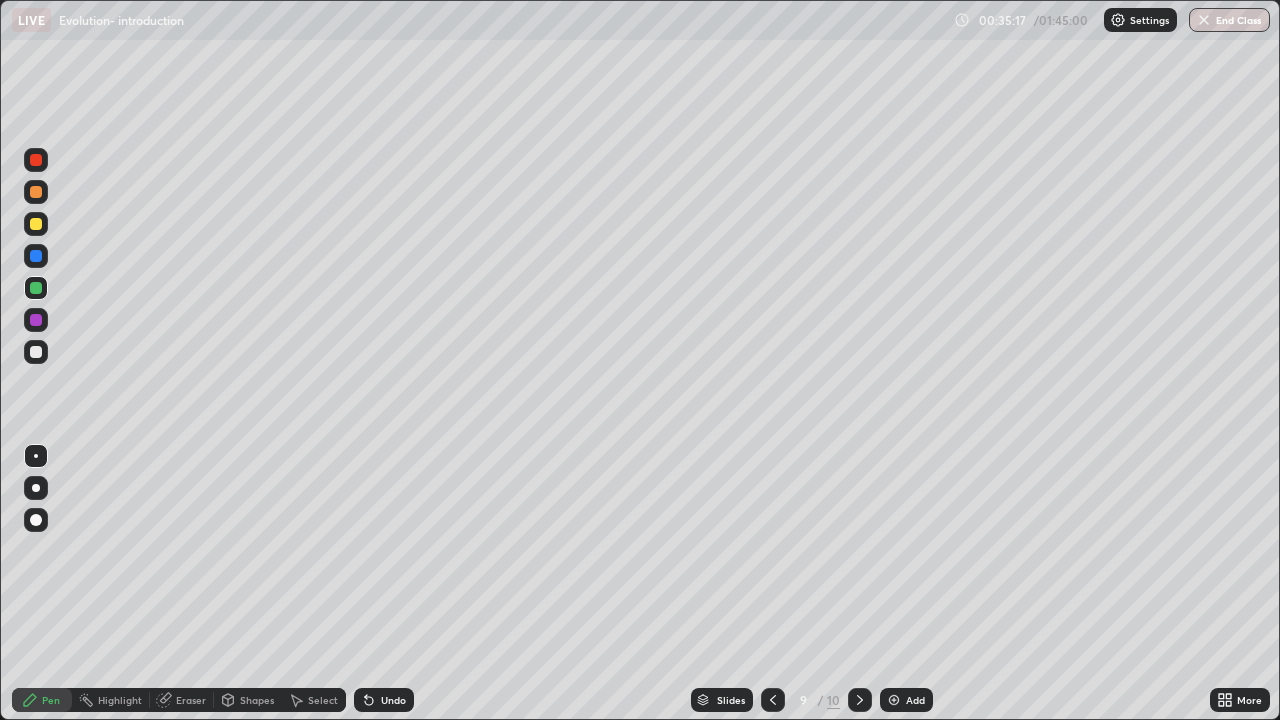 click at bounding box center (36, 352) 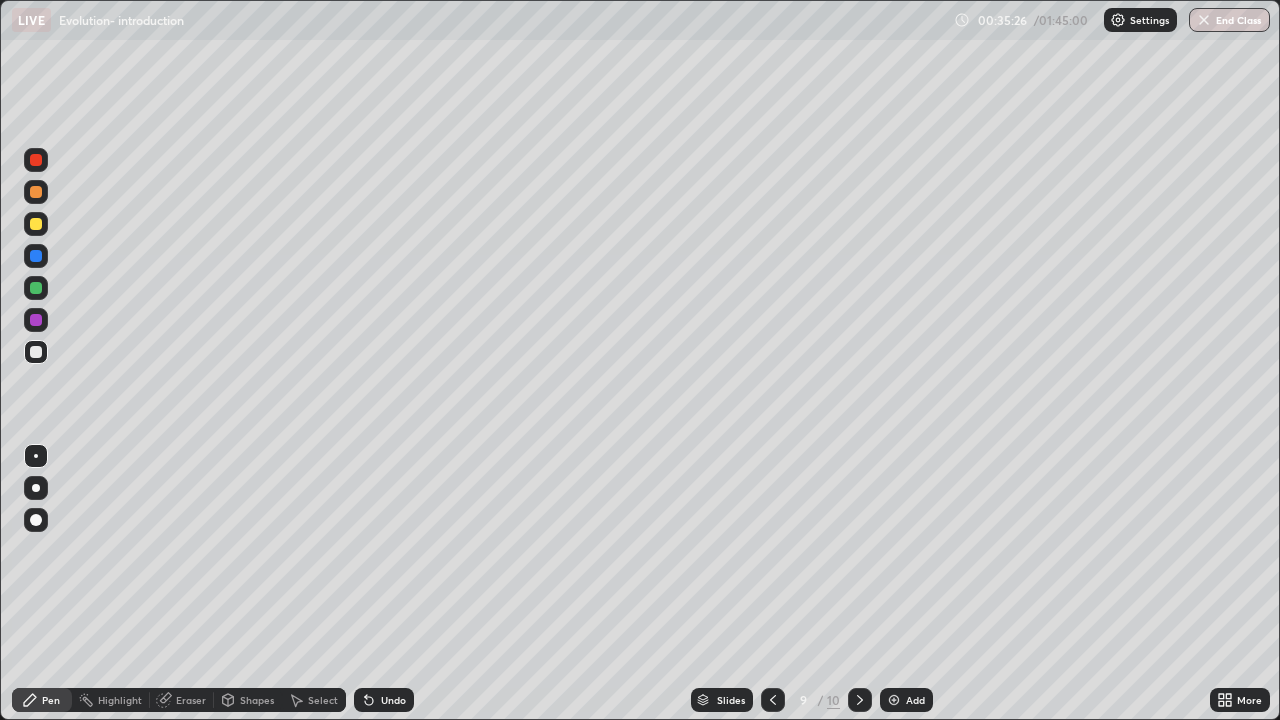 click on "Eraser" at bounding box center (191, 700) 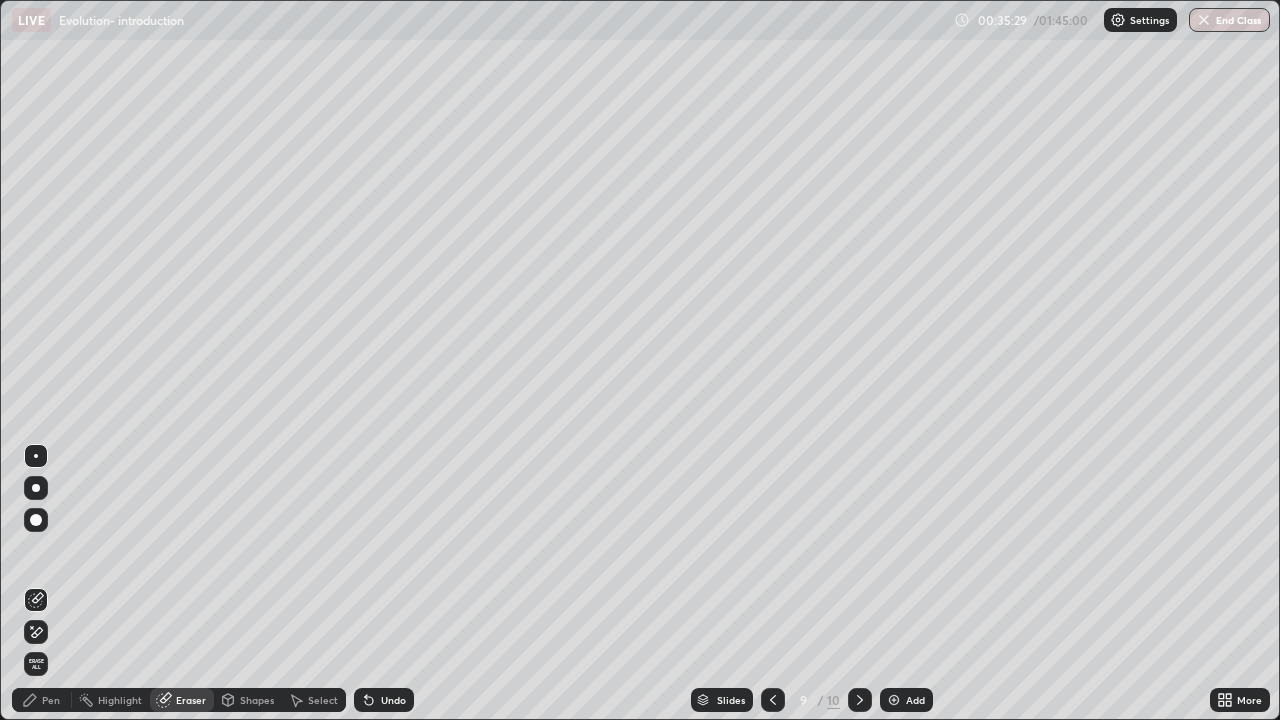click on "Pen" at bounding box center (51, 700) 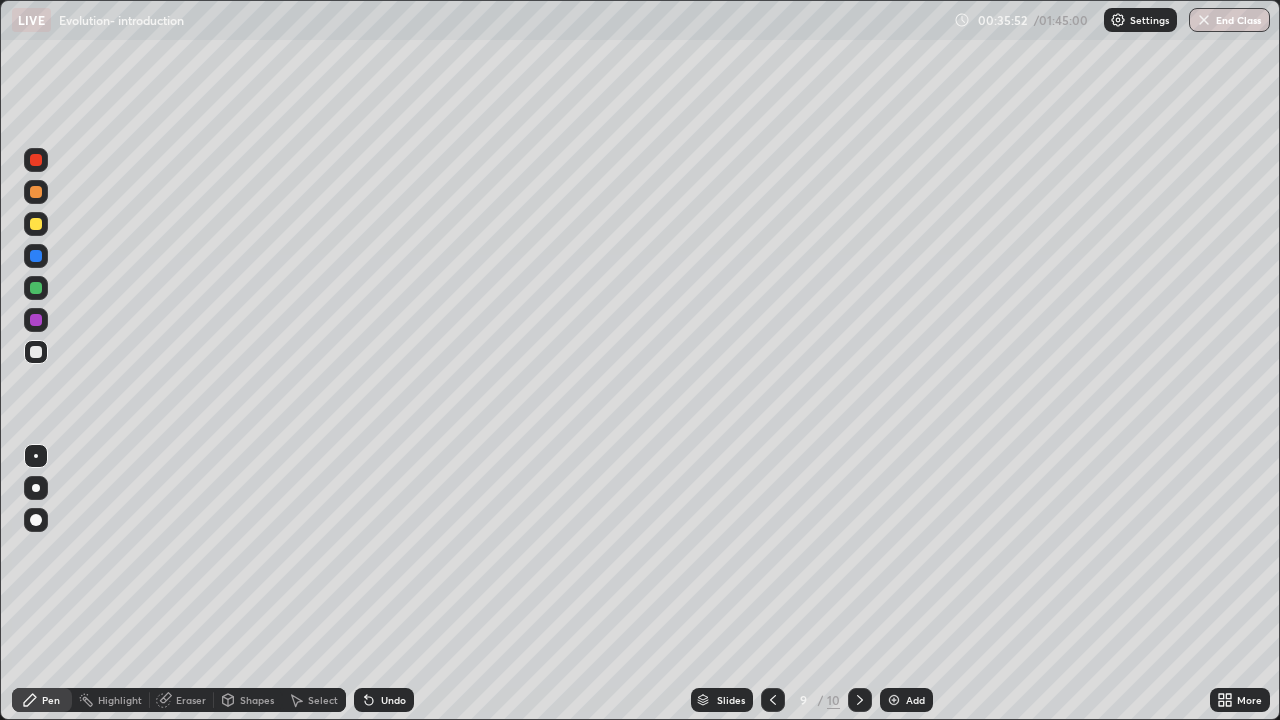 click at bounding box center (36, 256) 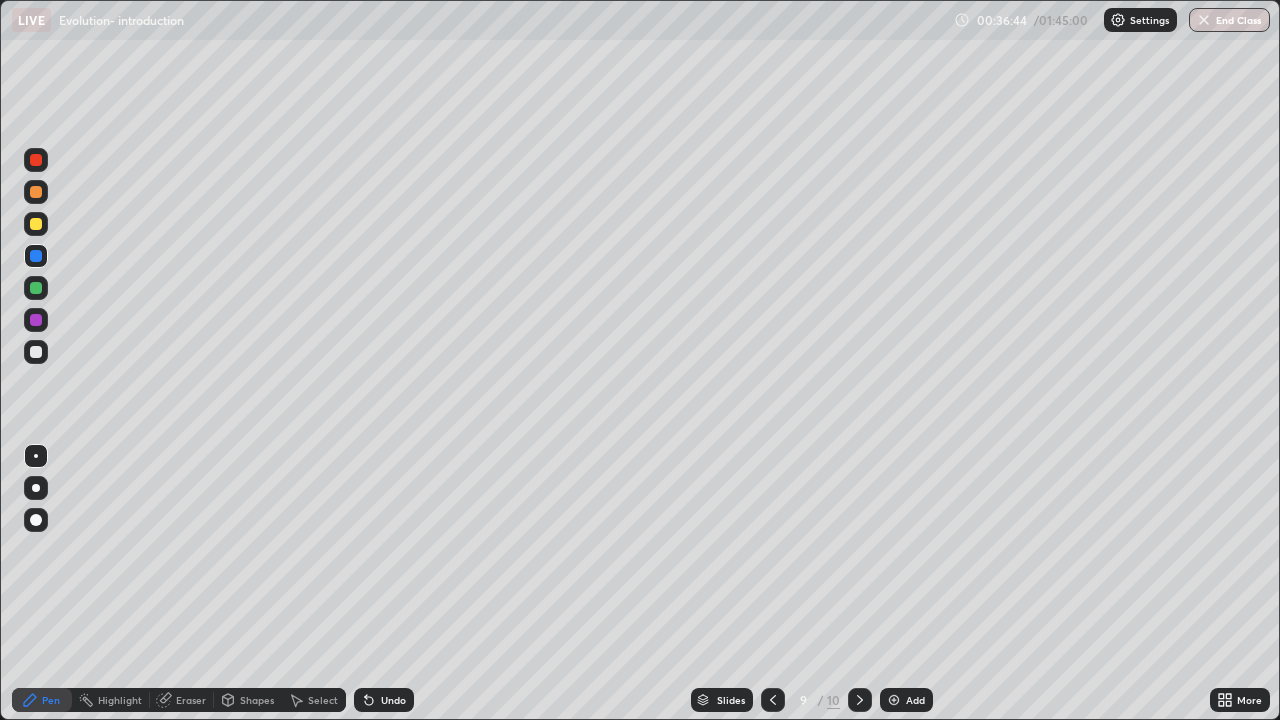 click at bounding box center (894, 700) 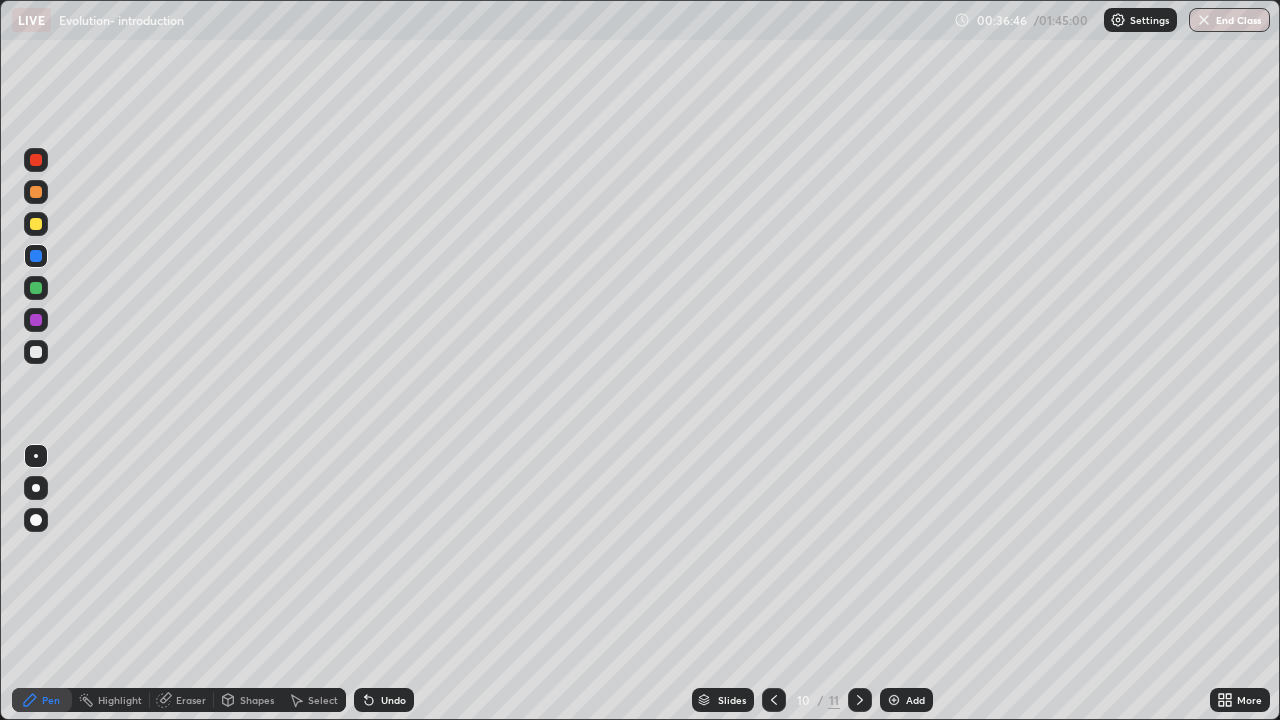 click at bounding box center (36, 192) 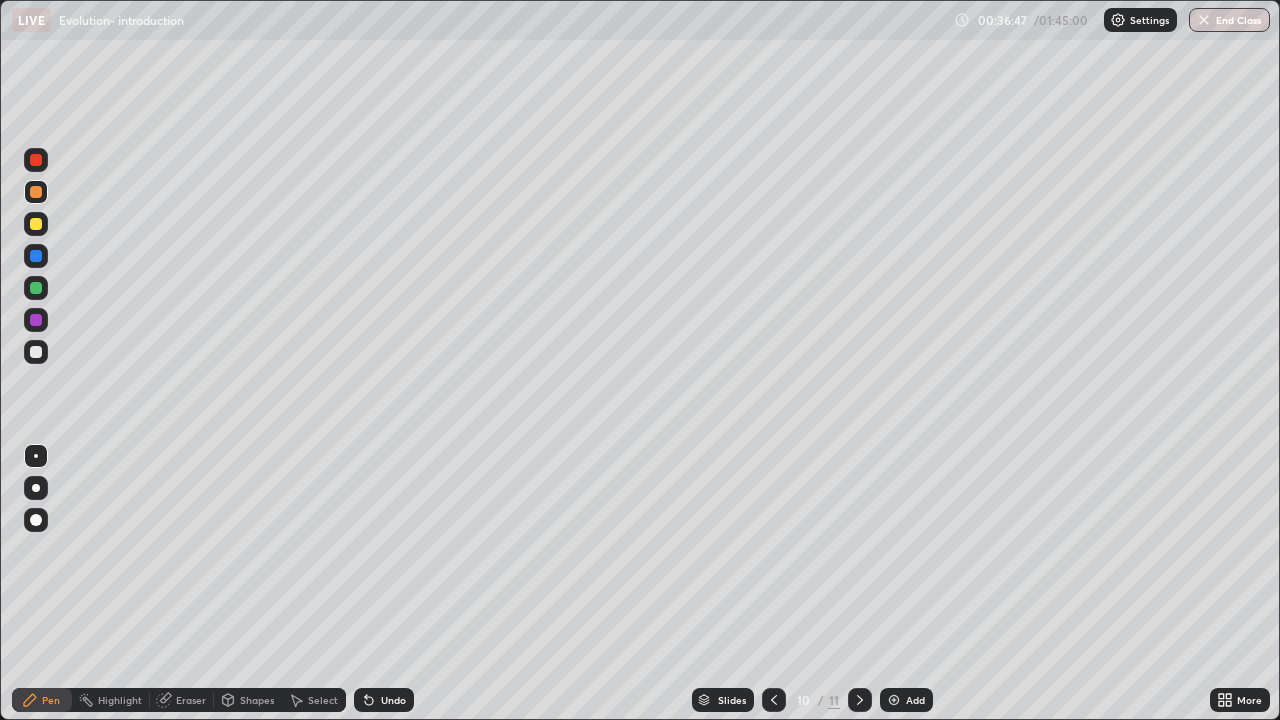 click at bounding box center (36, 488) 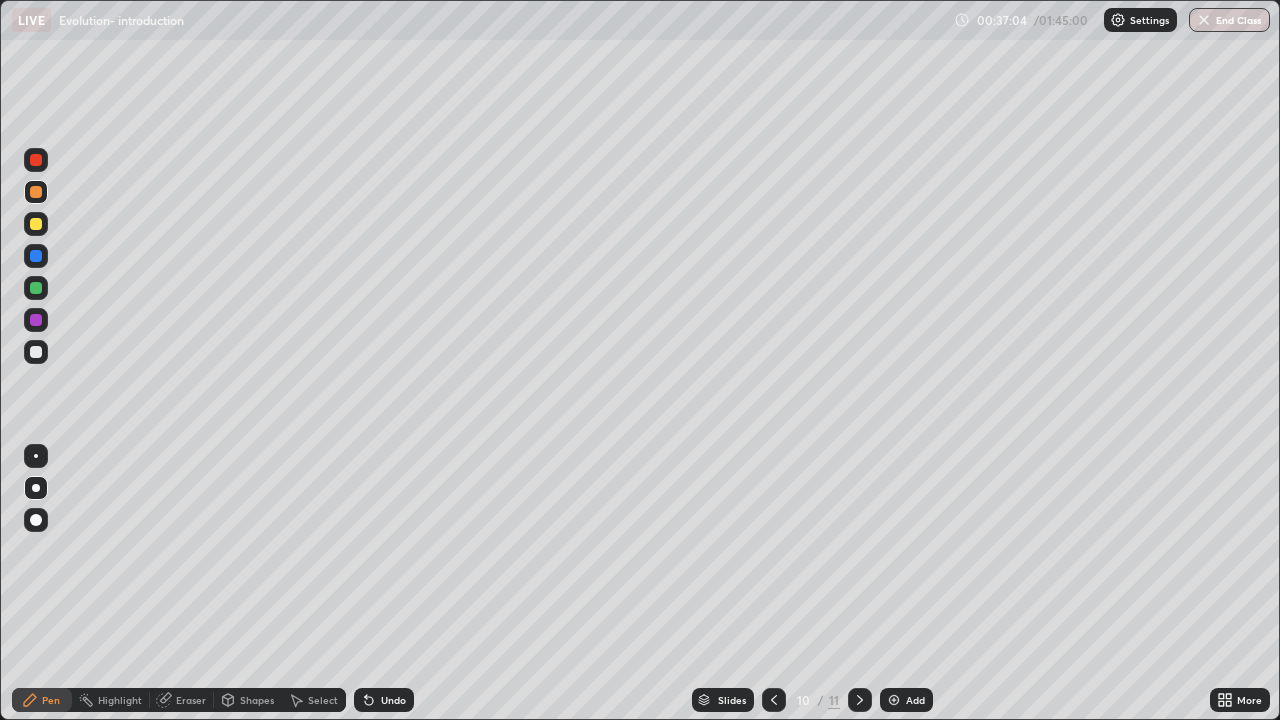 click at bounding box center [36, 256] 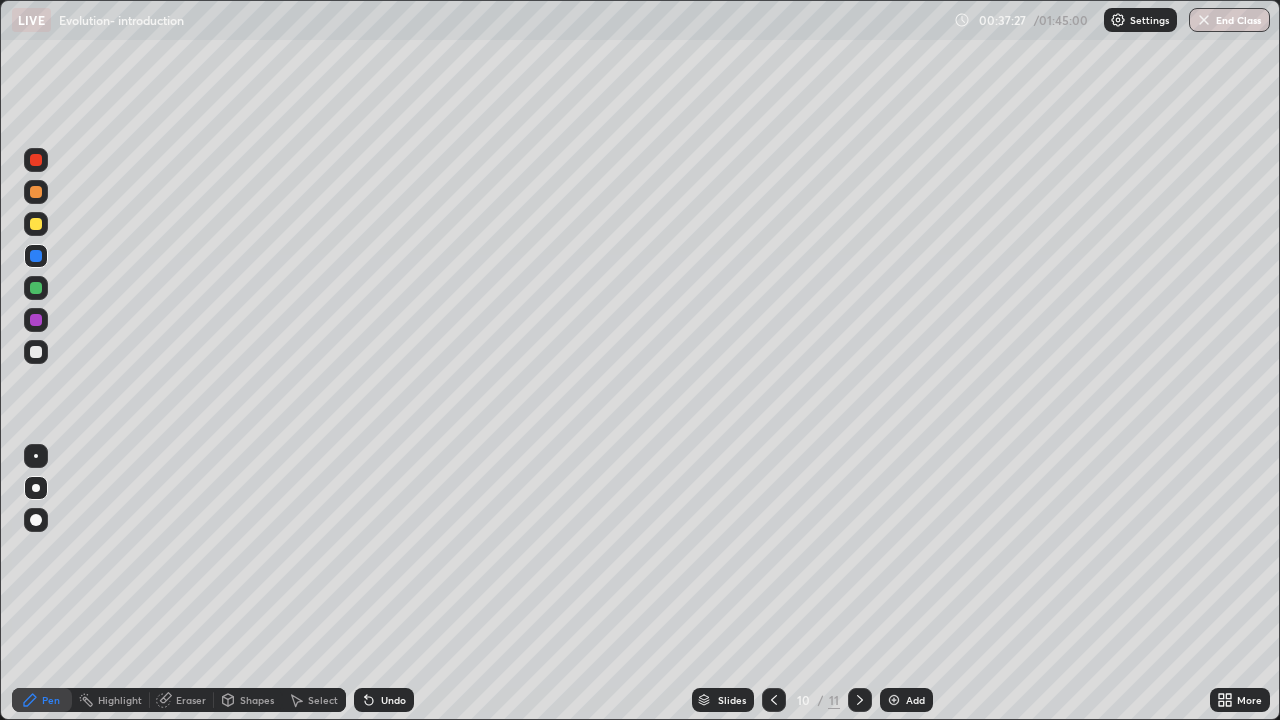 click at bounding box center [36, 288] 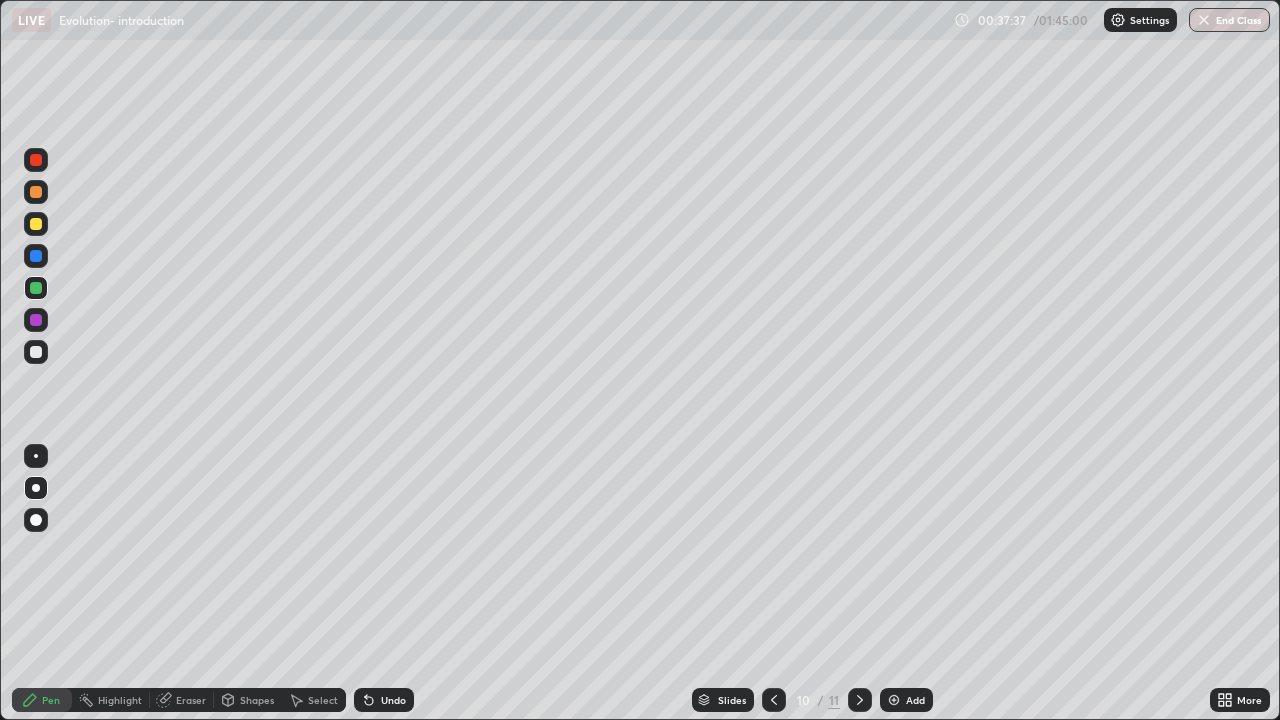 click at bounding box center [36, 352] 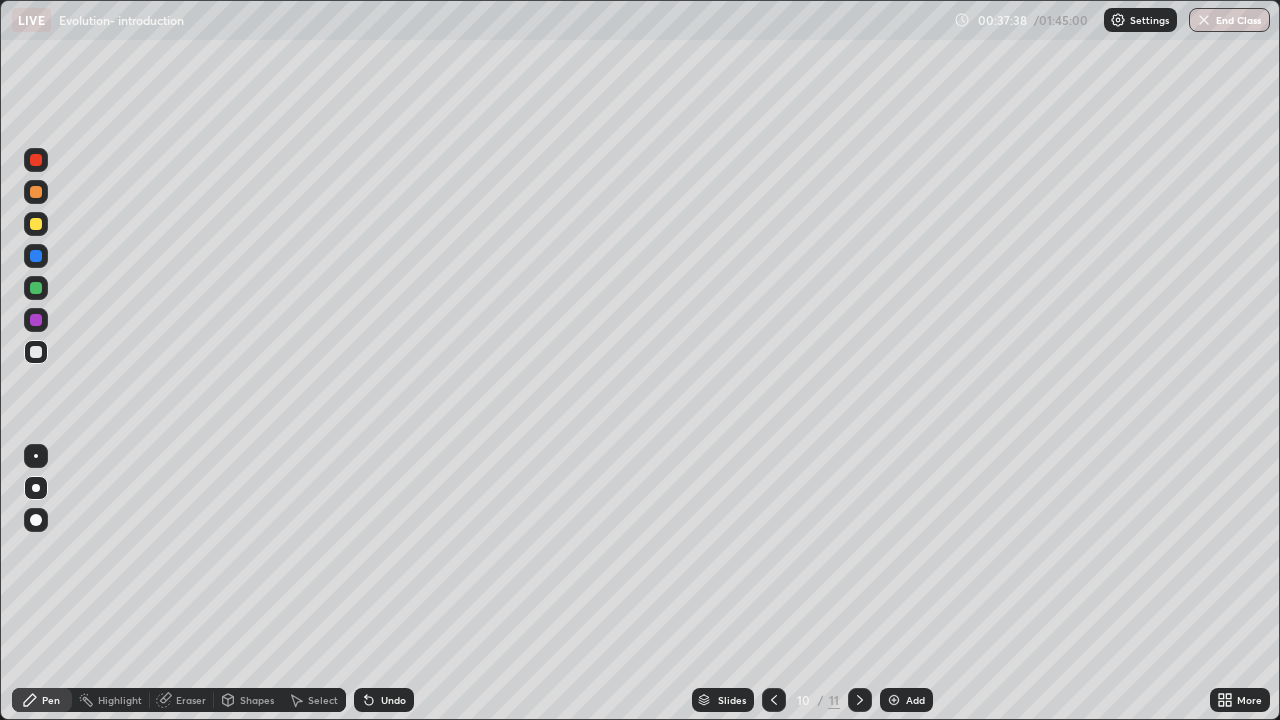 click at bounding box center (36, 288) 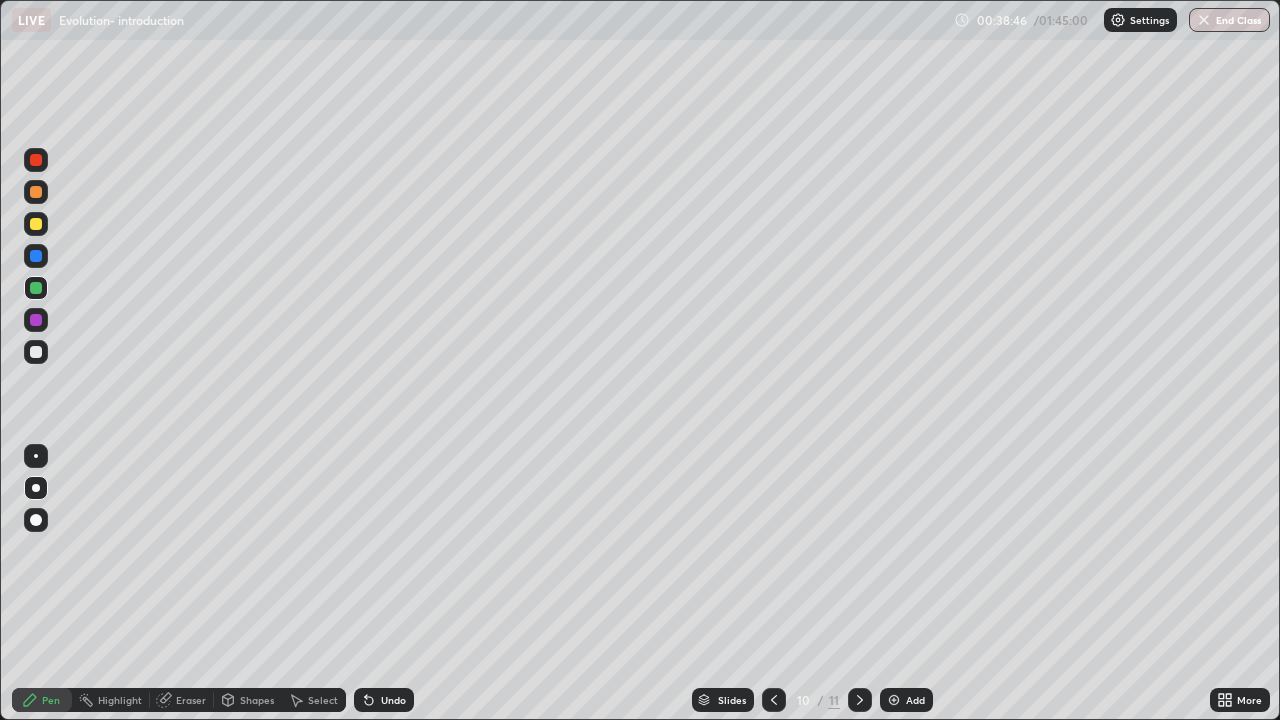 click at bounding box center [894, 700] 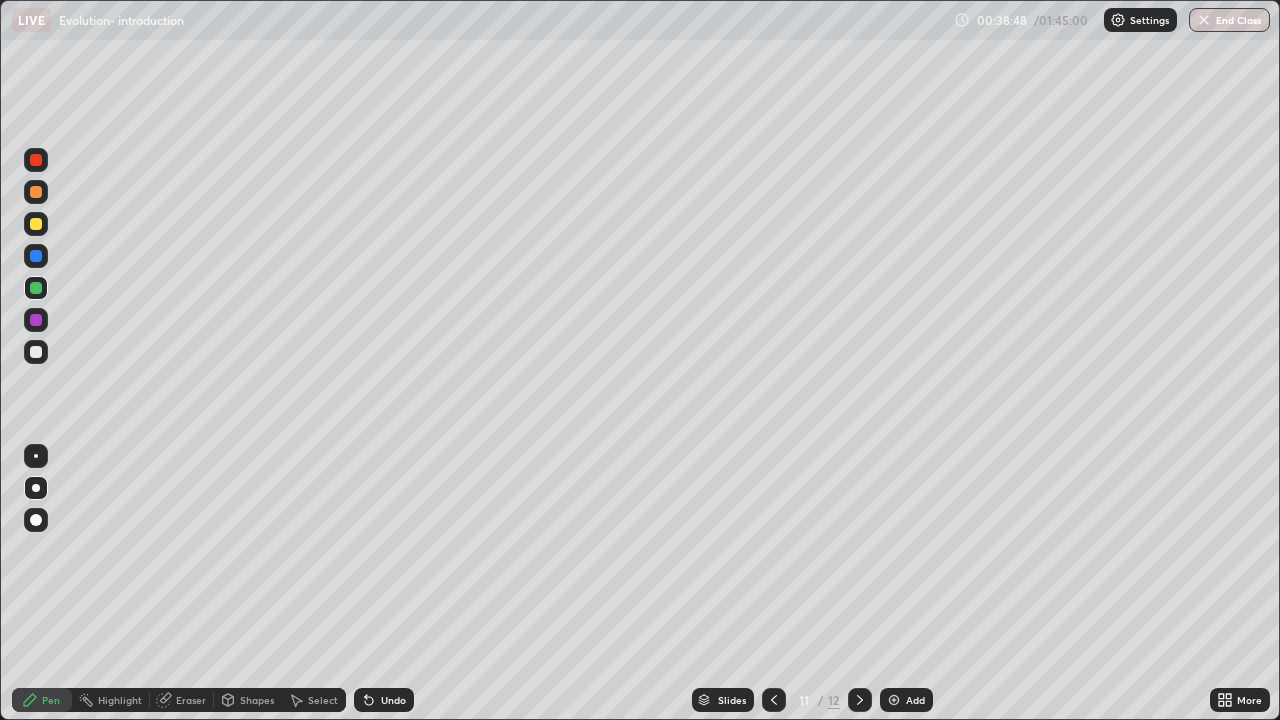 click at bounding box center [36, 320] 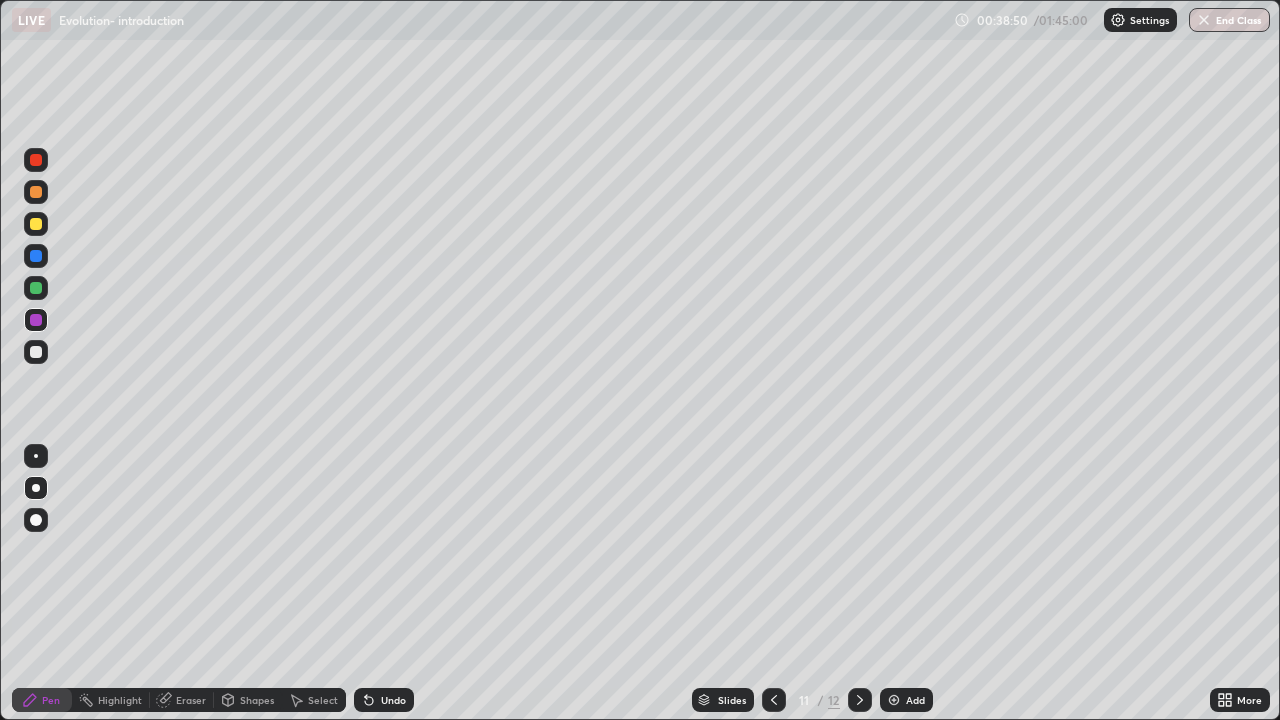 click at bounding box center [36, 488] 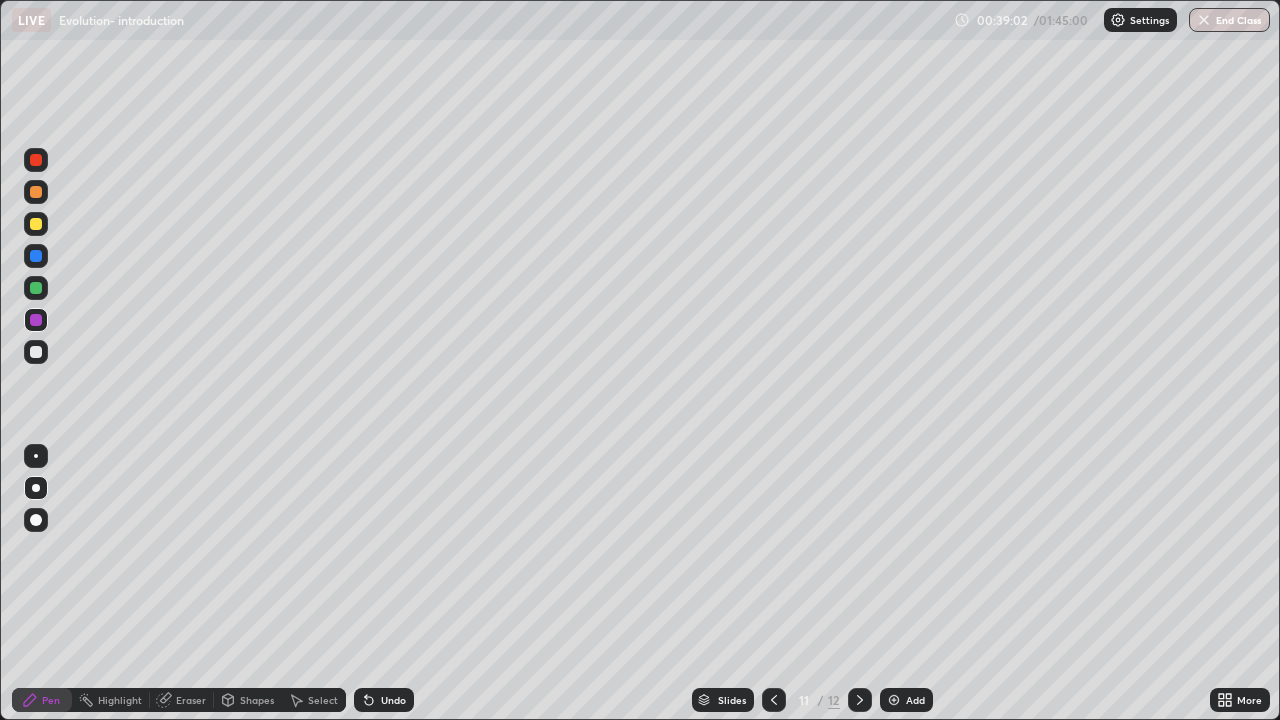 click at bounding box center [36, 288] 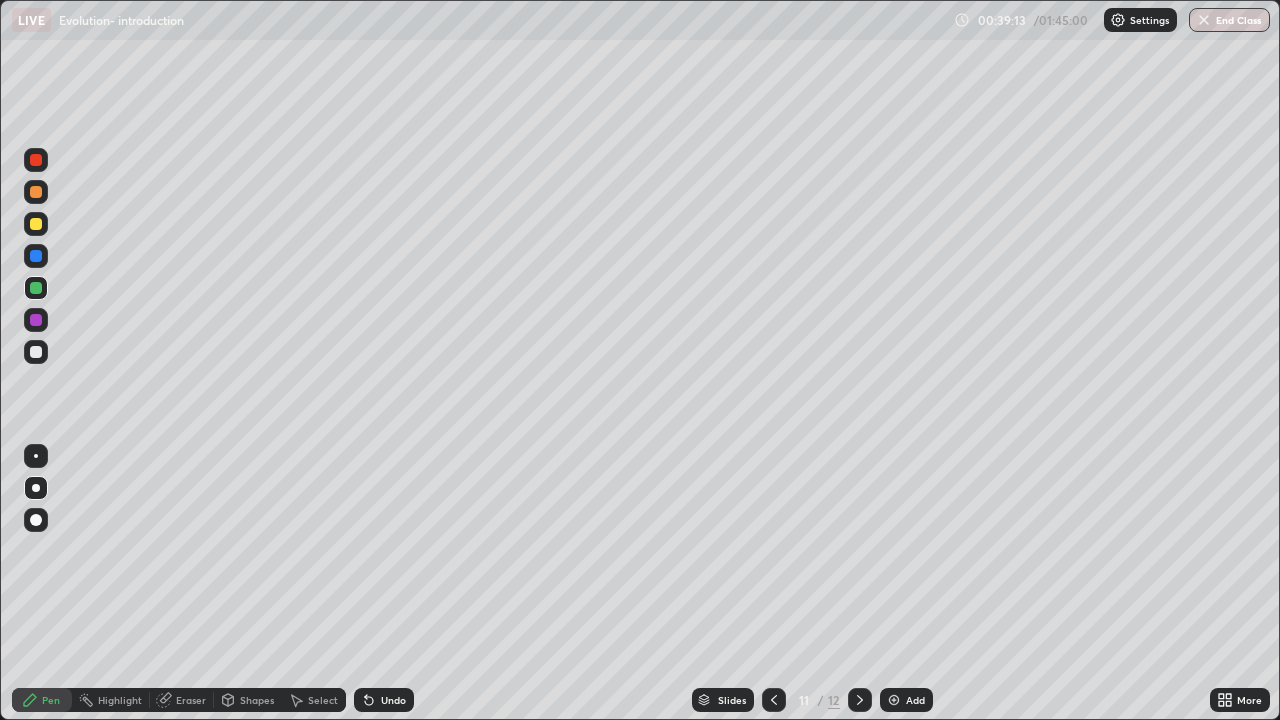 click at bounding box center (36, 256) 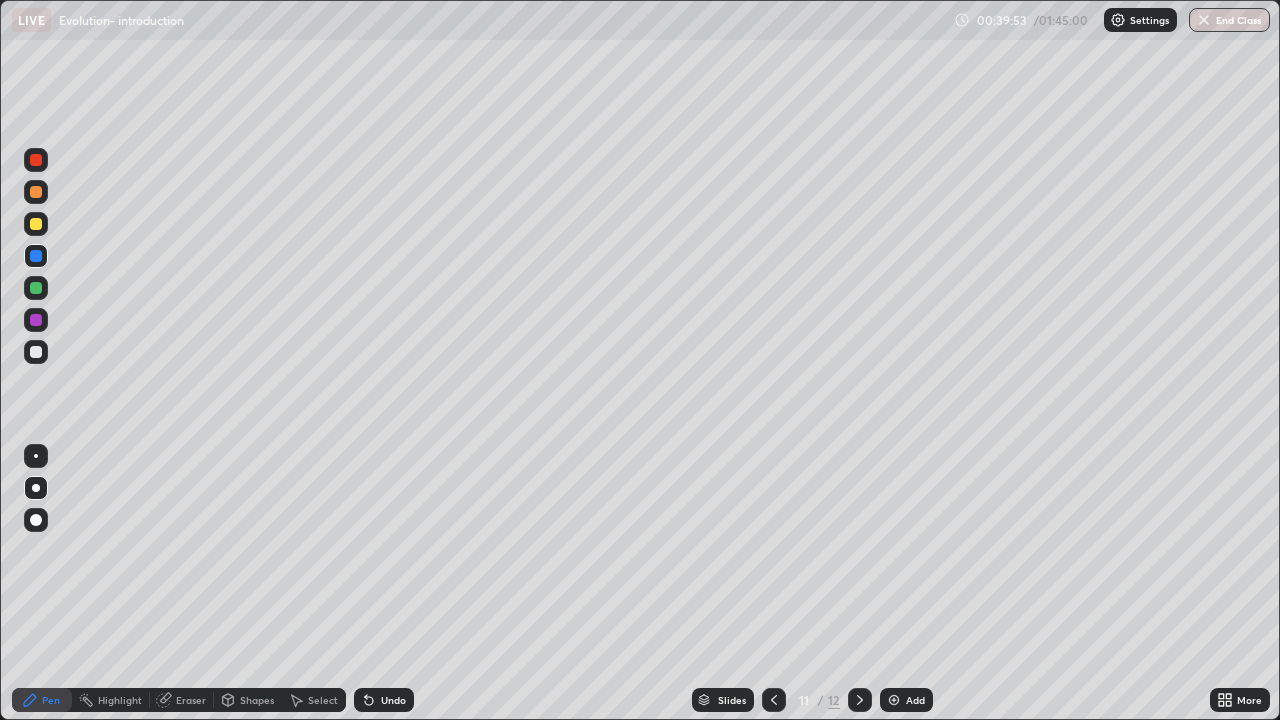 click at bounding box center (36, 288) 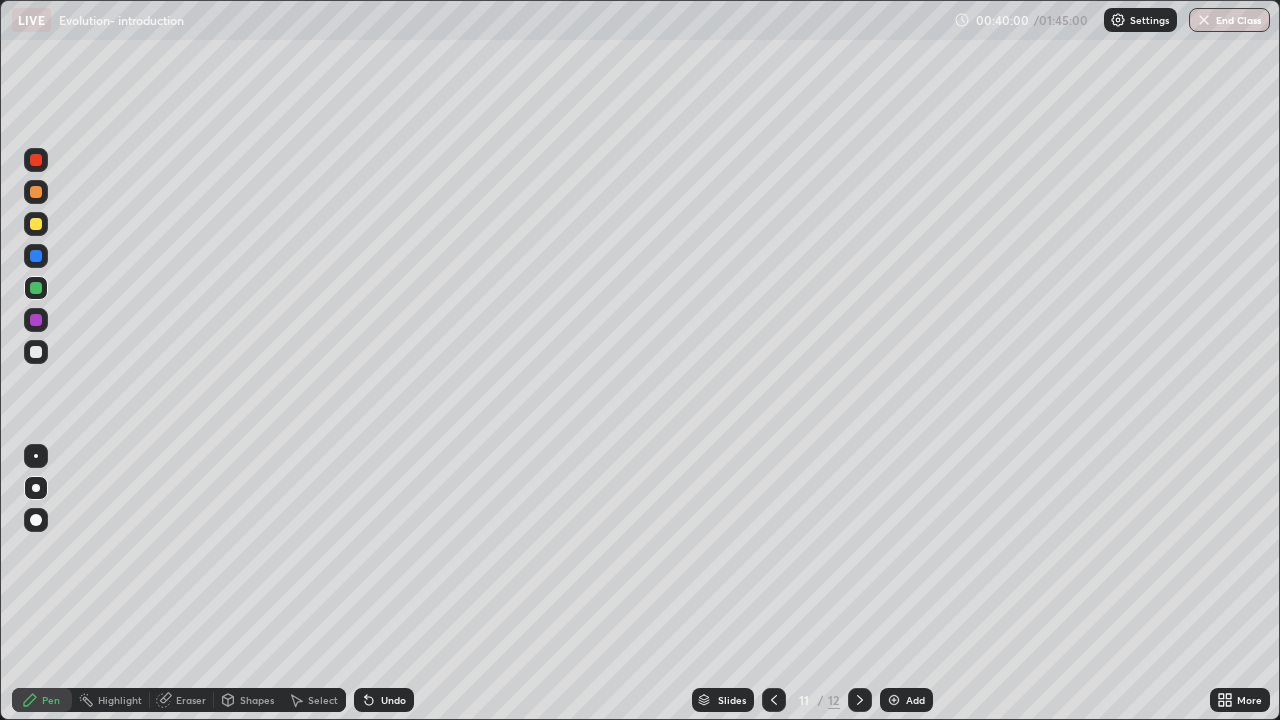 click on "Eraser" at bounding box center [191, 700] 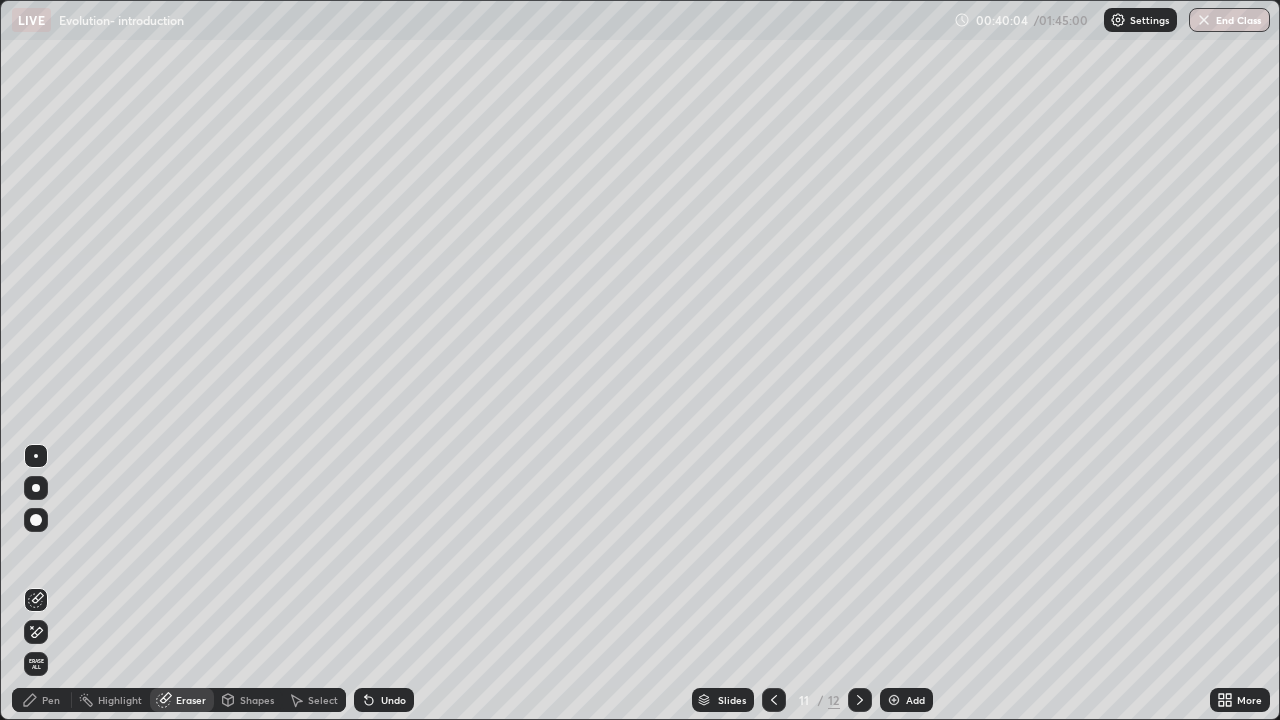 click 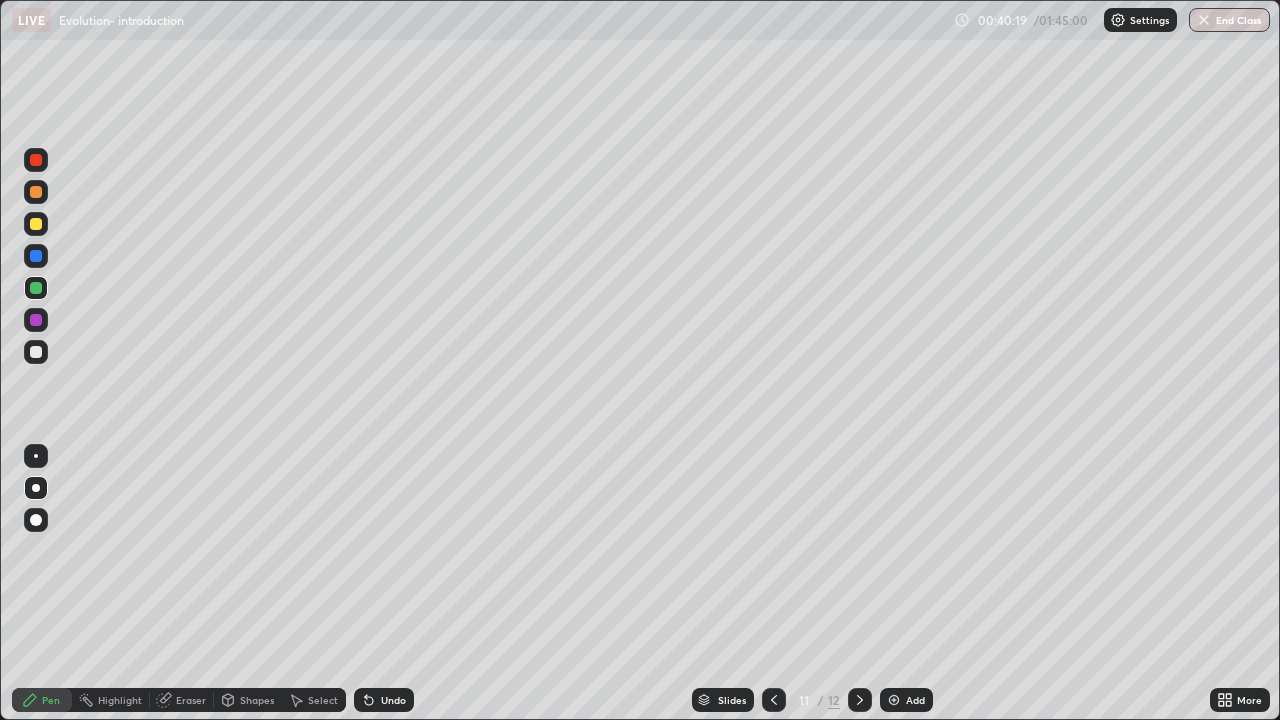 click at bounding box center [36, 352] 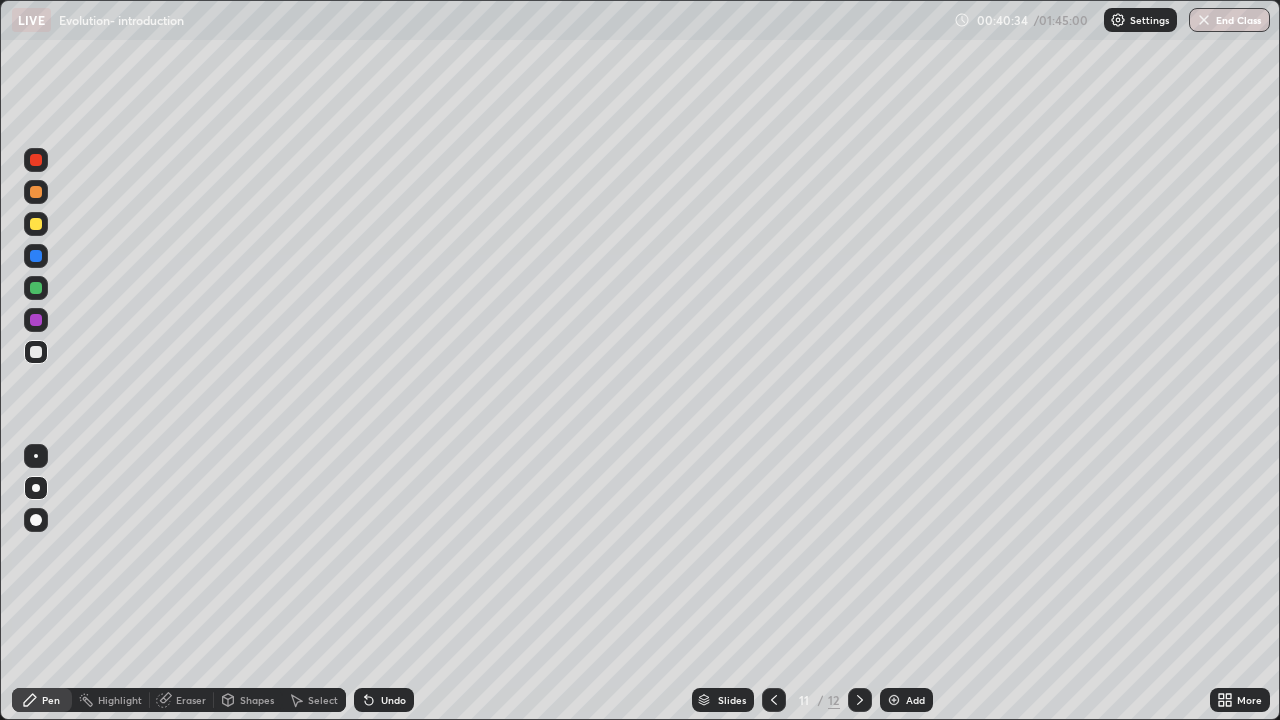click at bounding box center [36, 288] 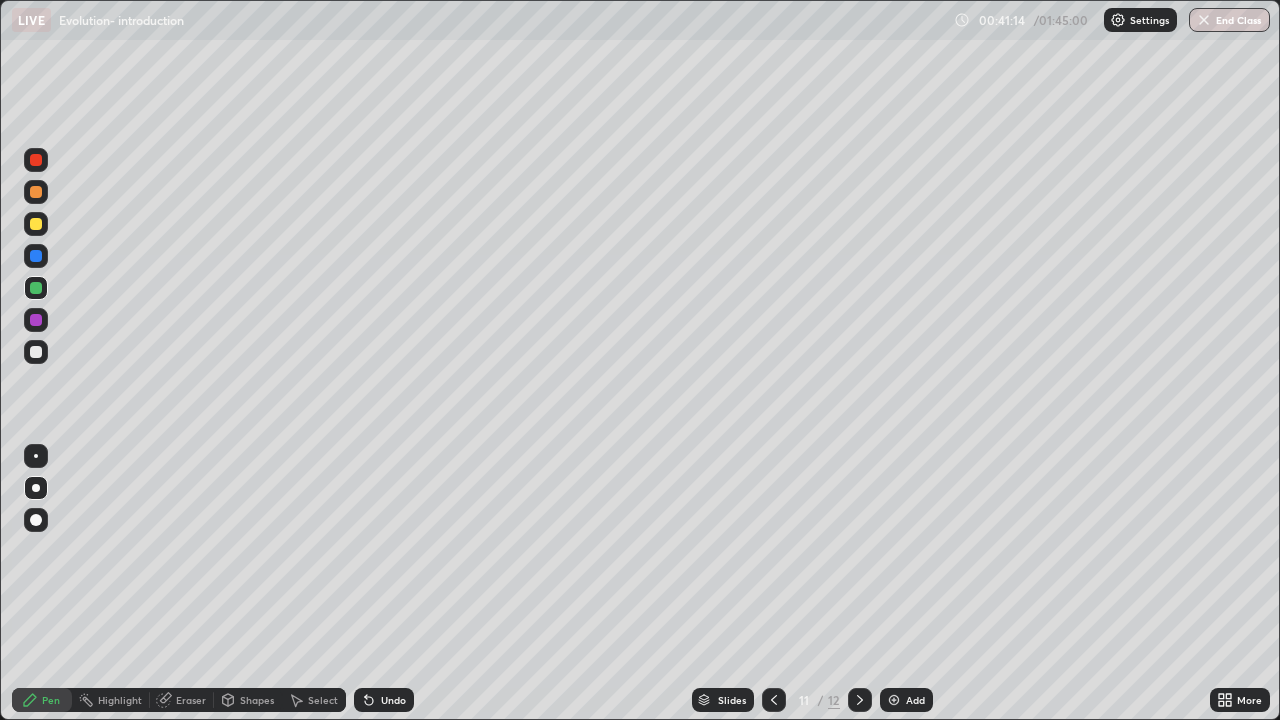 click at bounding box center (36, 320) 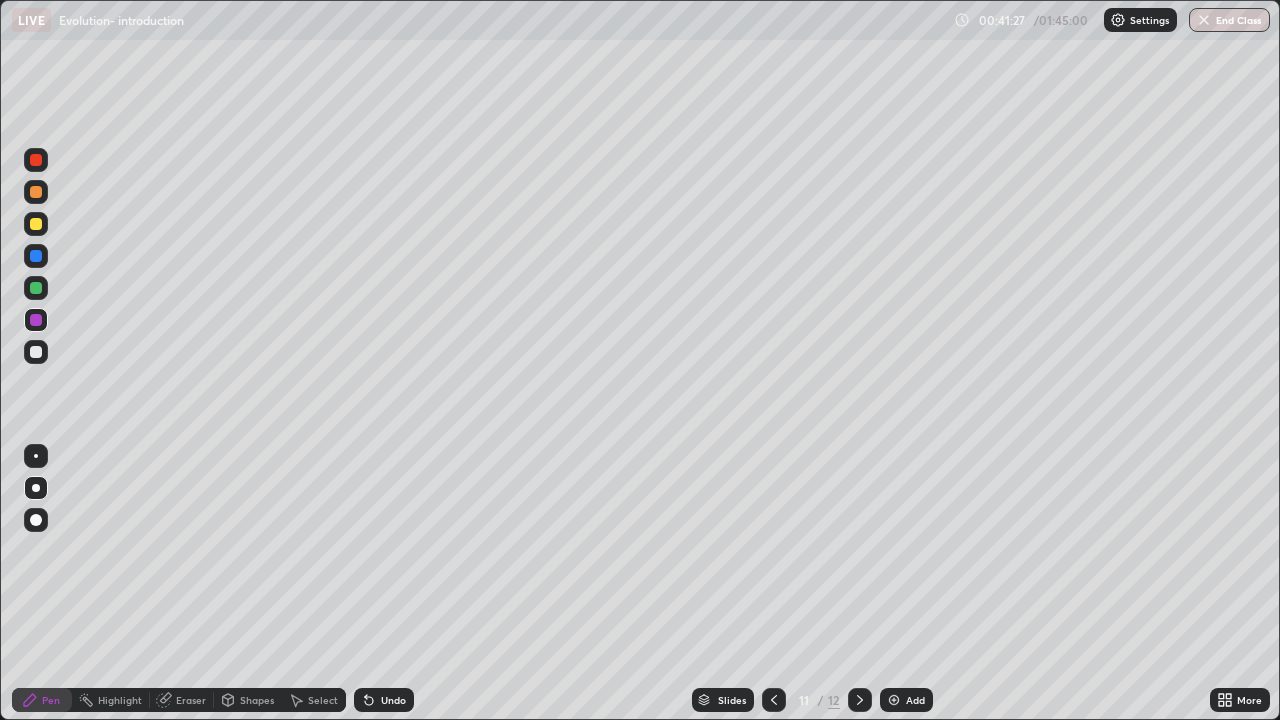 click at bounding box center [36, 352] 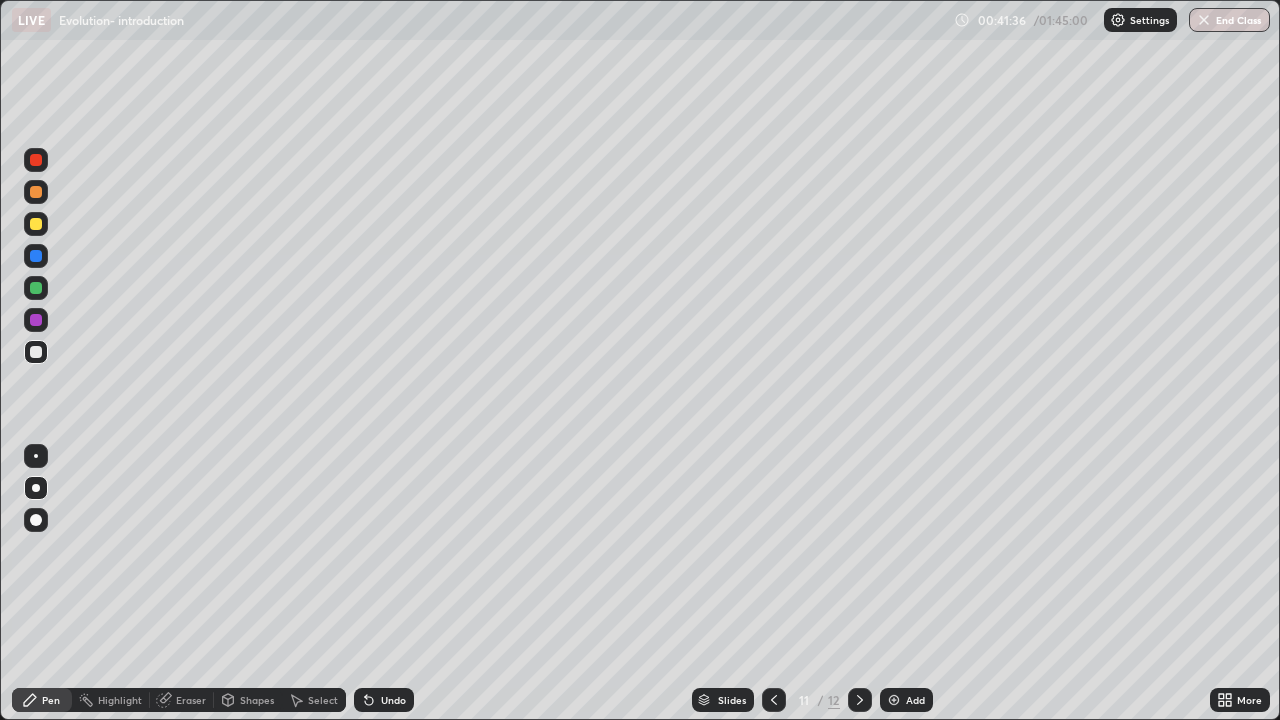 click at bounding box center (36, 352) 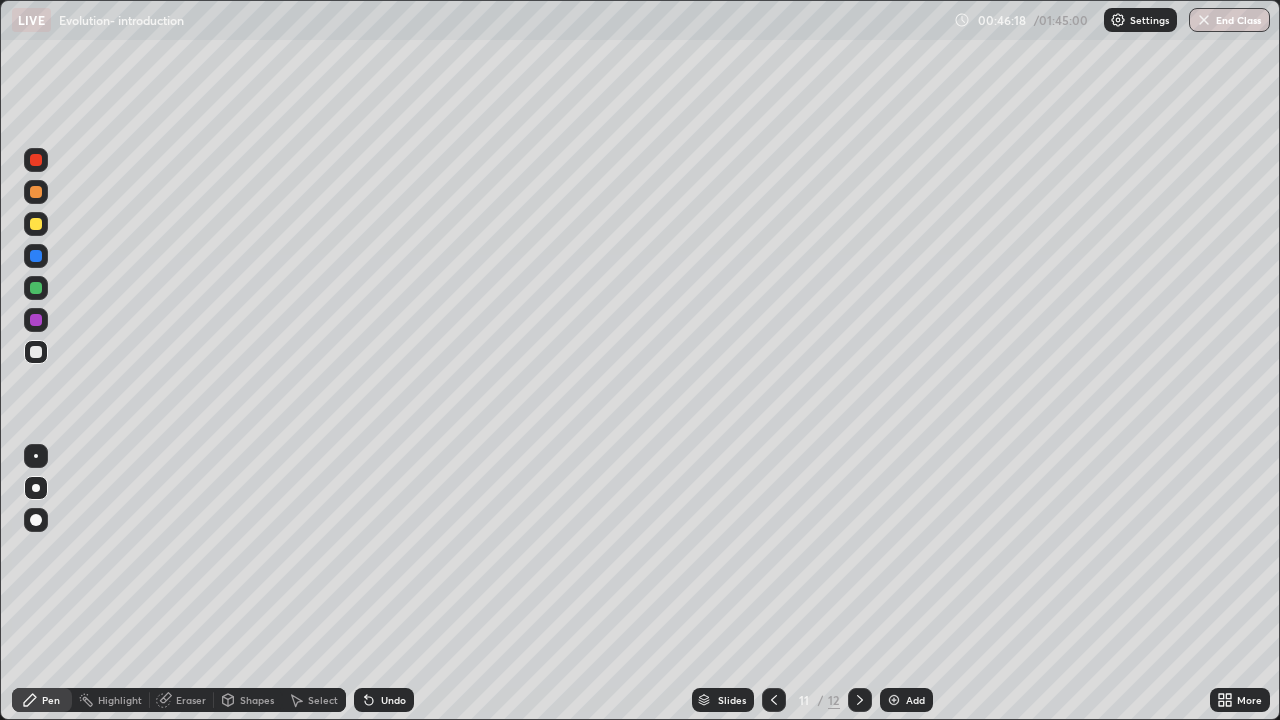 click 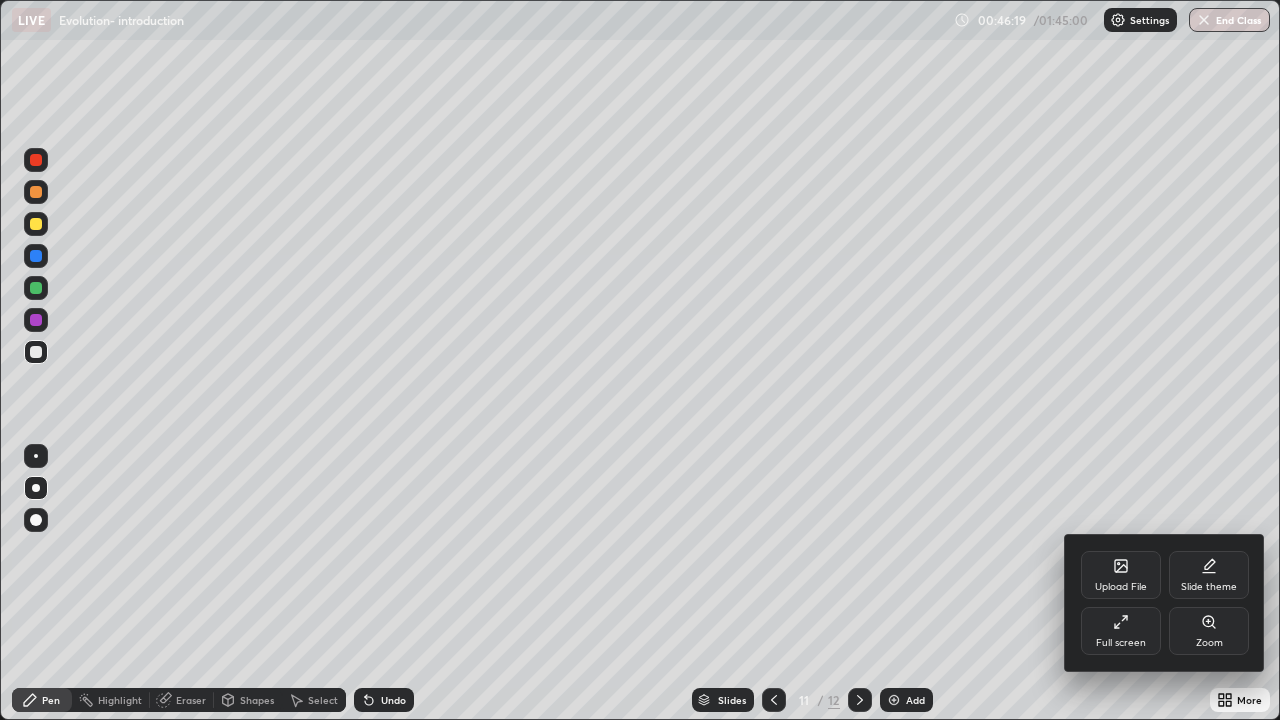 click 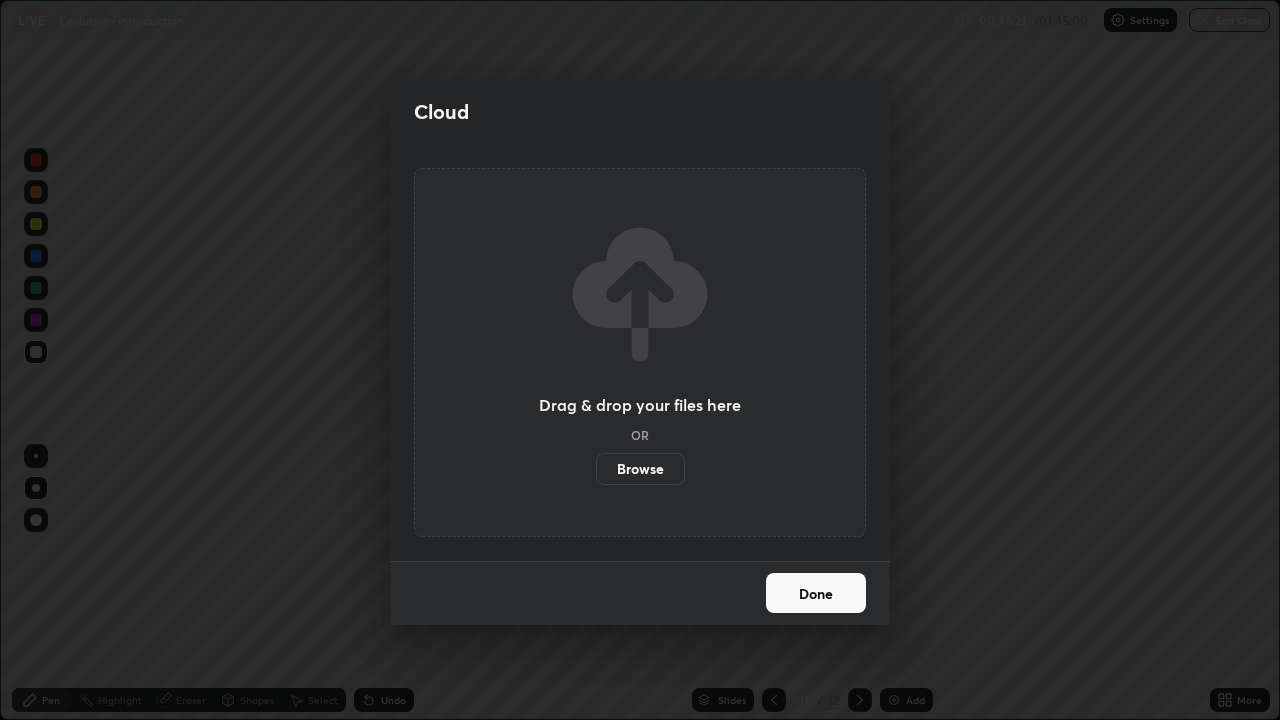 click on "Browse" at bounding box center [640, 469] 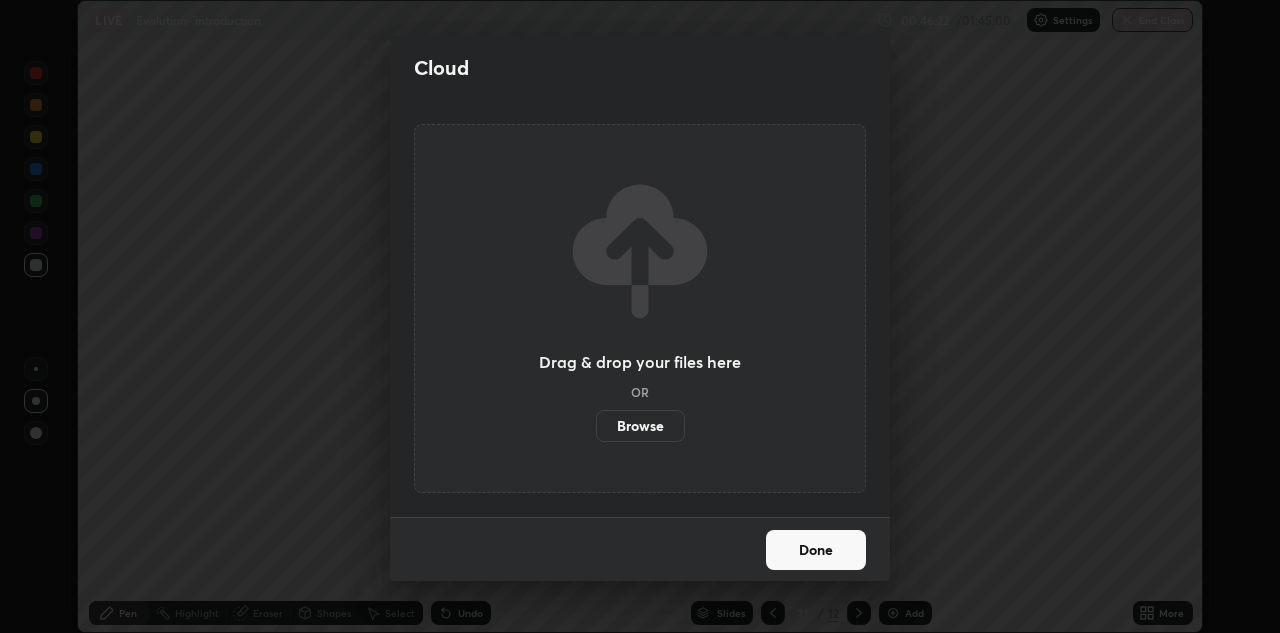 scroll, scrollTop: 633, scrollLeft: 1280, axis: both 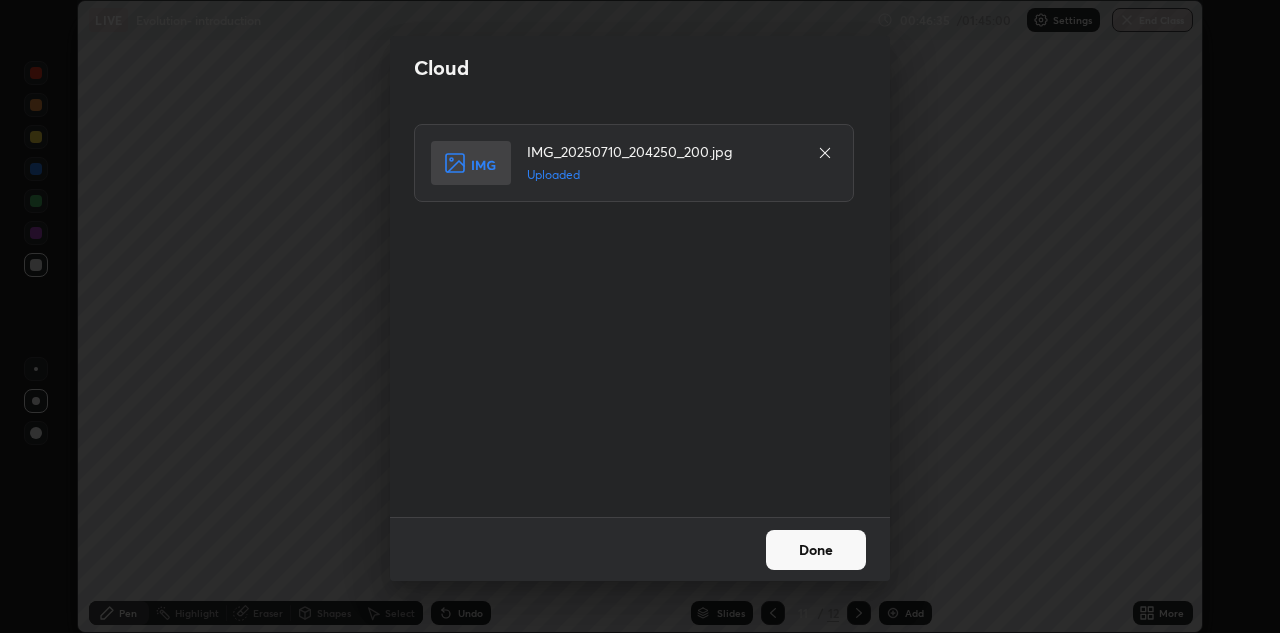 click on "Done" at bounding box center (816, 550) 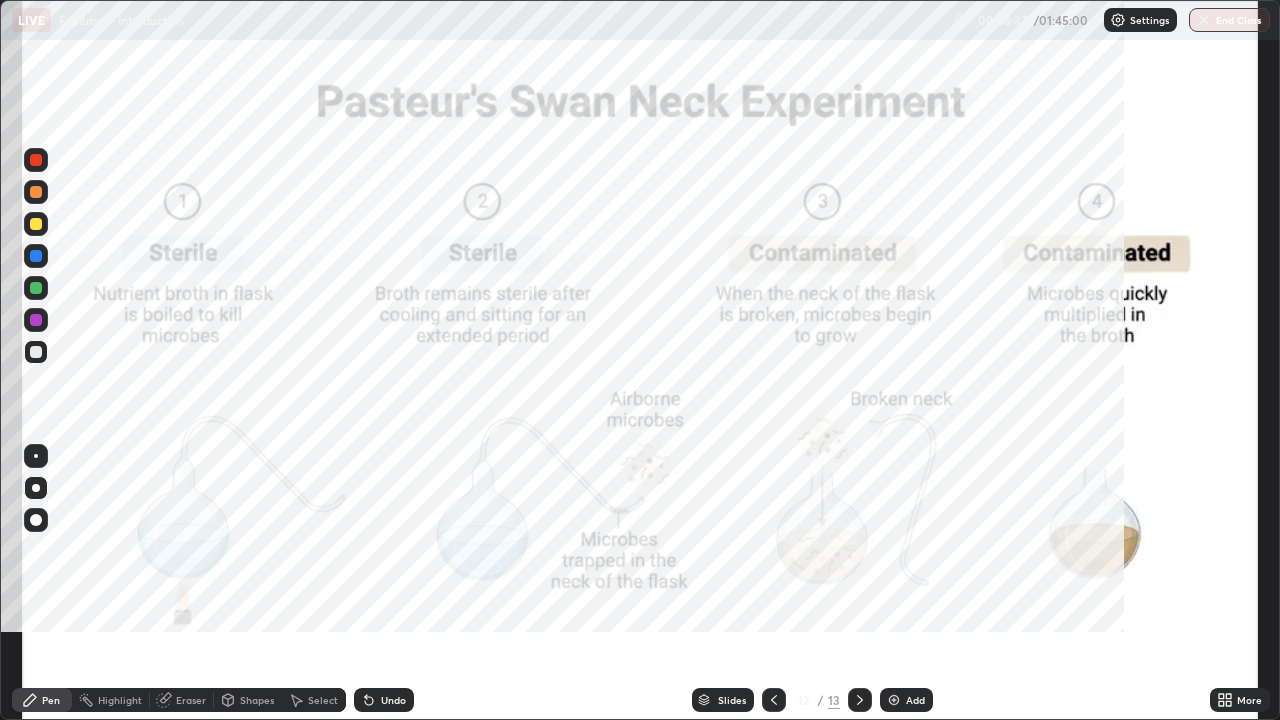 scroll, scrollTop: 99280, scrollLeft: 98720, axis: both 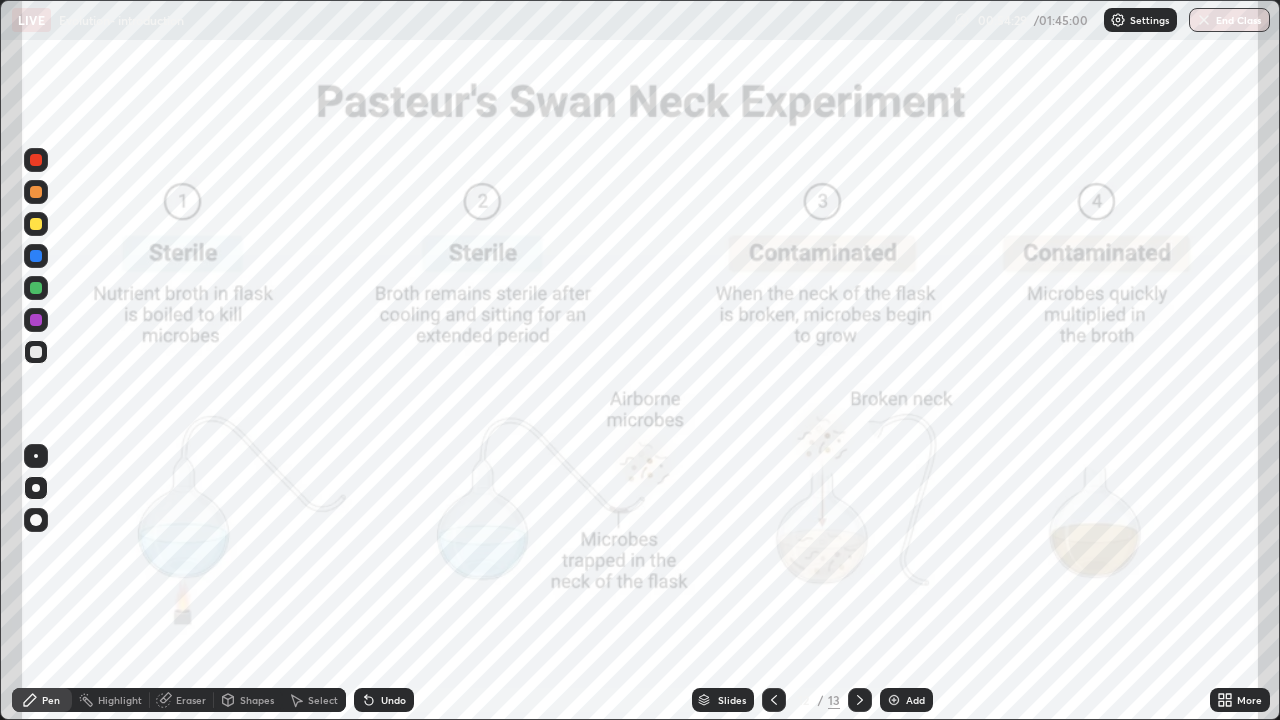 click 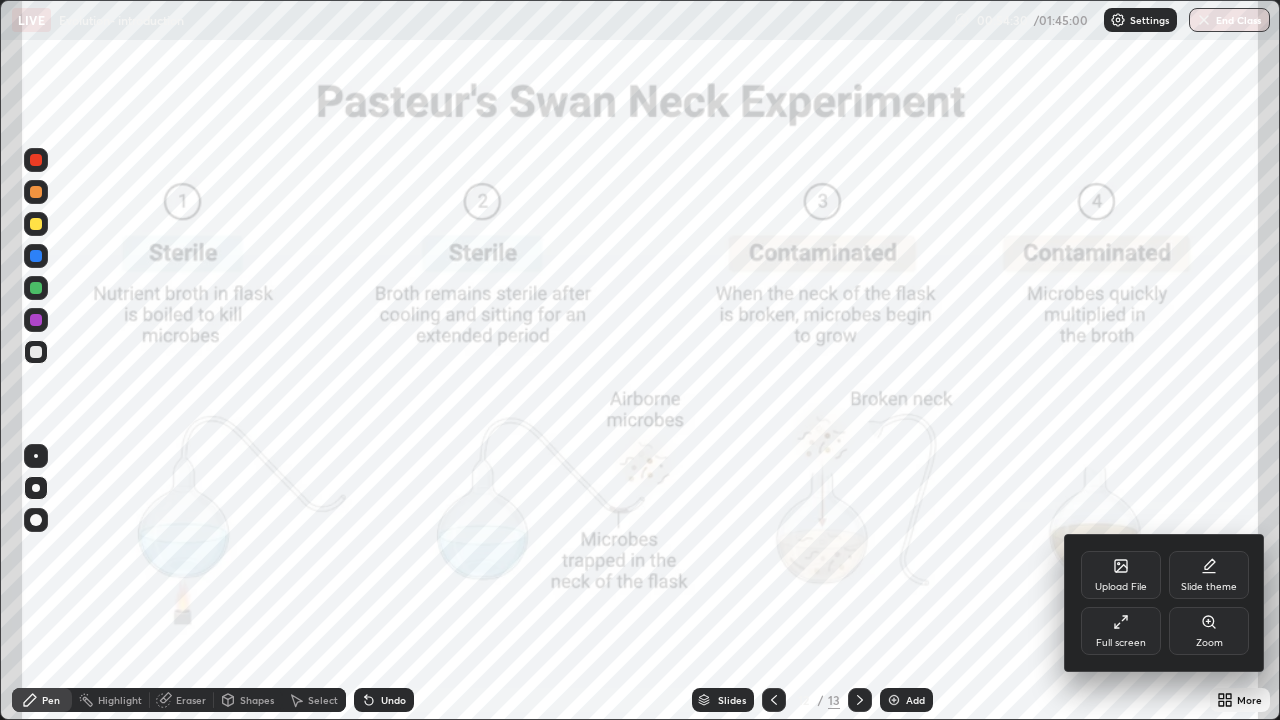click on "Upload File" at bounding box center (1121, 575) 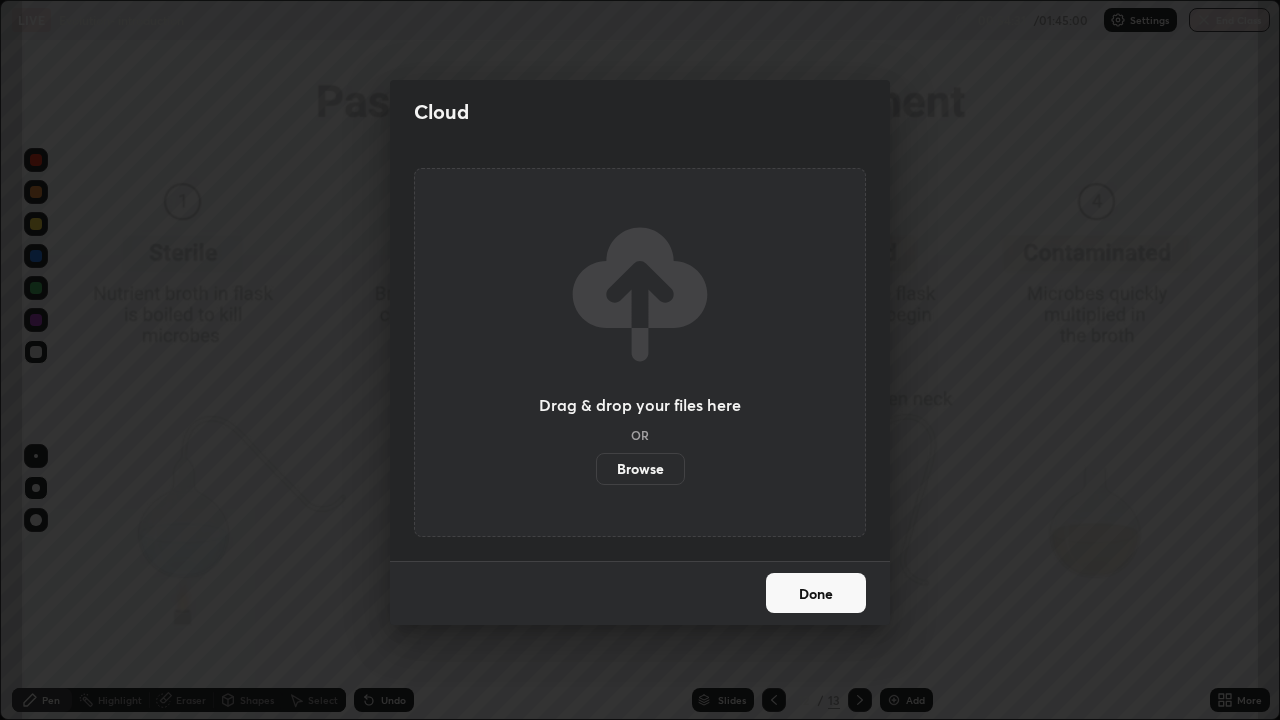 click on "Browse" at bounding box center (640, 469) 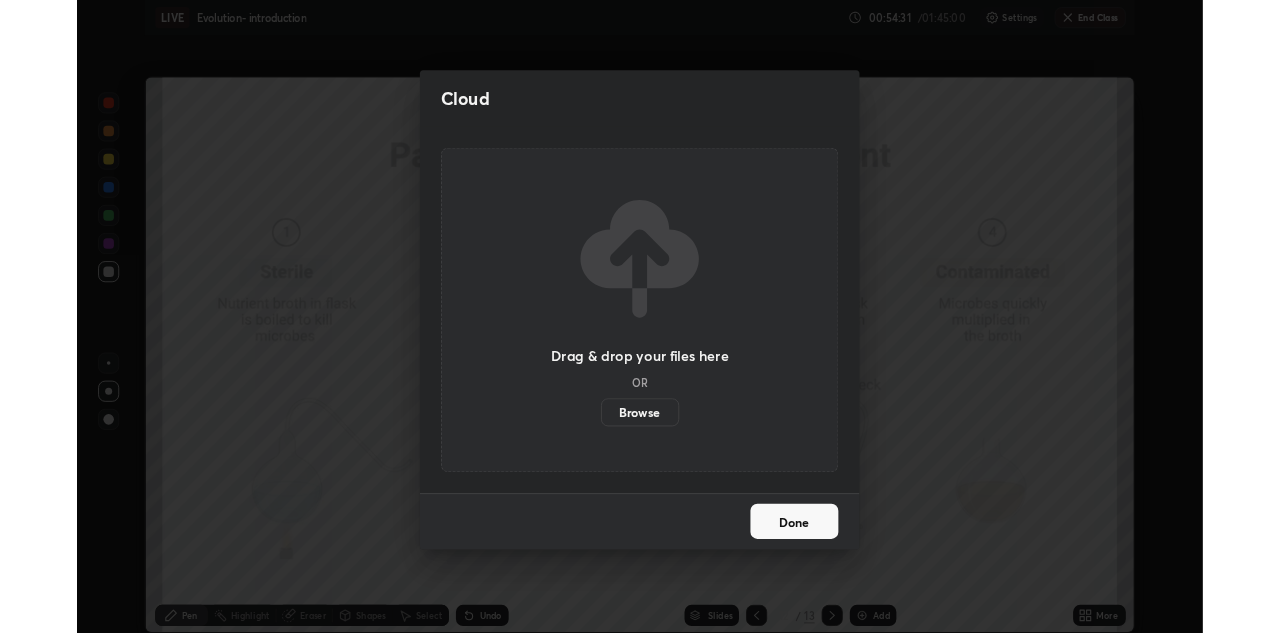 scroll, scrollTop: 633, scrollLeft: 1280, axis: both 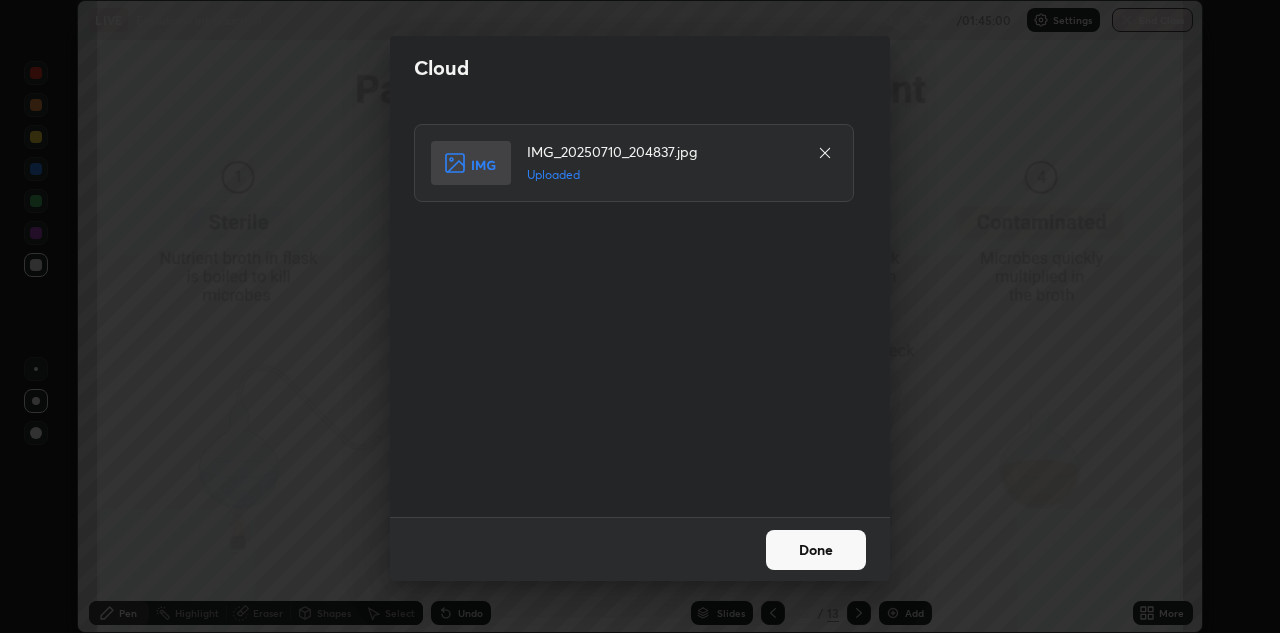 click on "Done" at bounding box center [816, 550] 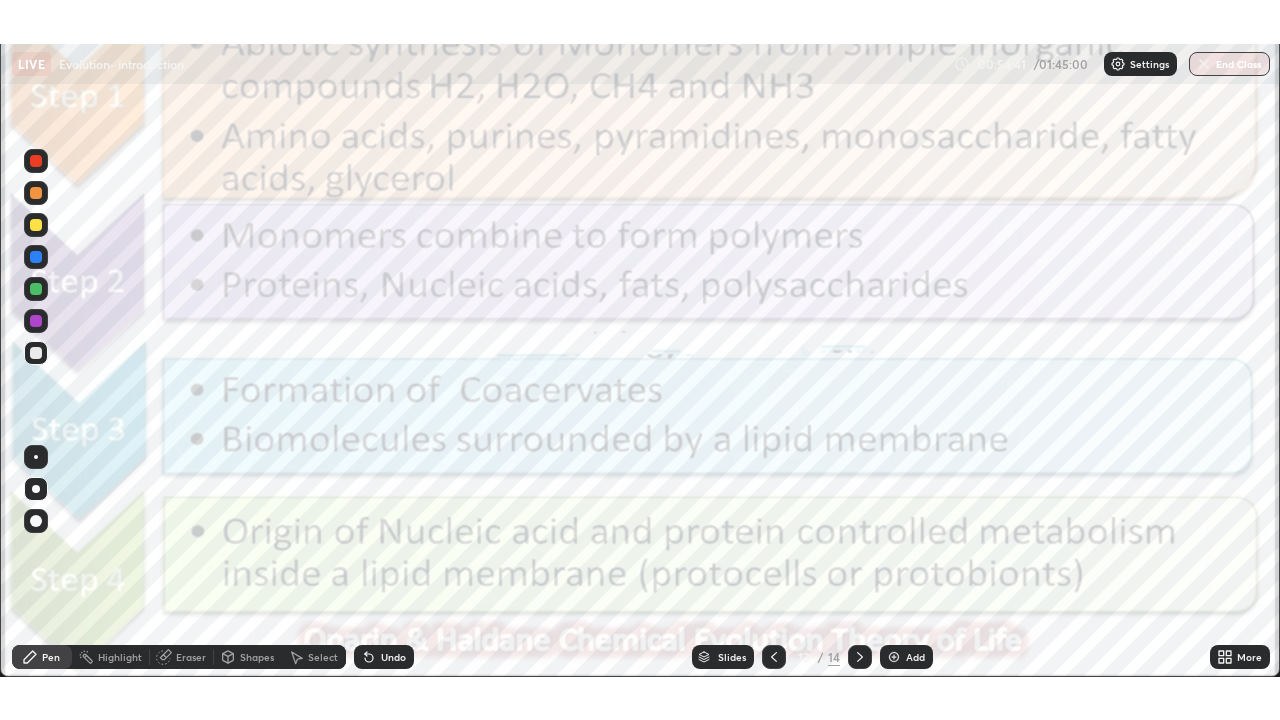 scroll, scrollTop: 99280, scrollLeft: 98720, axis: both 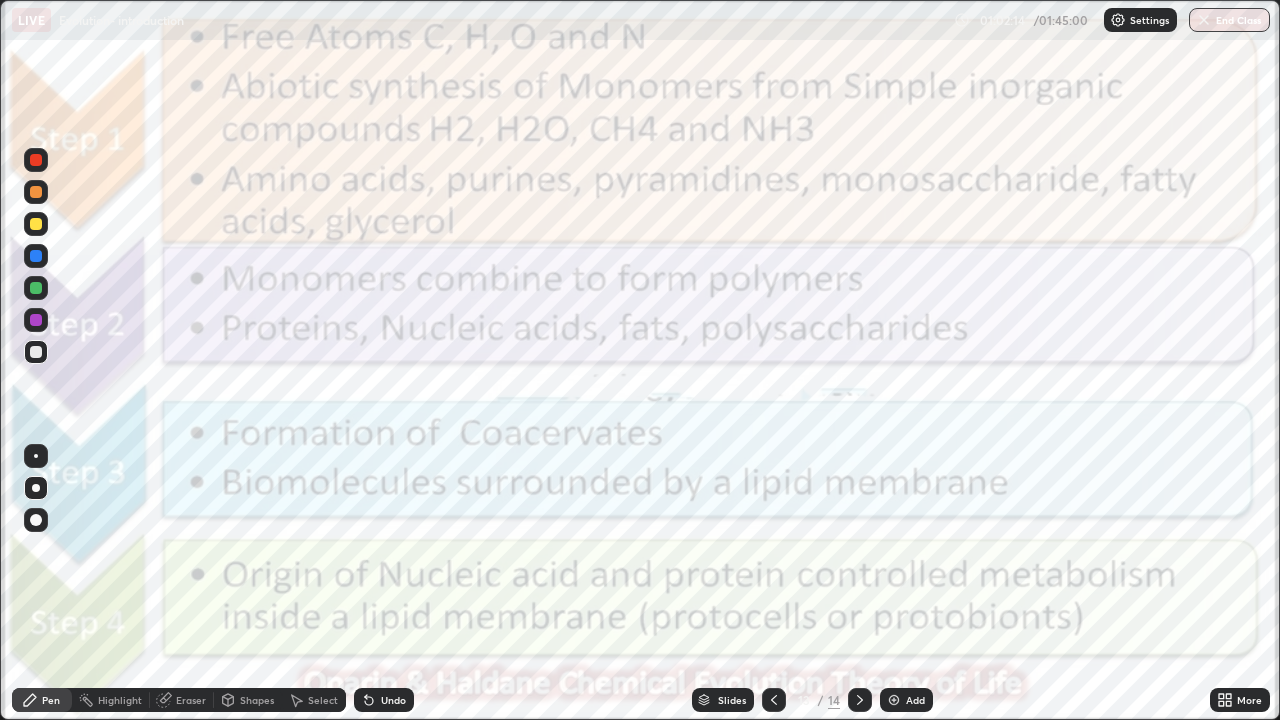click on "Slides" at bounding box center [732, 700] 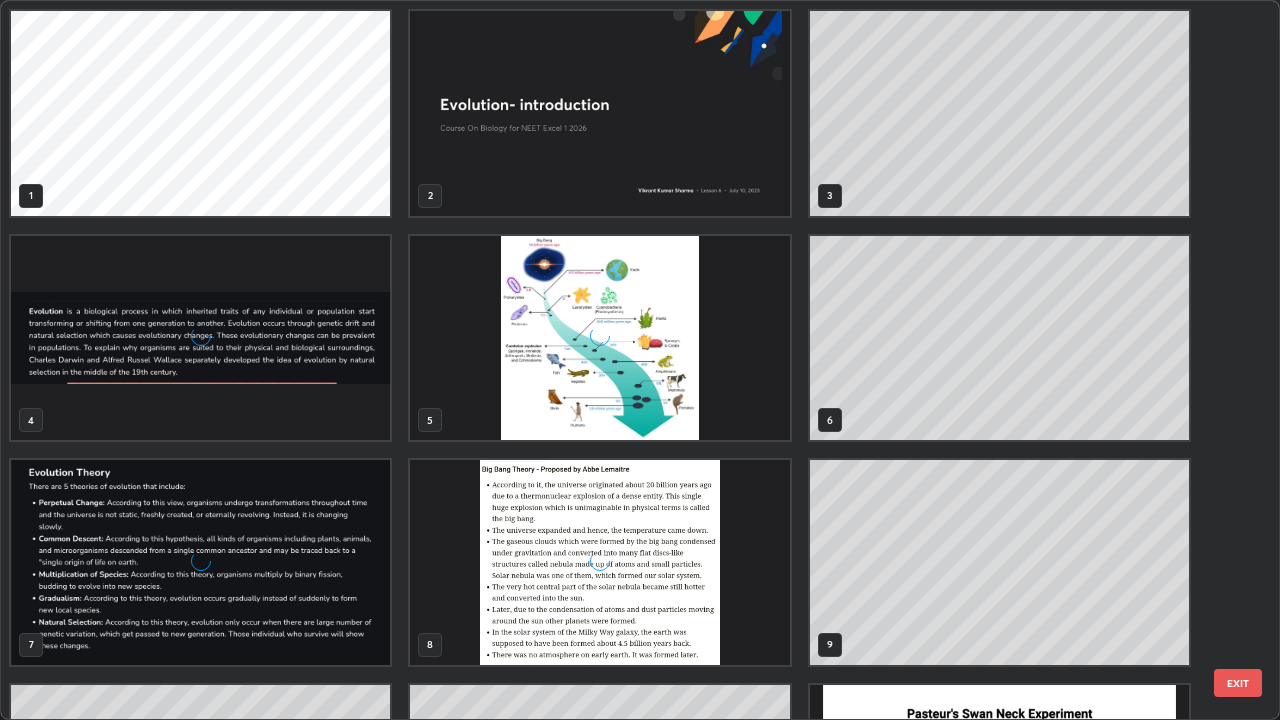 scroll, scrollTop: 405, scrollLeft: 0, axis: vertical 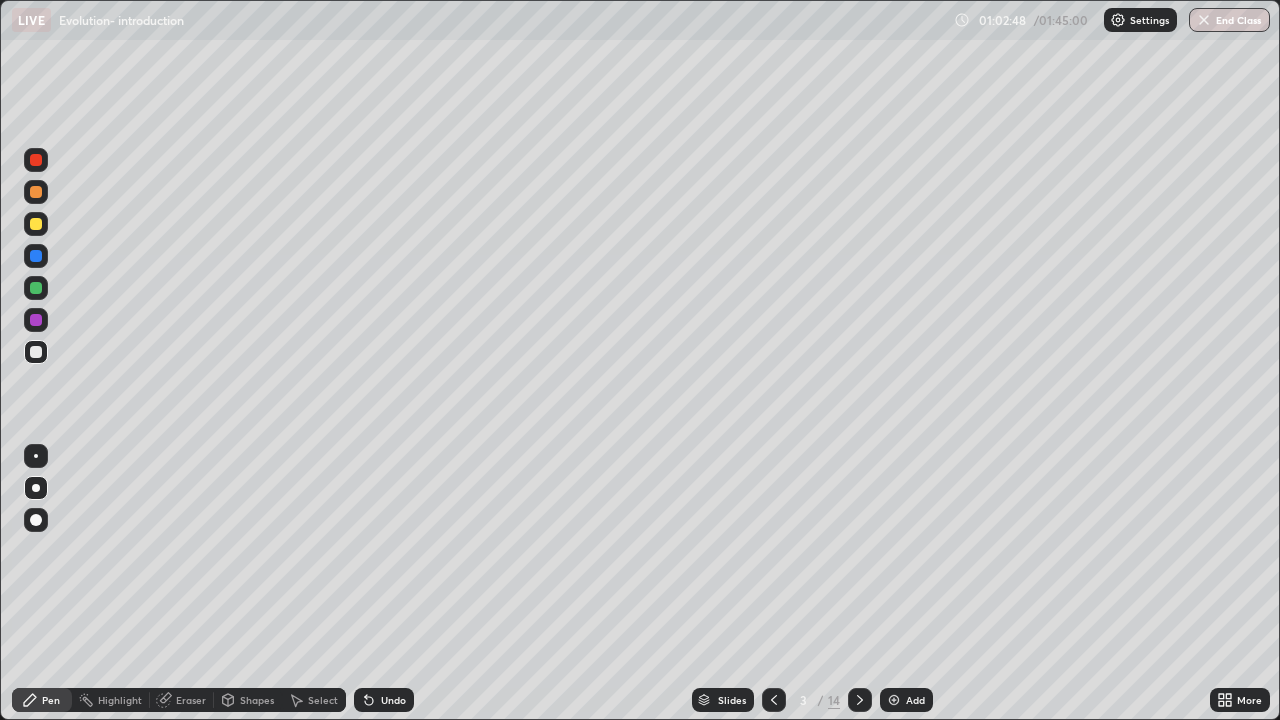 click at bounding box center [894, 700] 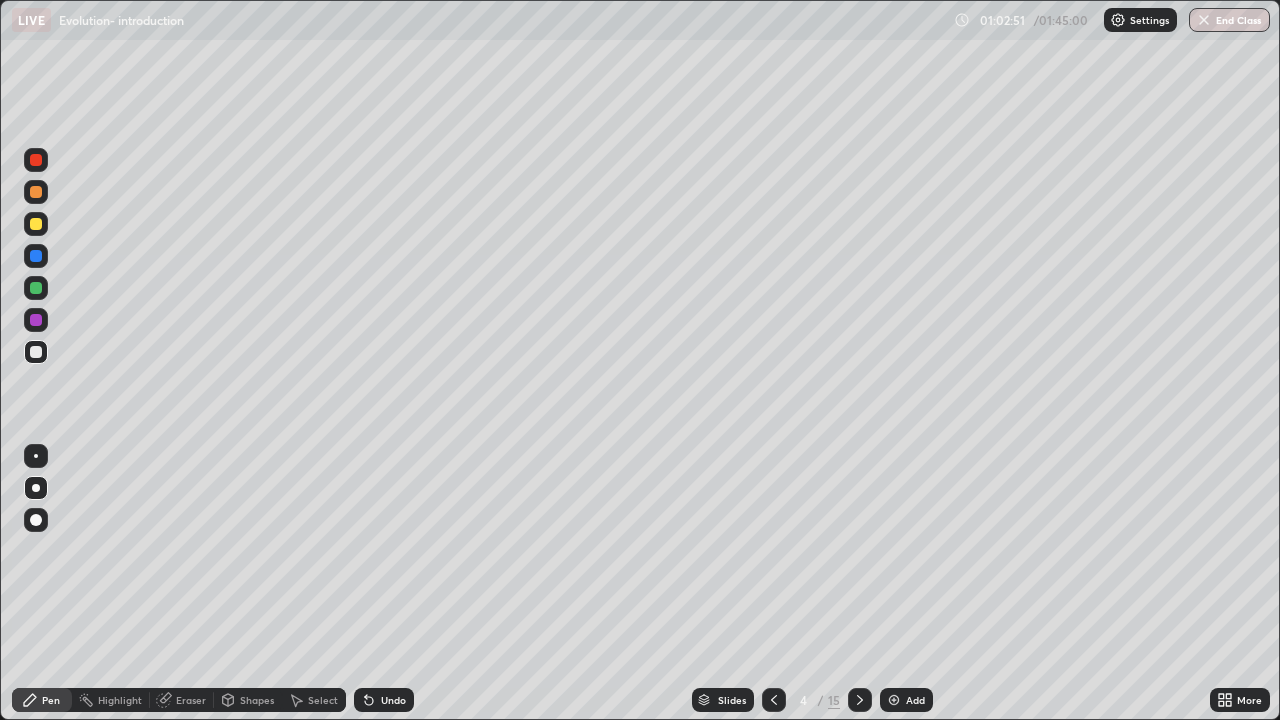 click on "Slides" at bounding box center [732, 700] 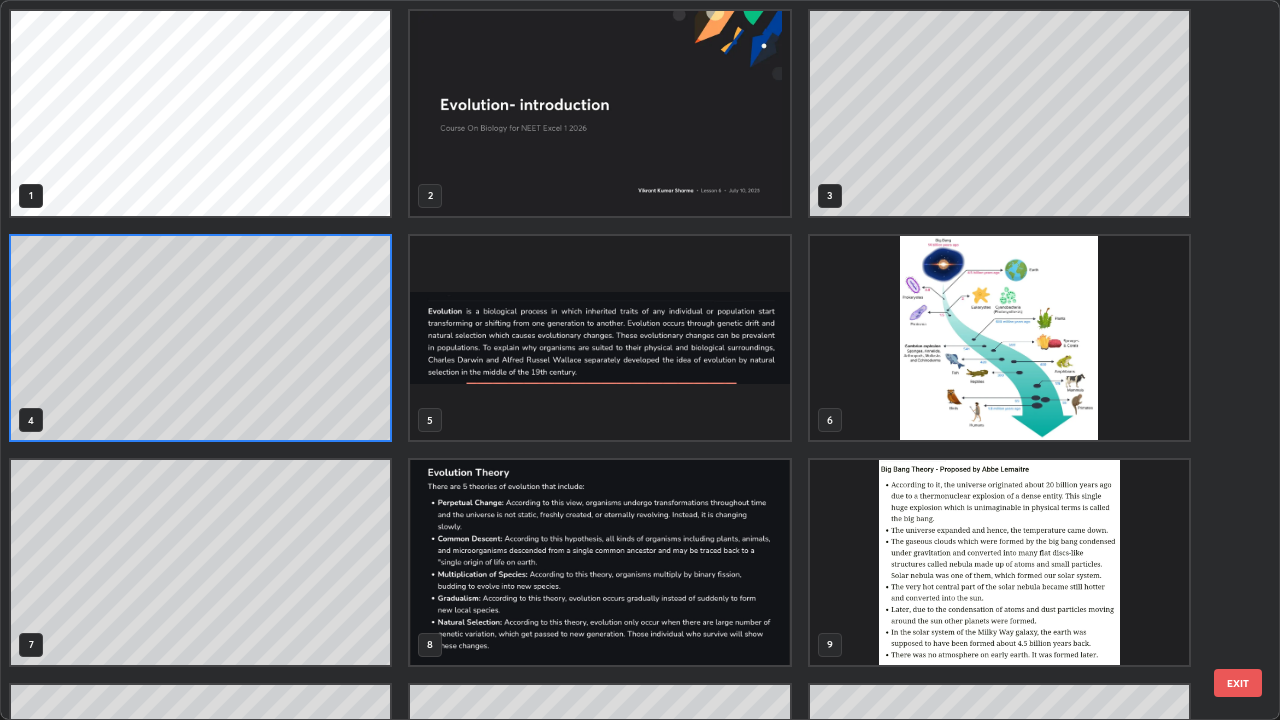 scroll, scrollTop: 7, scrollLeft: 11, axis: both 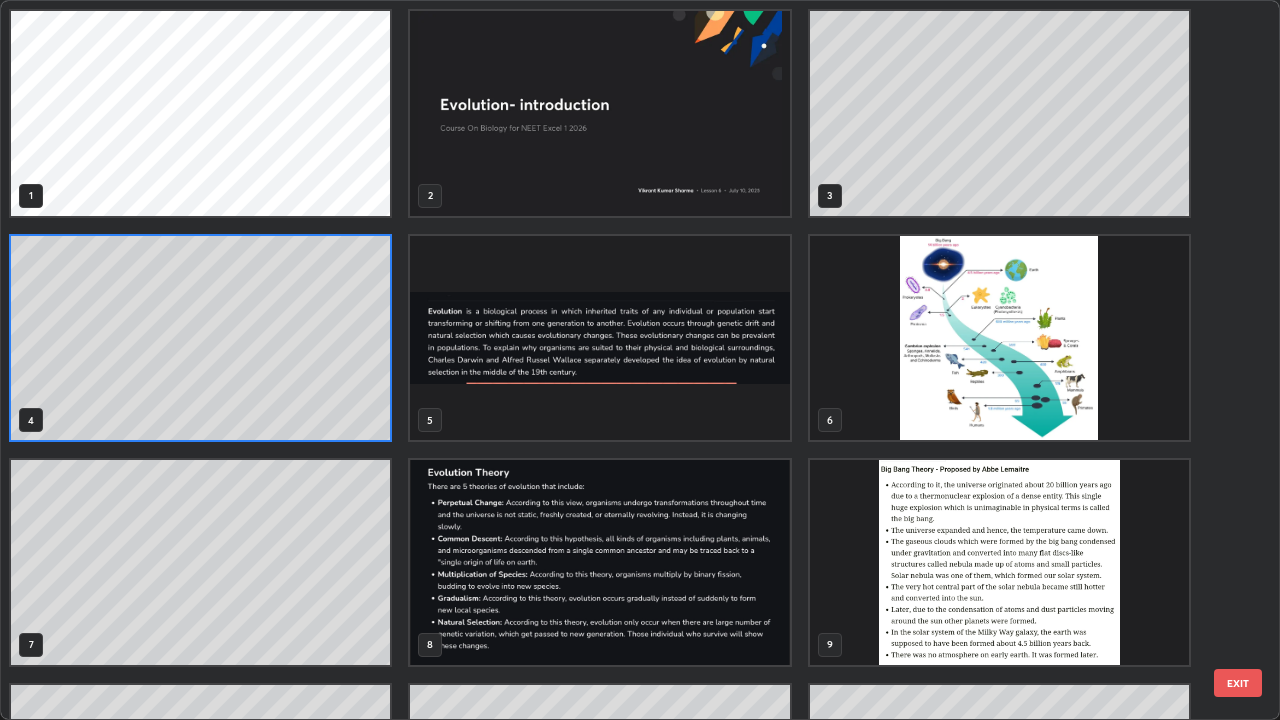 click at bounding box center (599, 338) 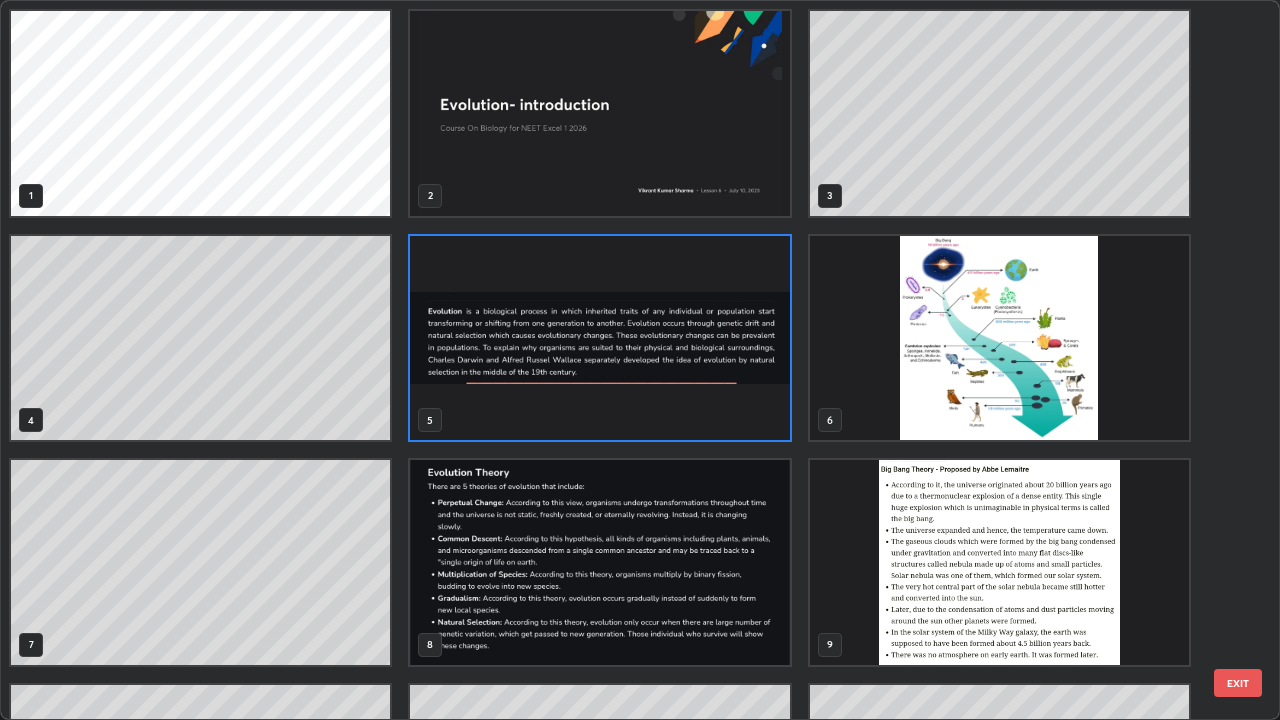 click at bounding box center [599, 338] 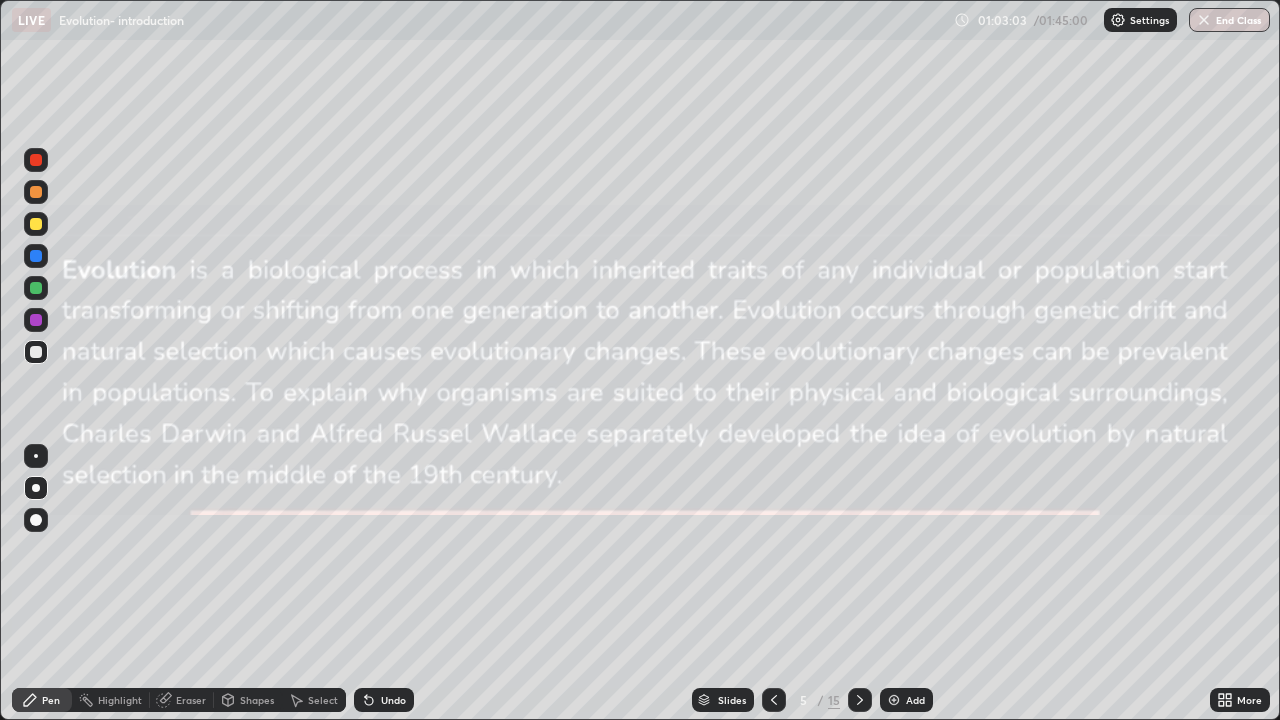 click at bounding box center (36, 288) 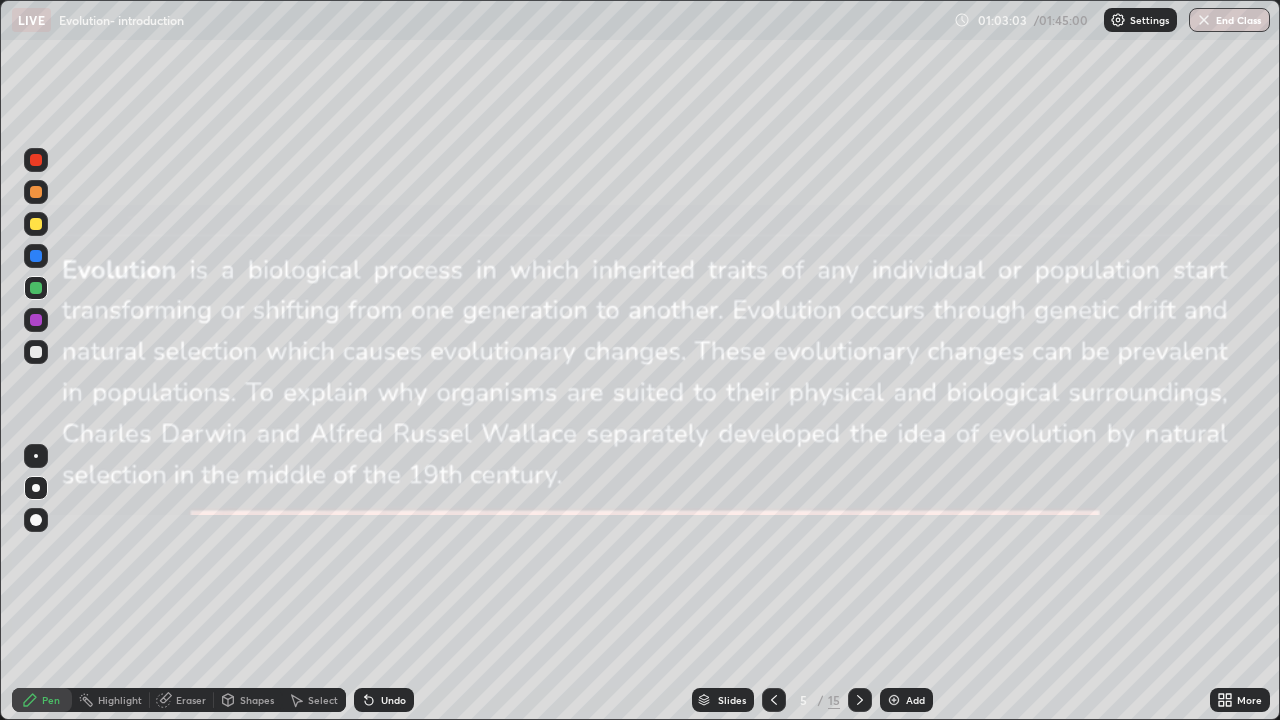 click at bounding box center [36, 256] 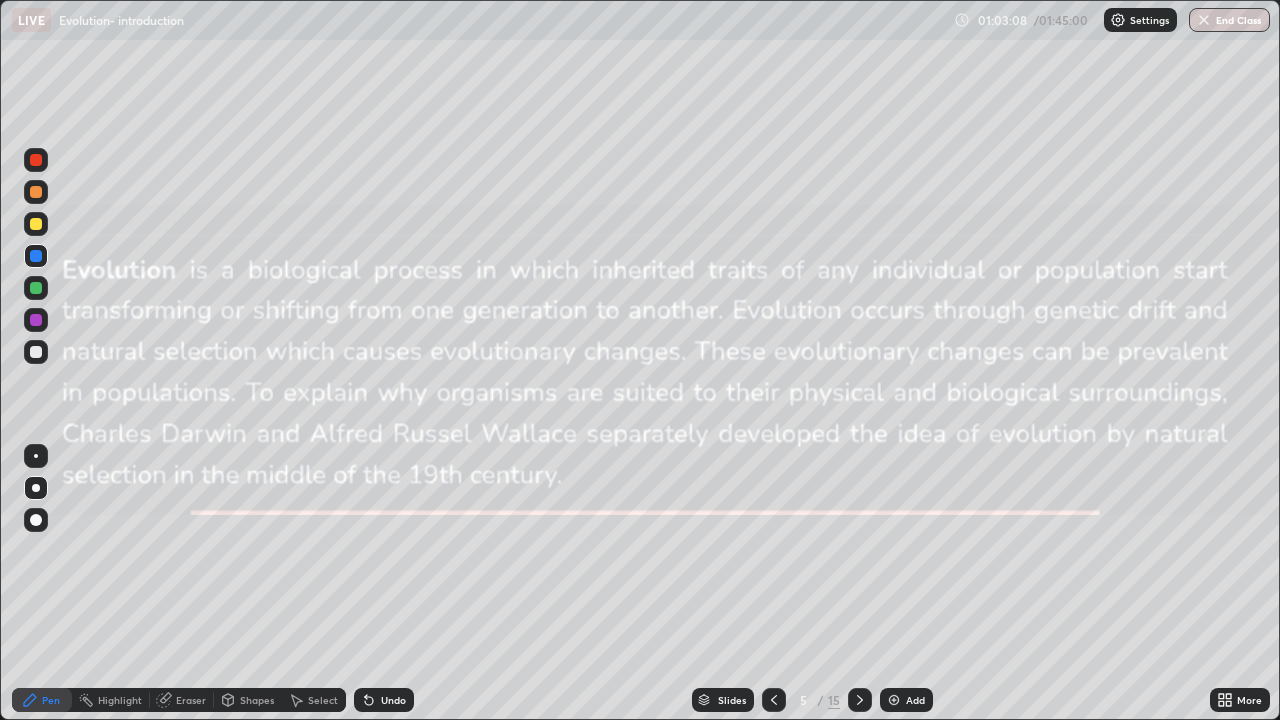 click on "Slides" at bounding box center (732, 700) 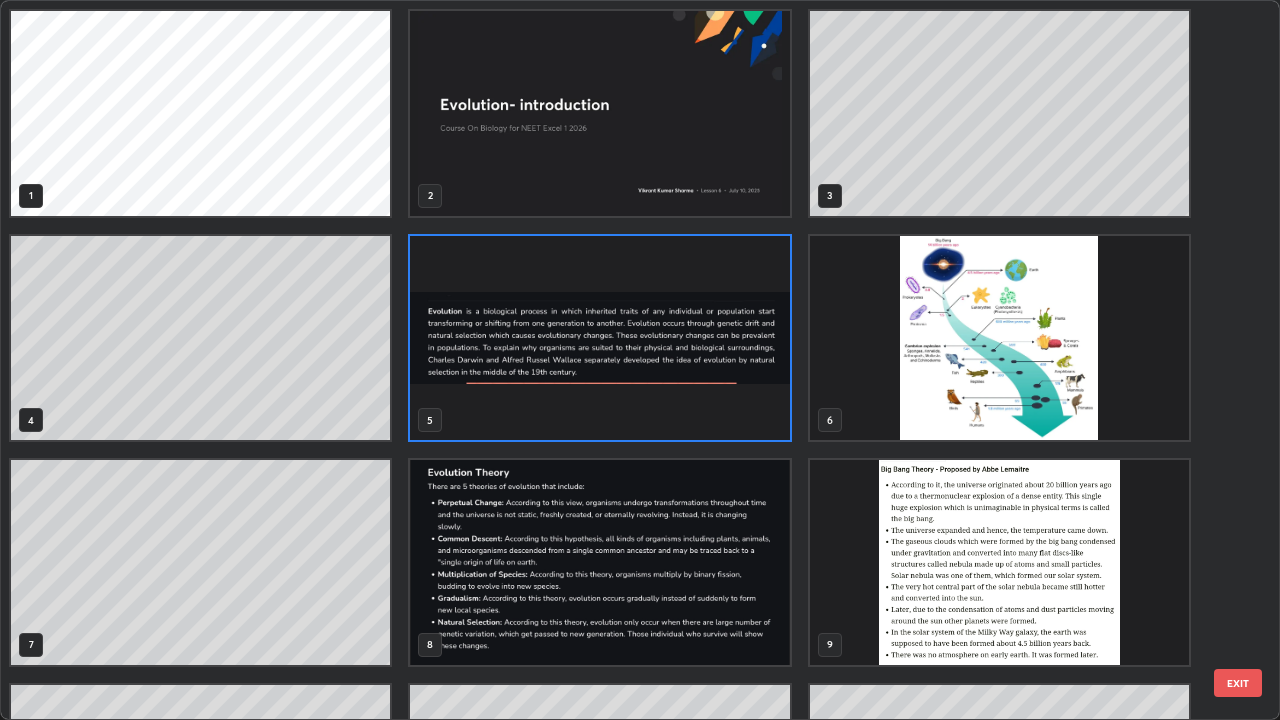 scroll, scrollTop: 7, scrollLeft: 11, axis: both 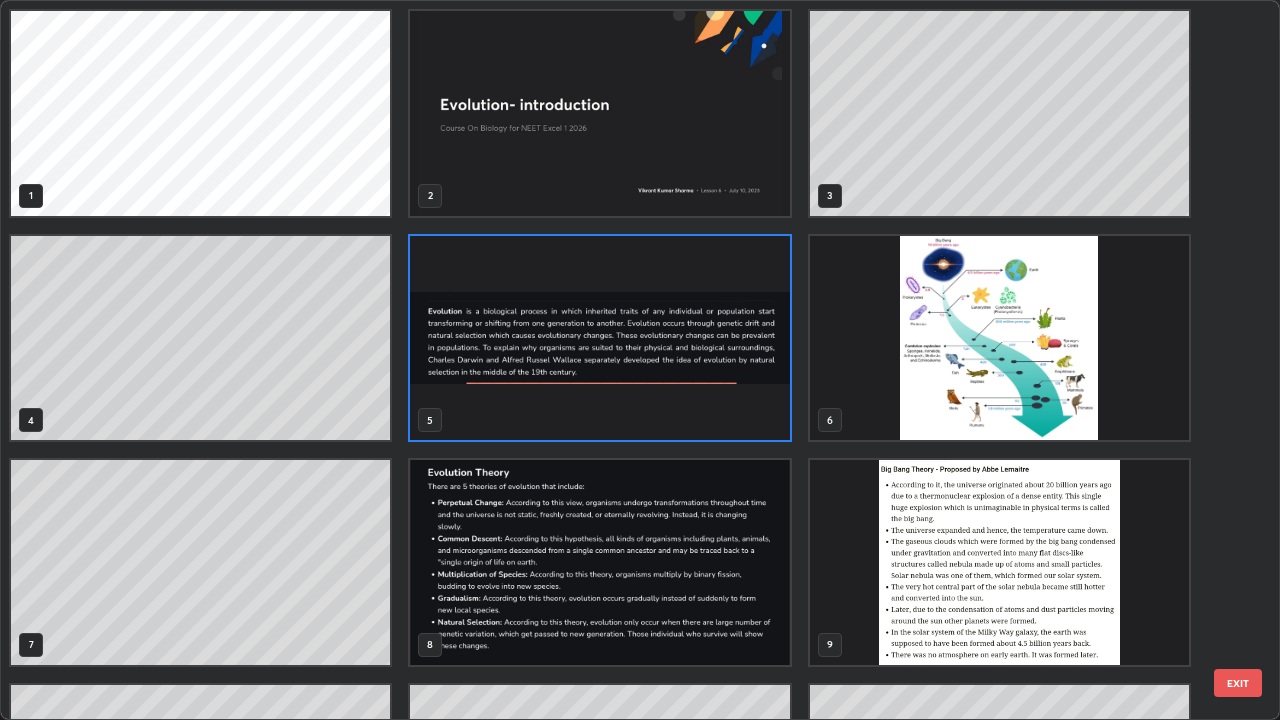 click at bounding box center (999, 338) 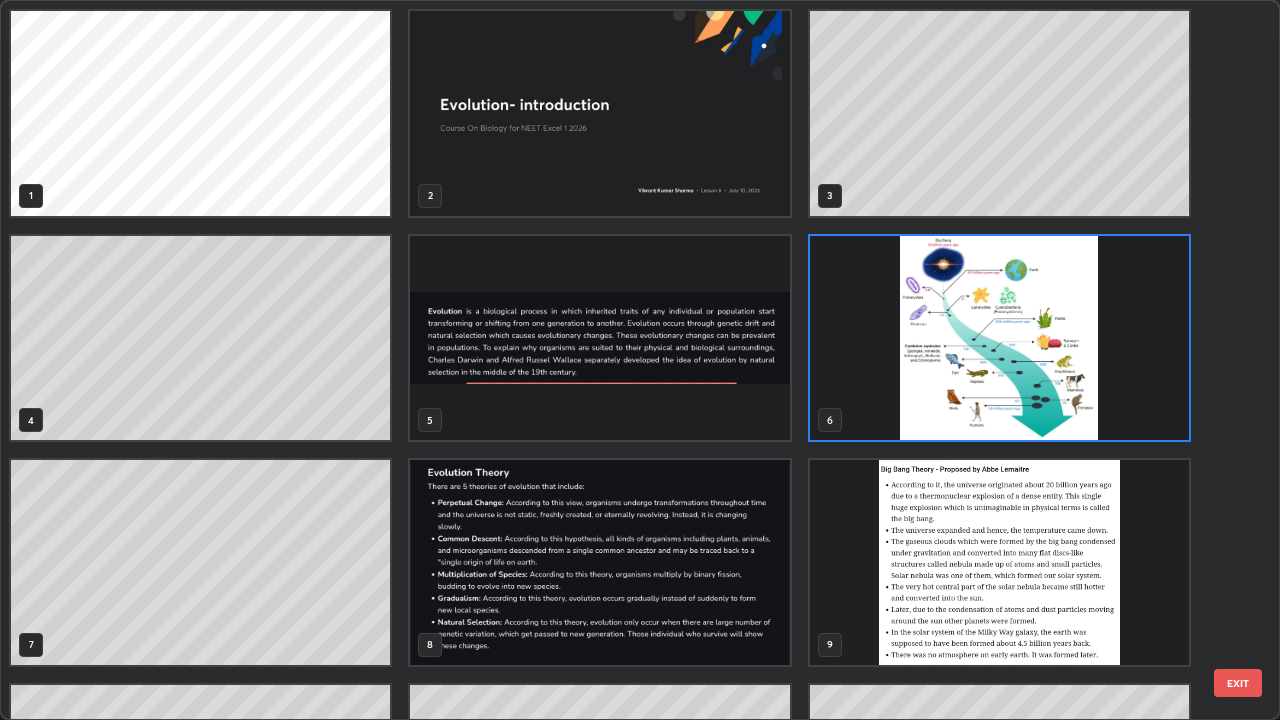 click at bounding box center (999, 338) 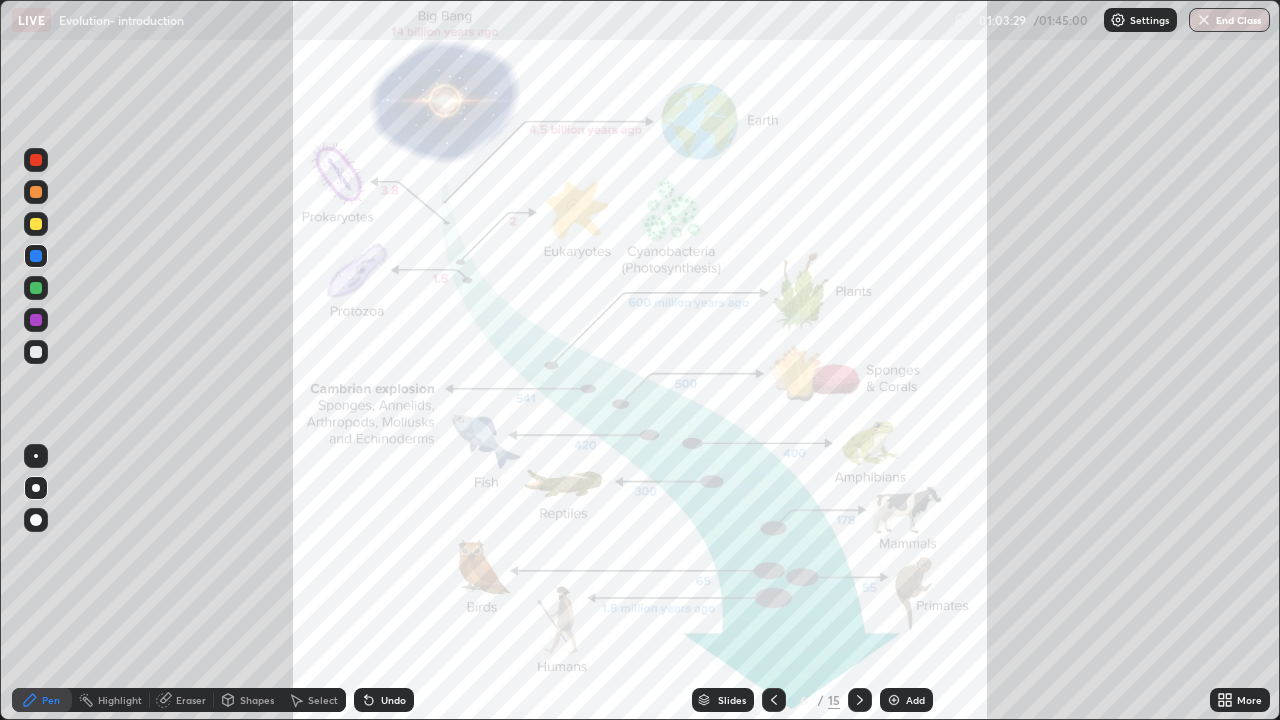 click at bounding box center (894, 700) 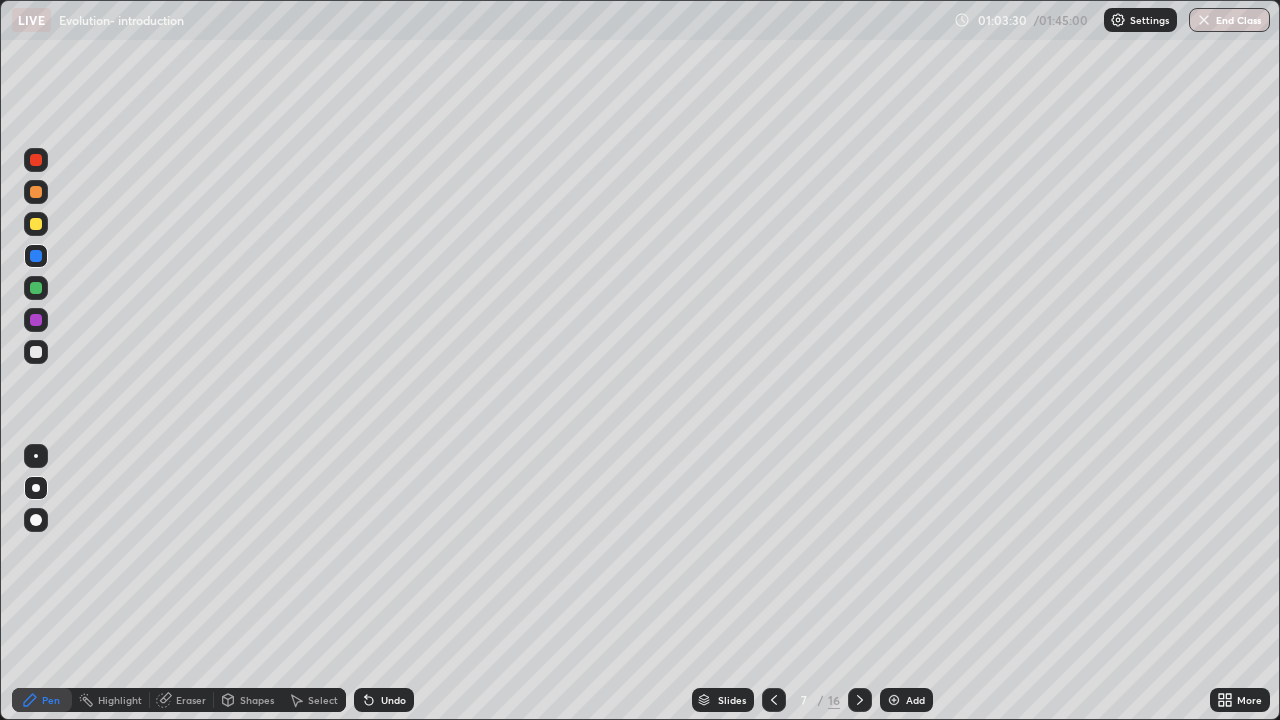 click on "Slides" at bounding box center [732, 700] 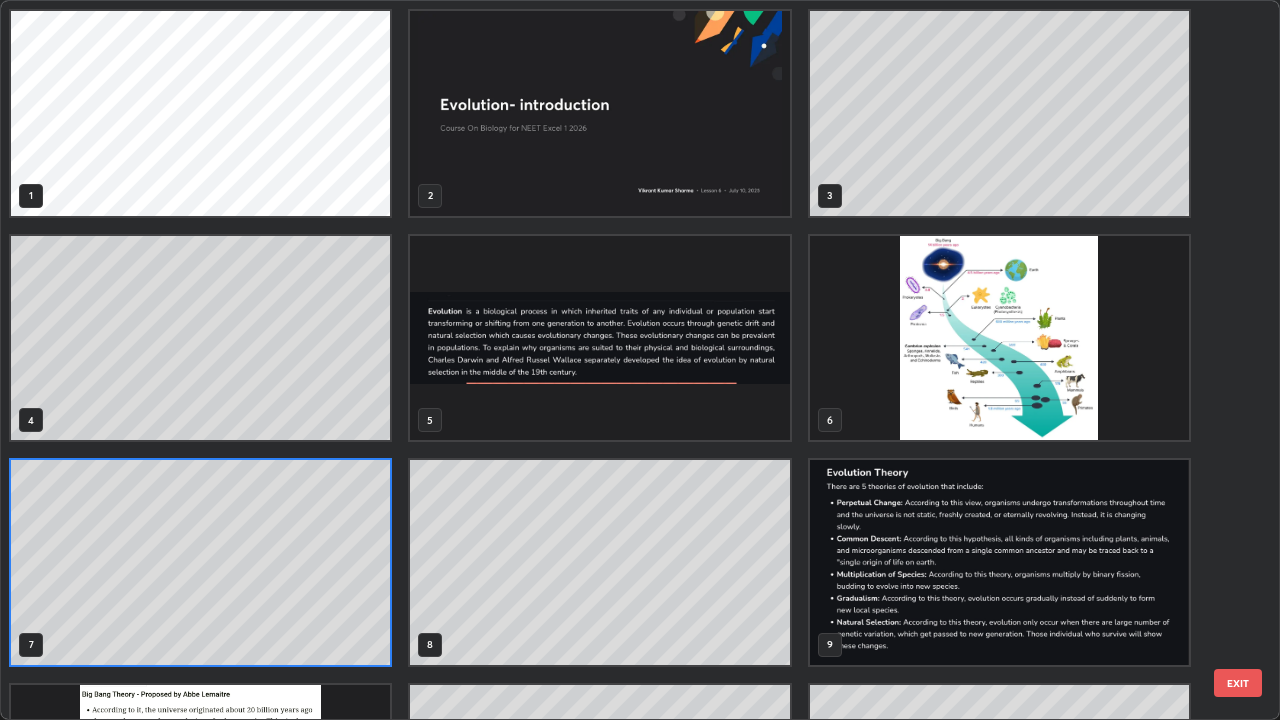 scroll, scrollTop: 7, scrollLeft: 11, axis: both 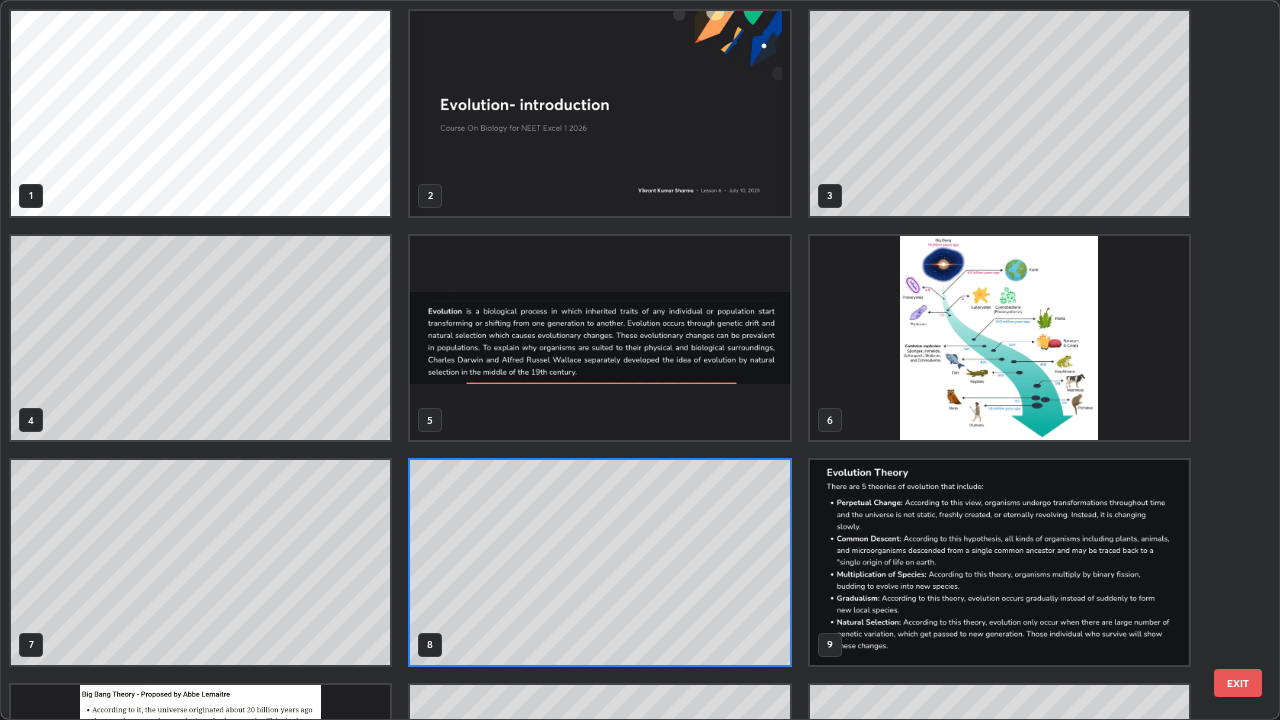 click at bounding box center (999, 562) 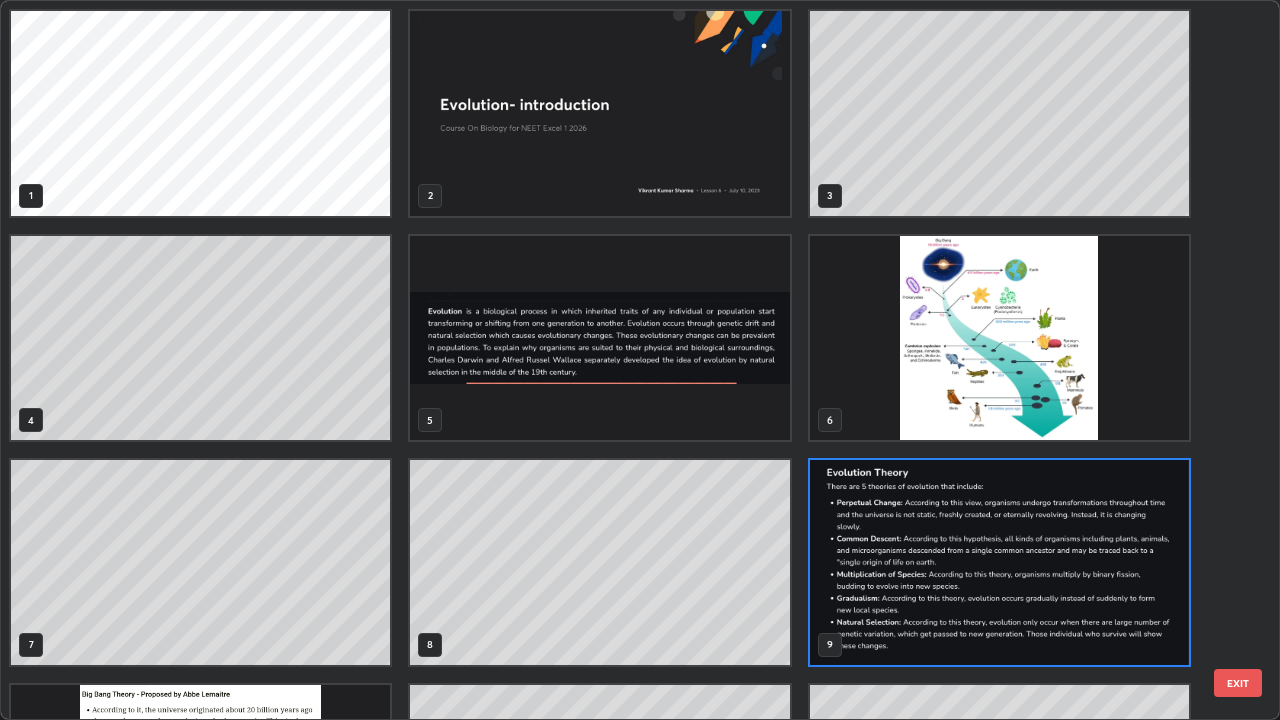 click at bounding box center (999, 562) 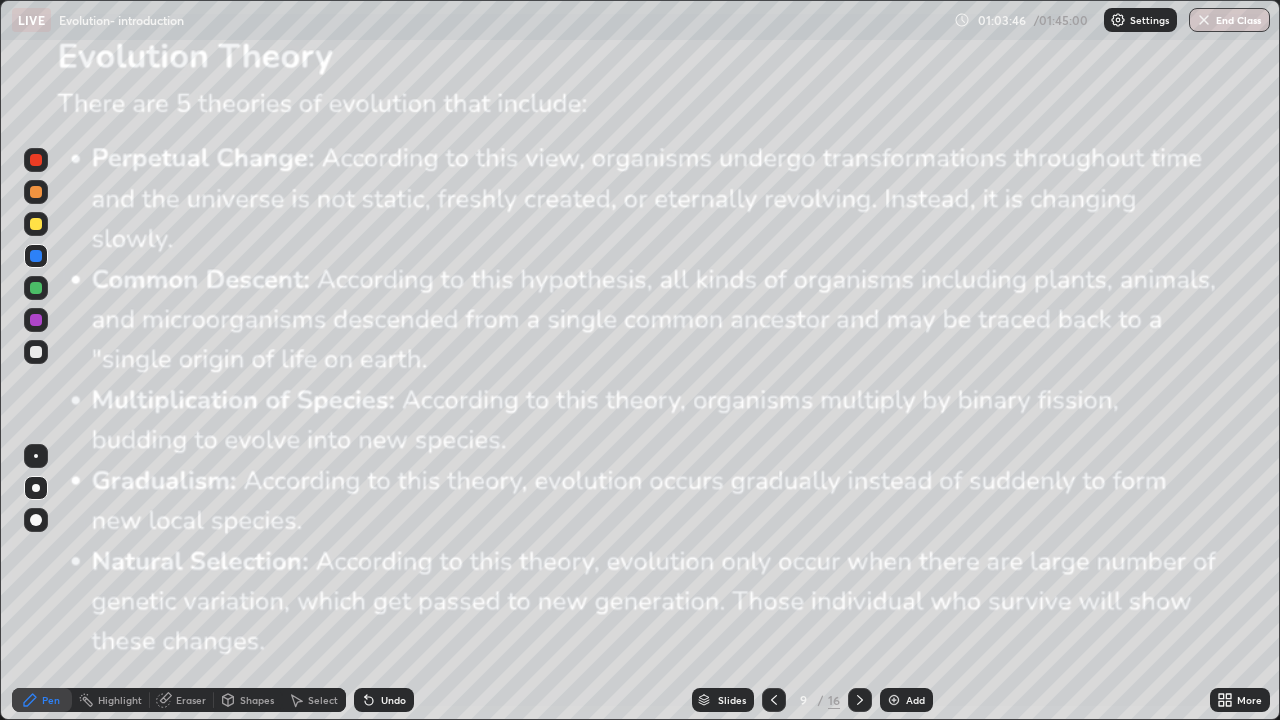 click on "Slides" at bounding box center [732, 700] 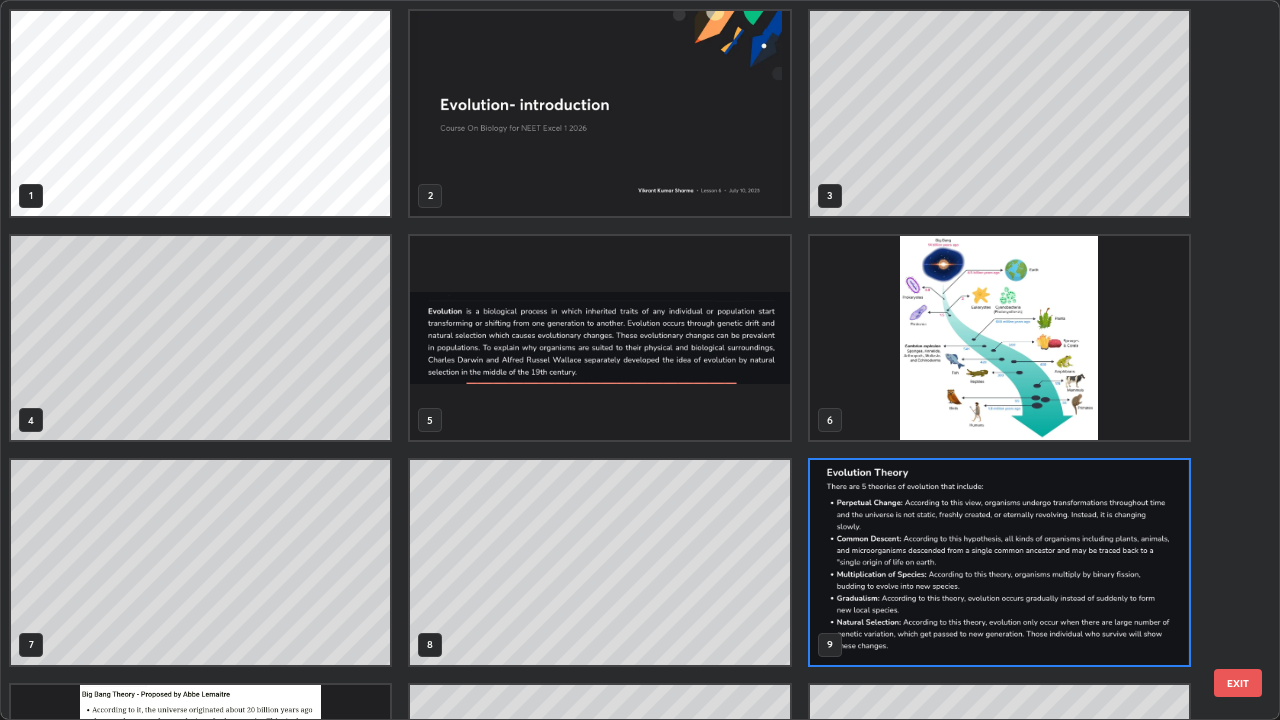 scroll, scrollTop: 7, scrollLeft: 11, axis: both 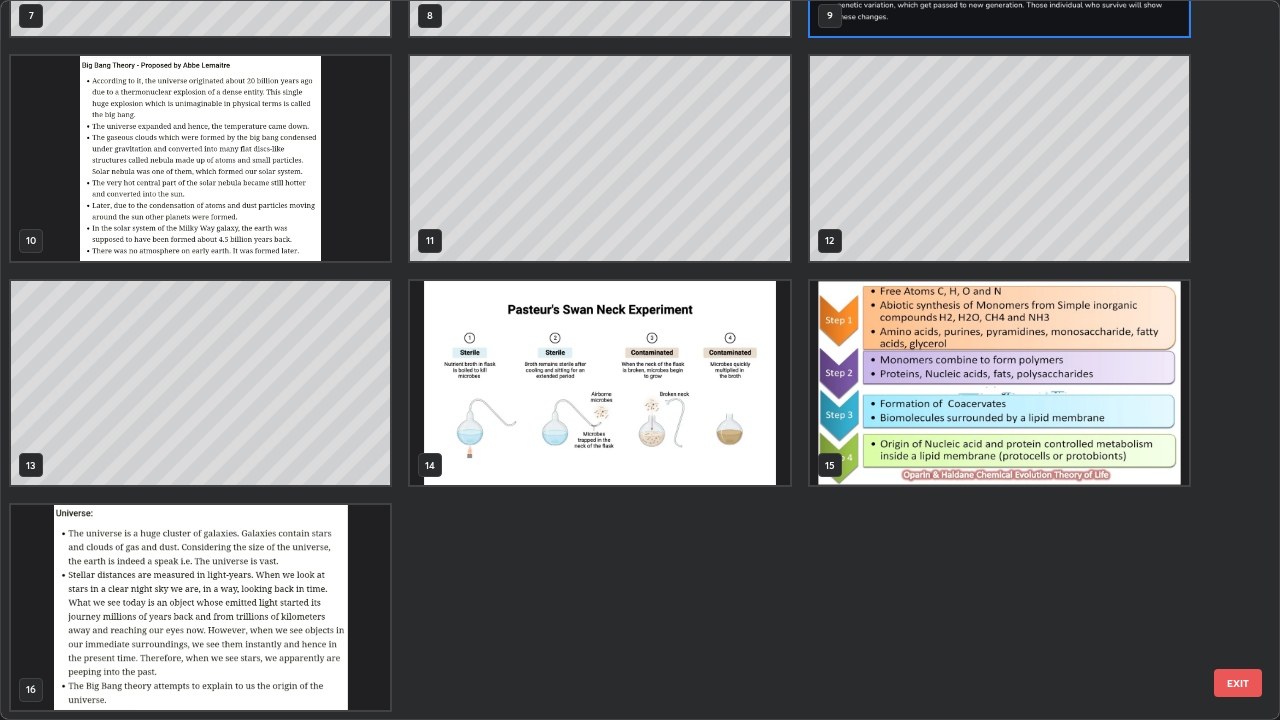 click at bounding box center [200, 158] 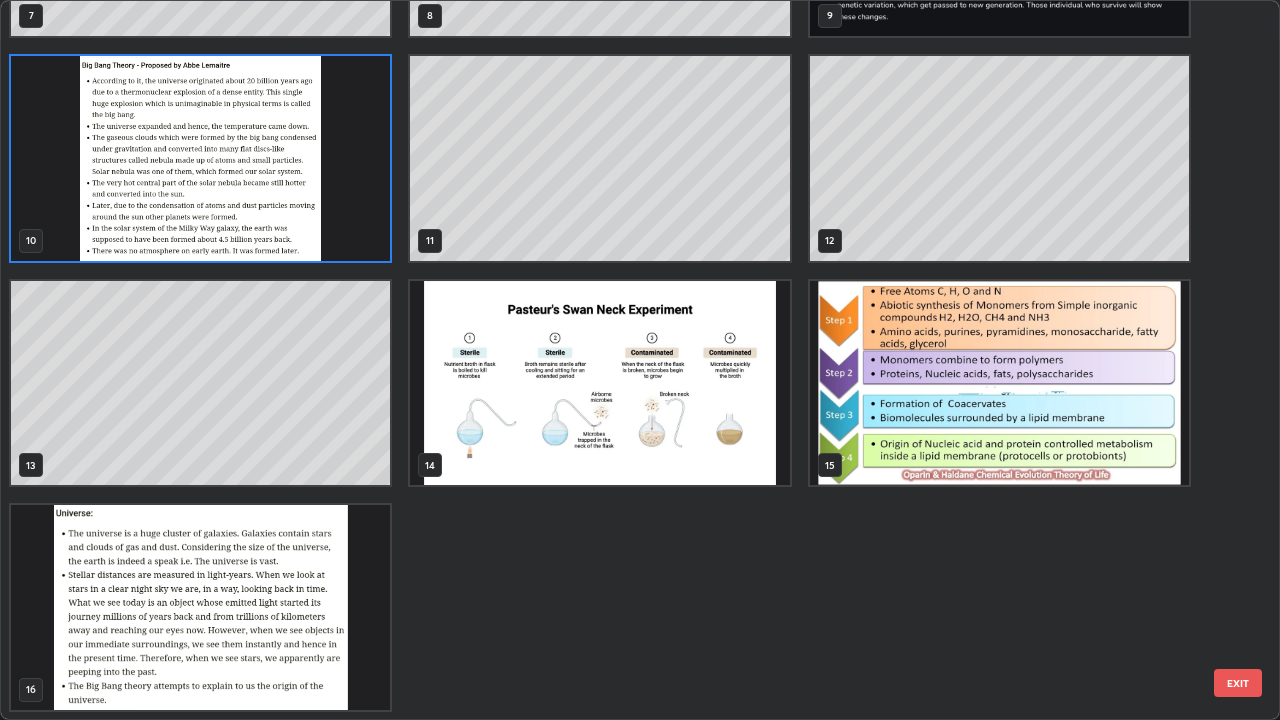 click at bounding box center (200, 158) 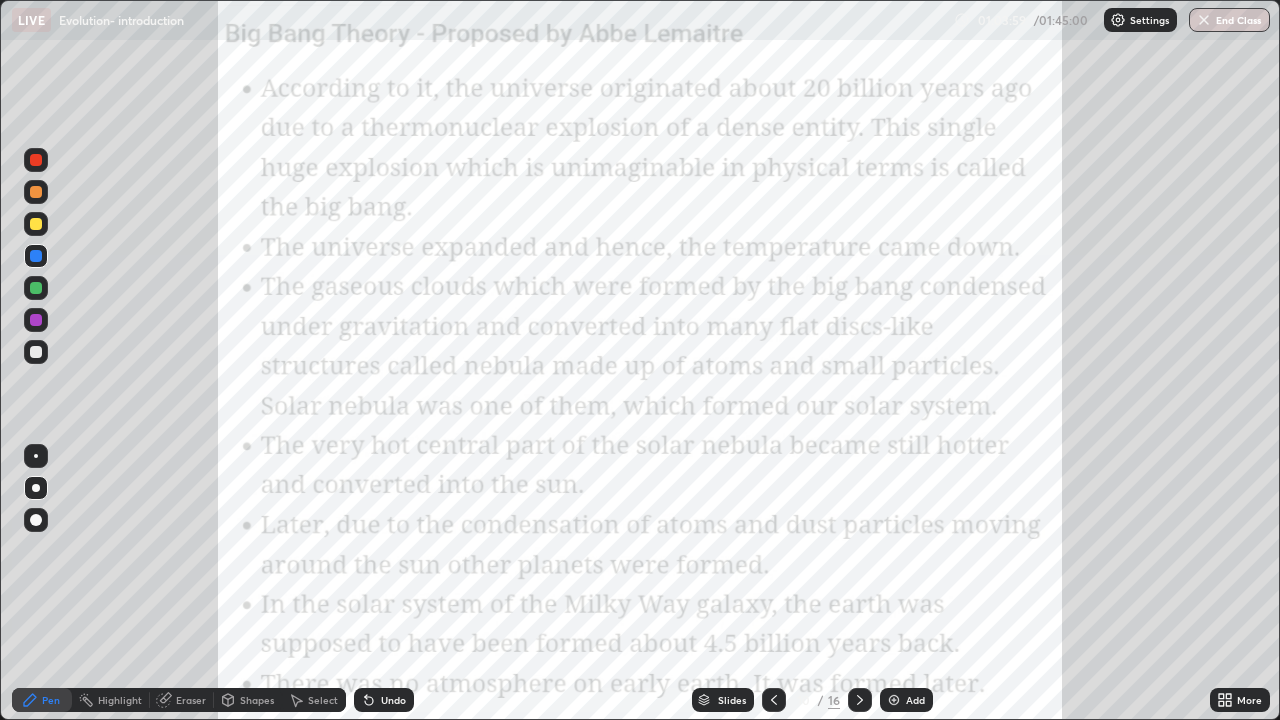 click 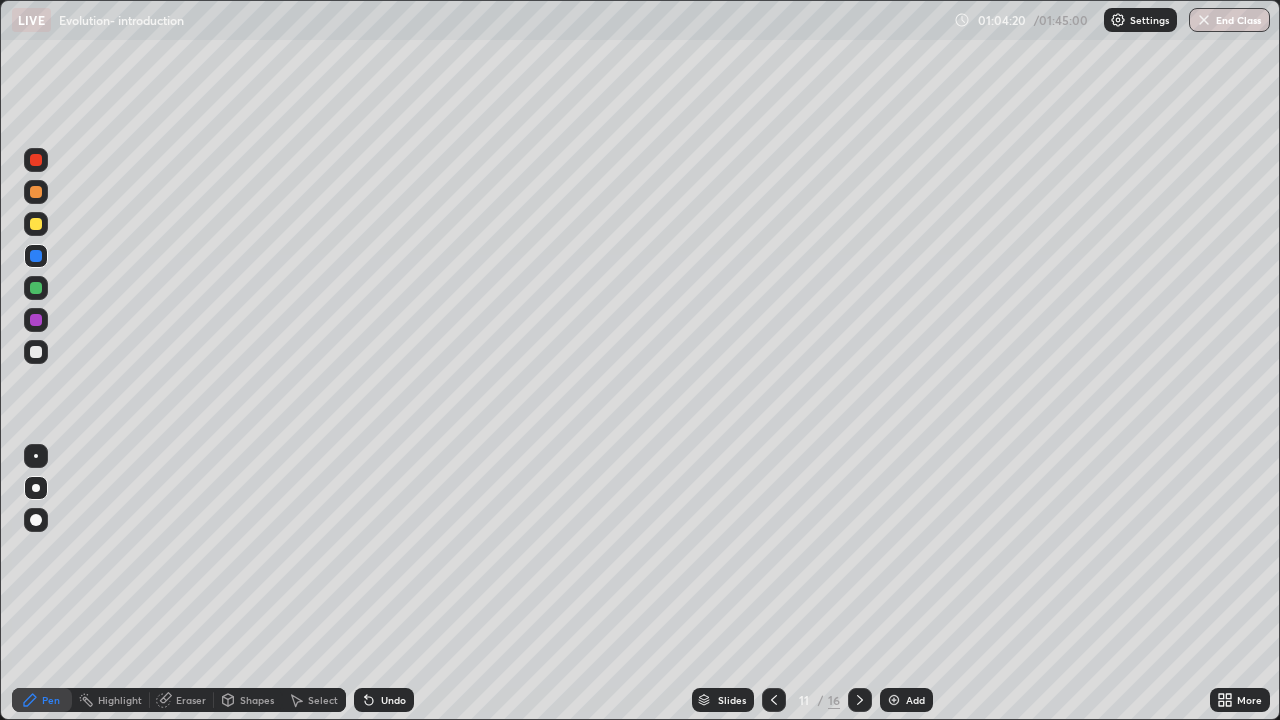 click at bounding box center (36, 288) 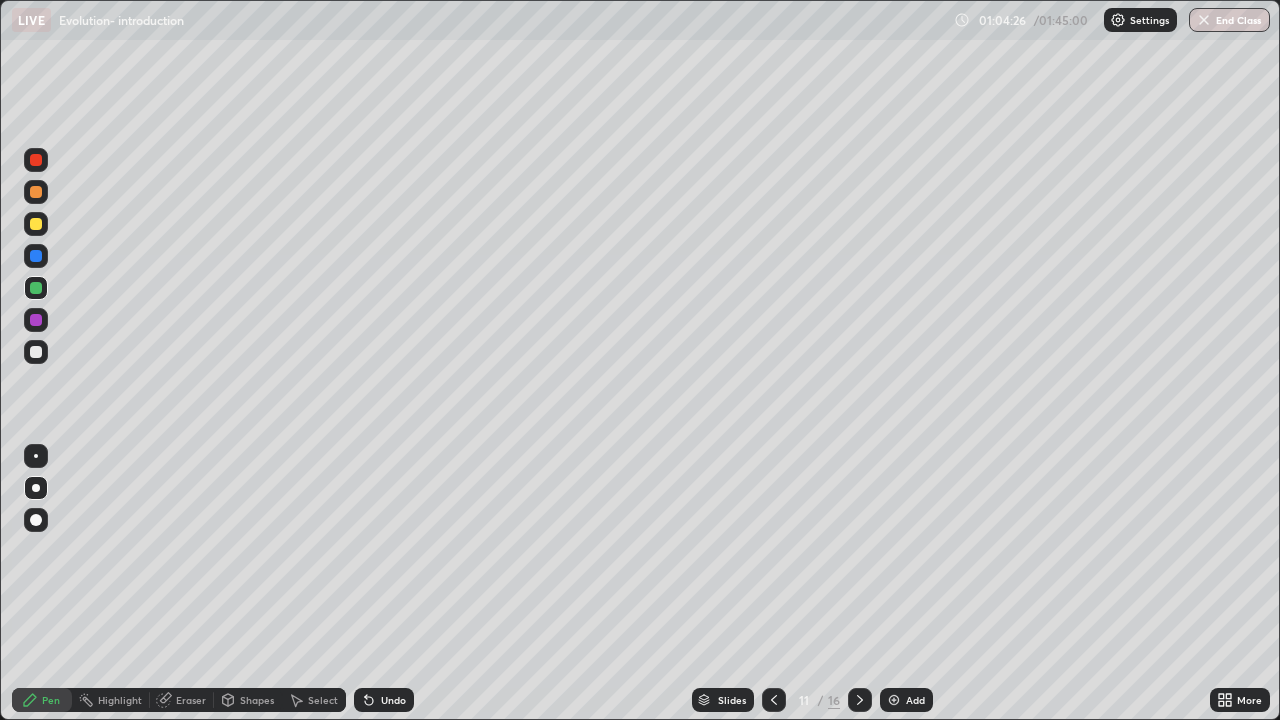 click 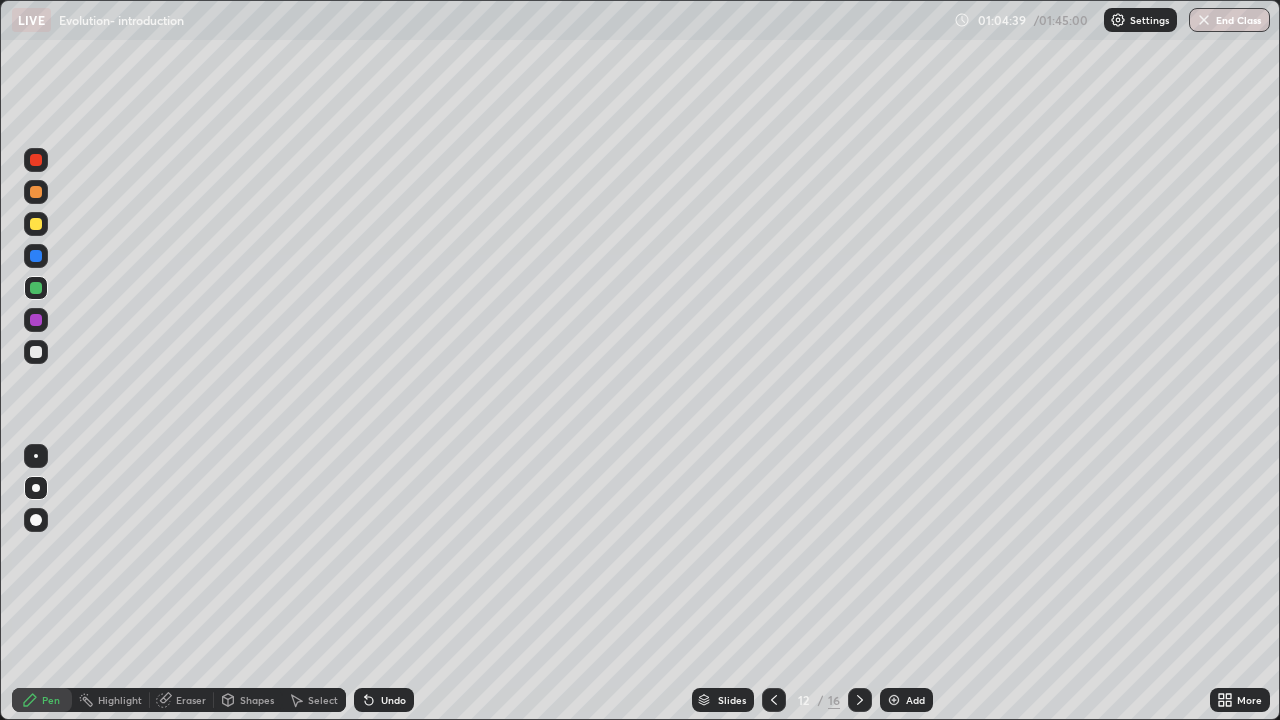 click 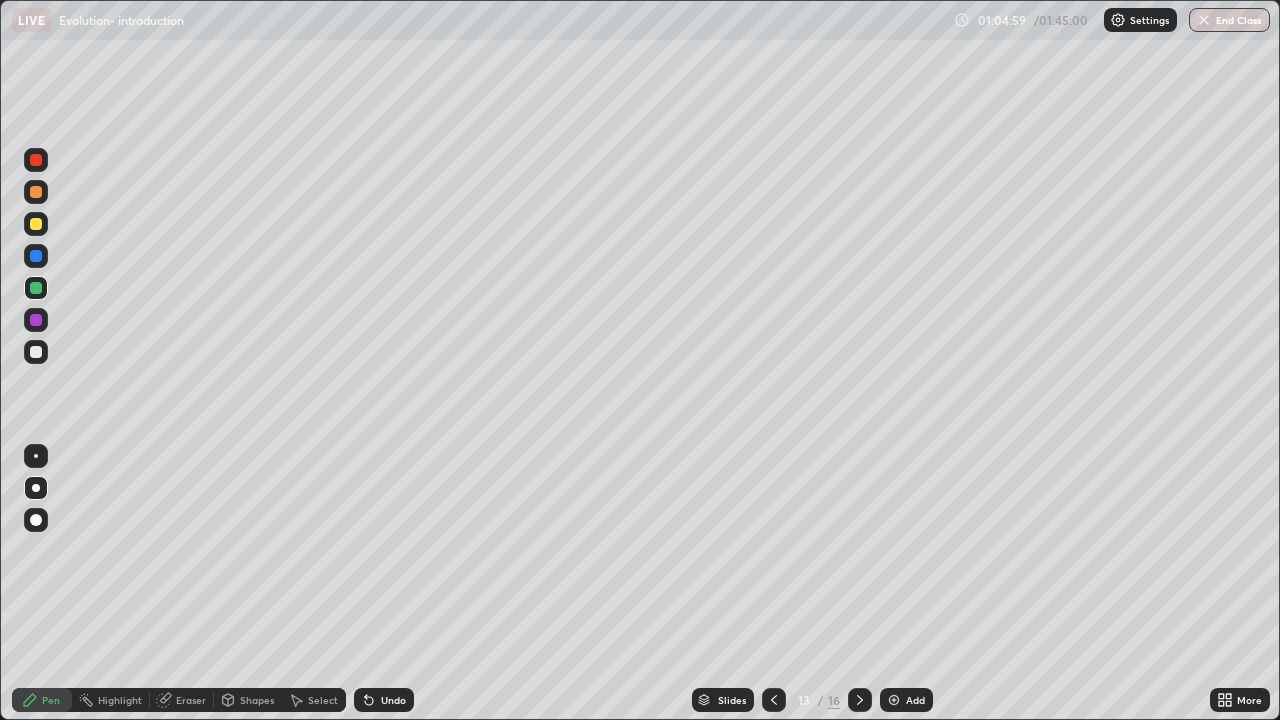 click at bounding box center [894, 700] 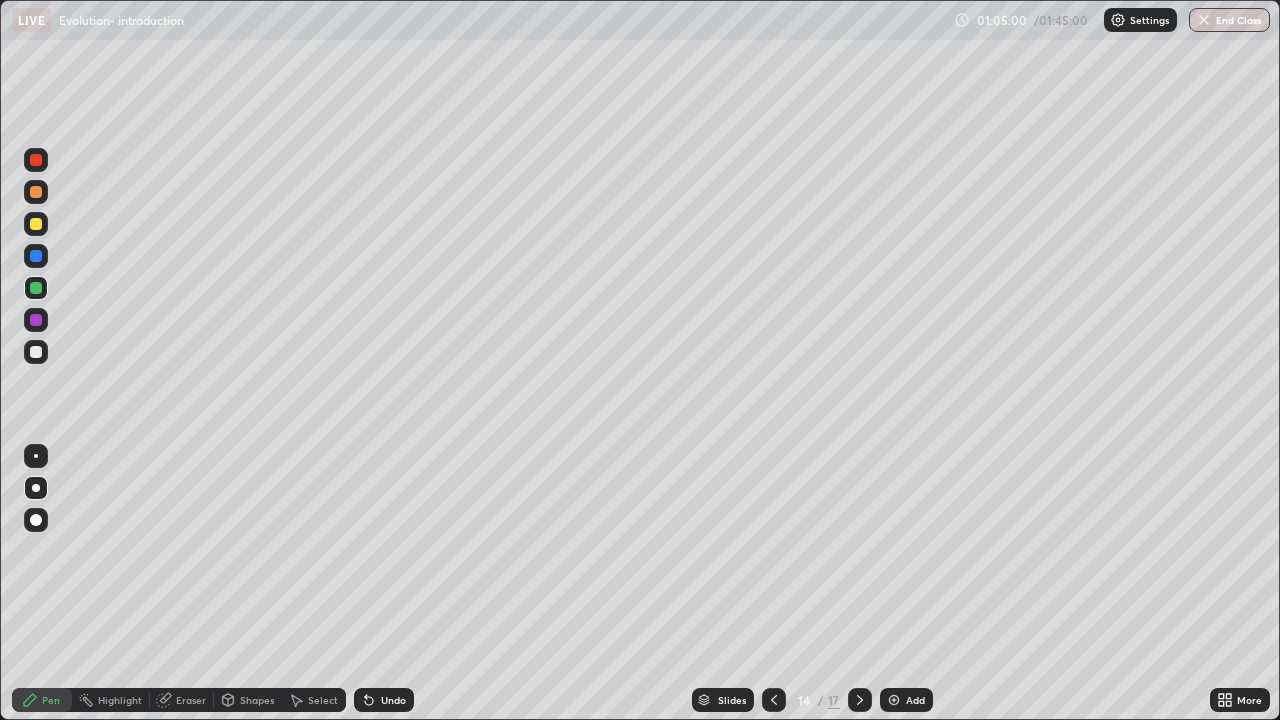 click on "Slides" at bounding box center [732, 700] 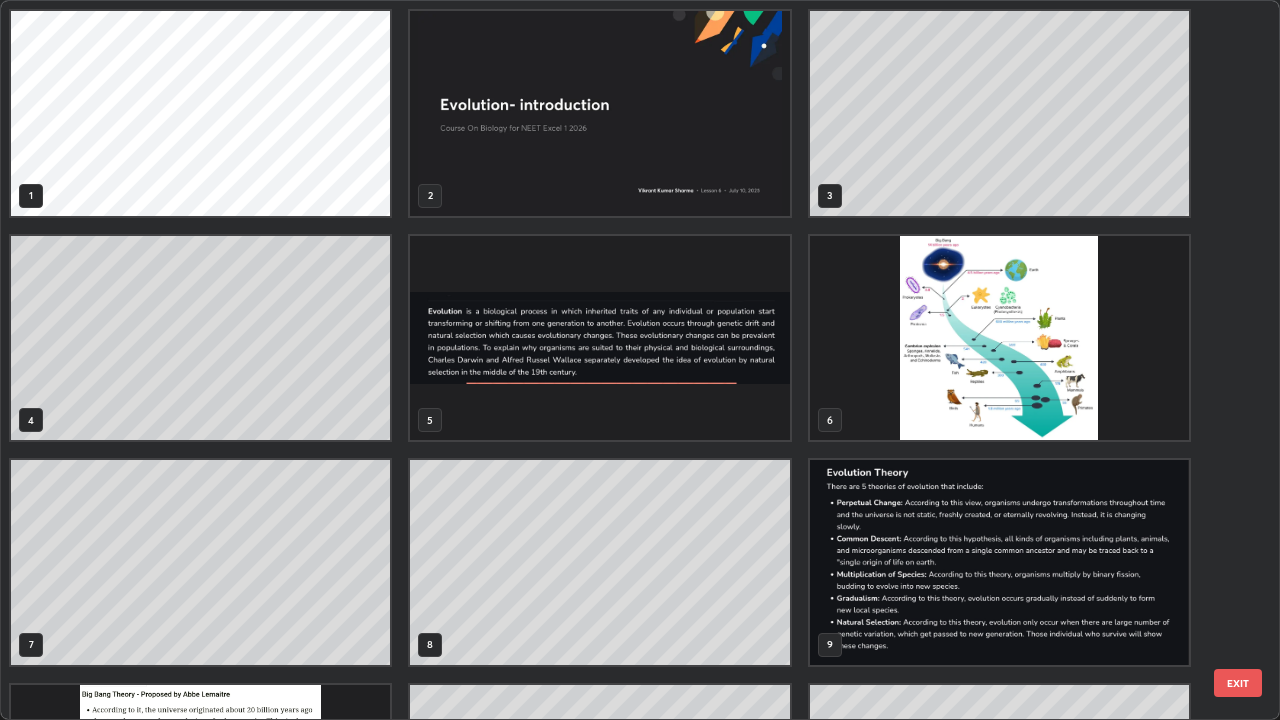 scroll, scrollTop: 405, scrollLeft: 0, axis: vertical 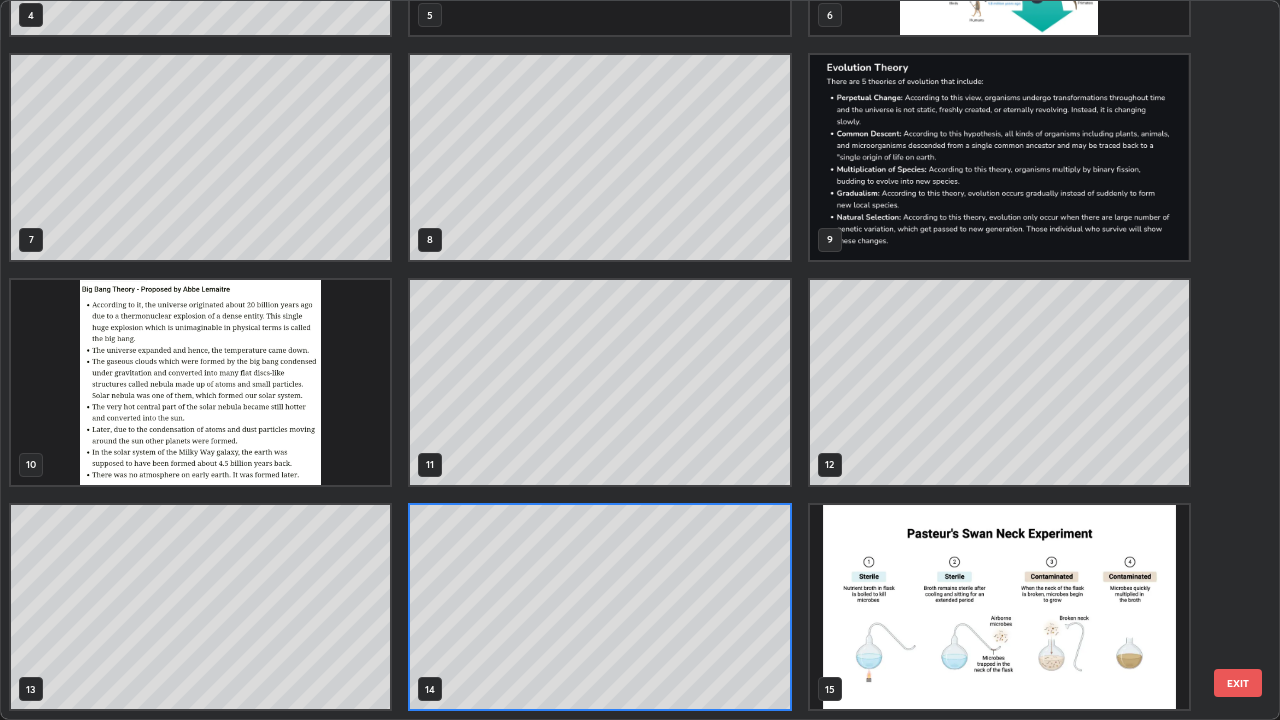 click at bounding box center [999, 607] 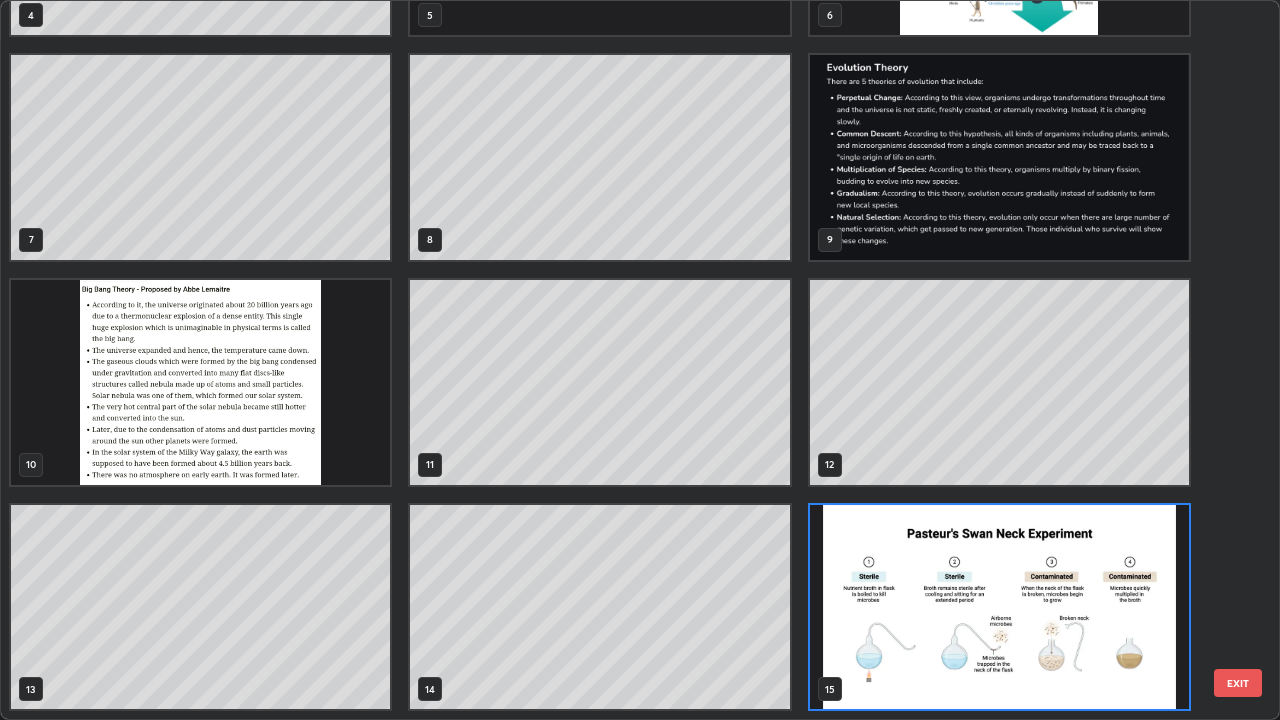 click at bounding box center (999, 607) 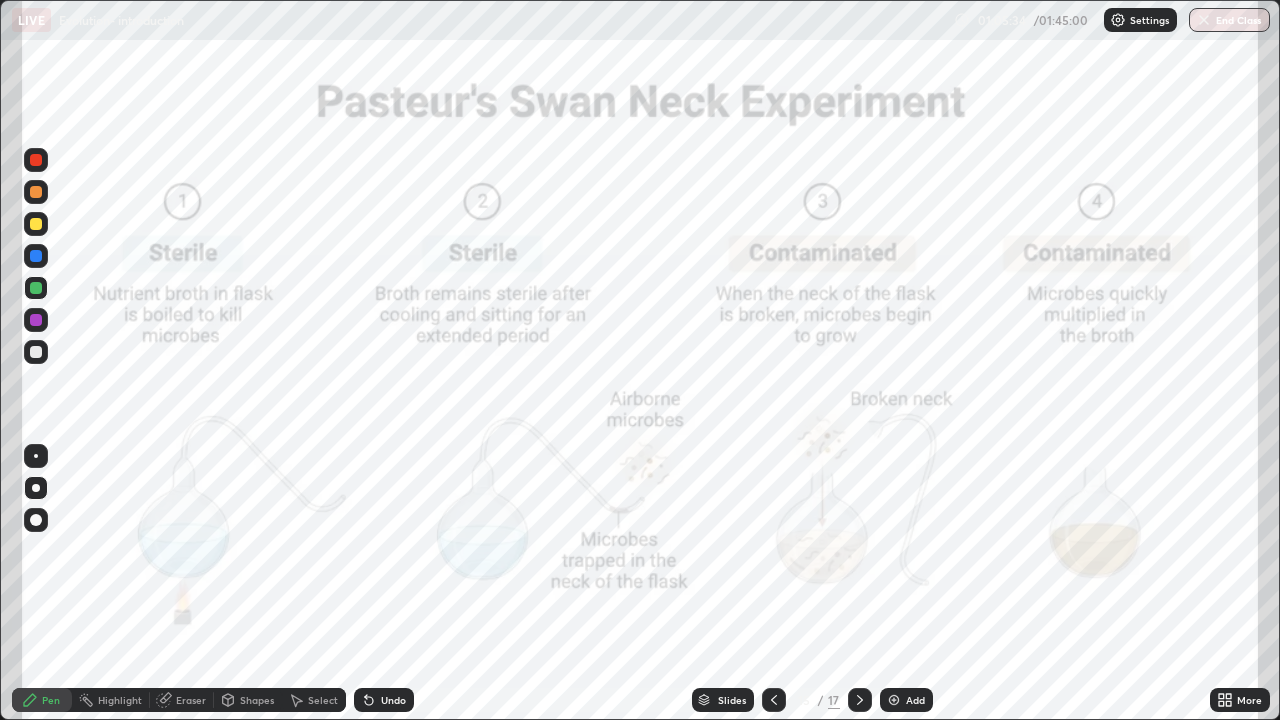 click on "Slides" at bounding box center [732, 700] 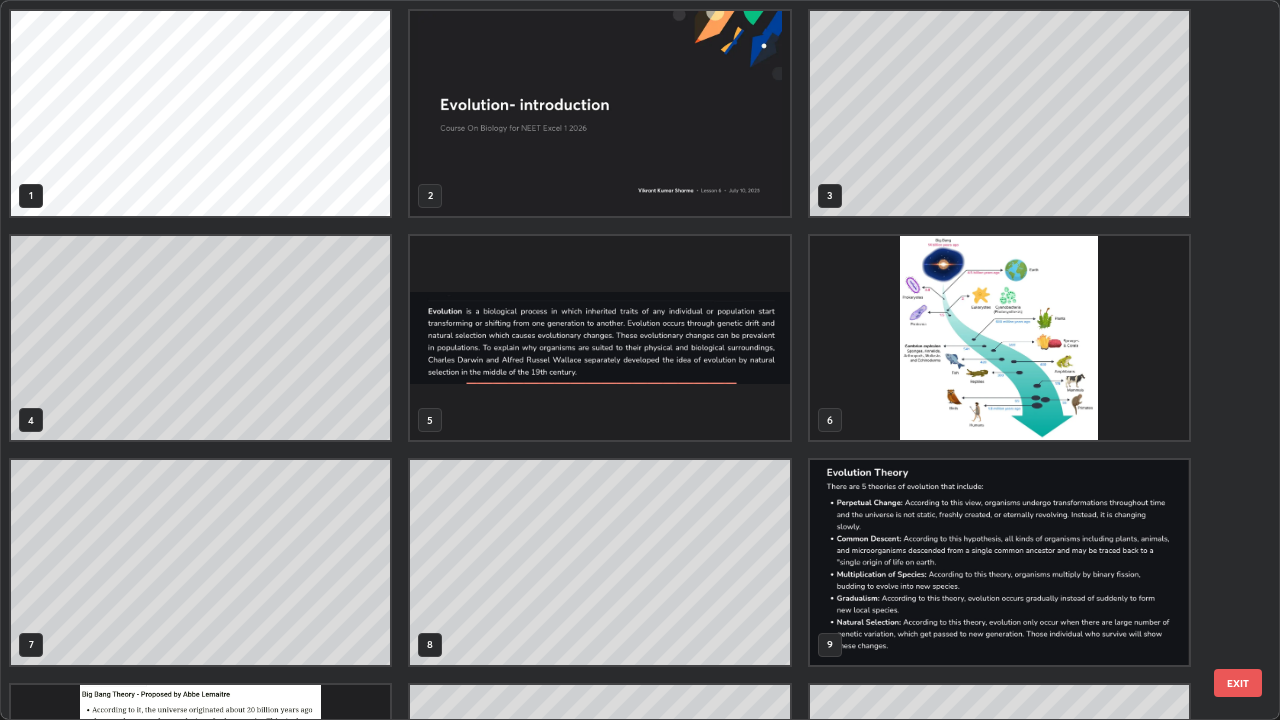 scroll, scrollTop: 405, scrollLeft: 0, axis: vertical 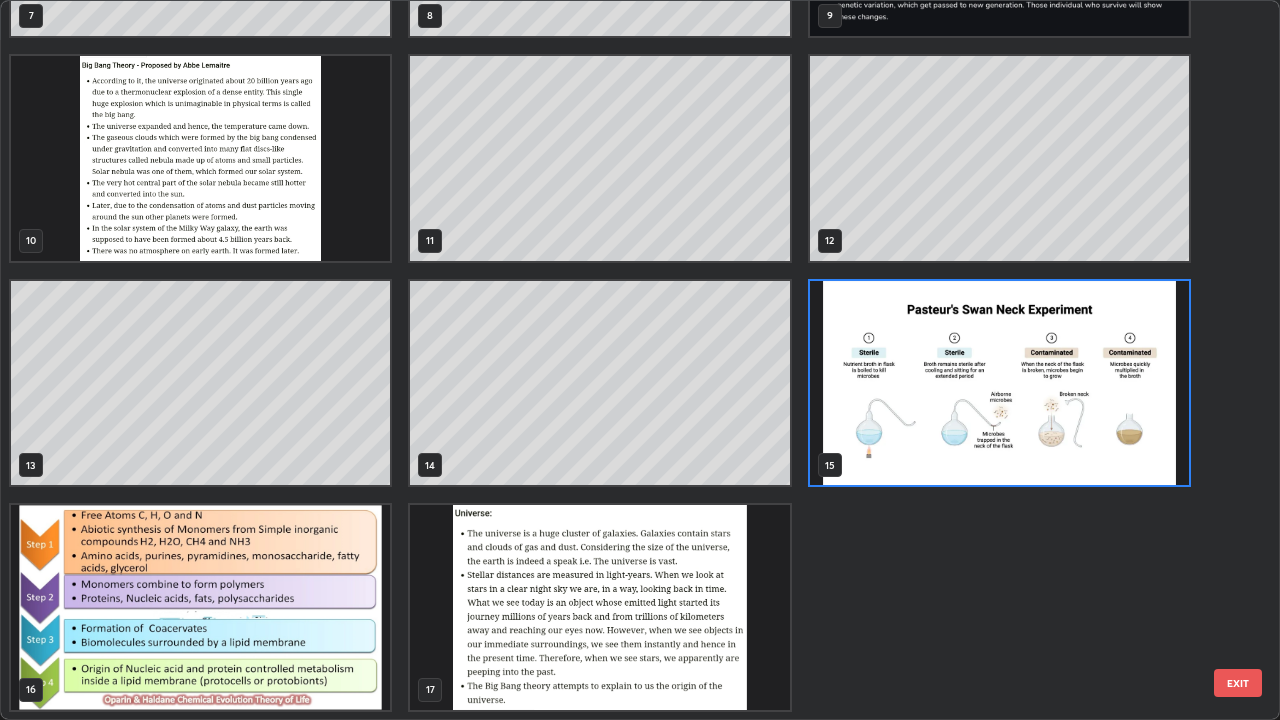 click at bounding box center (200, 607) 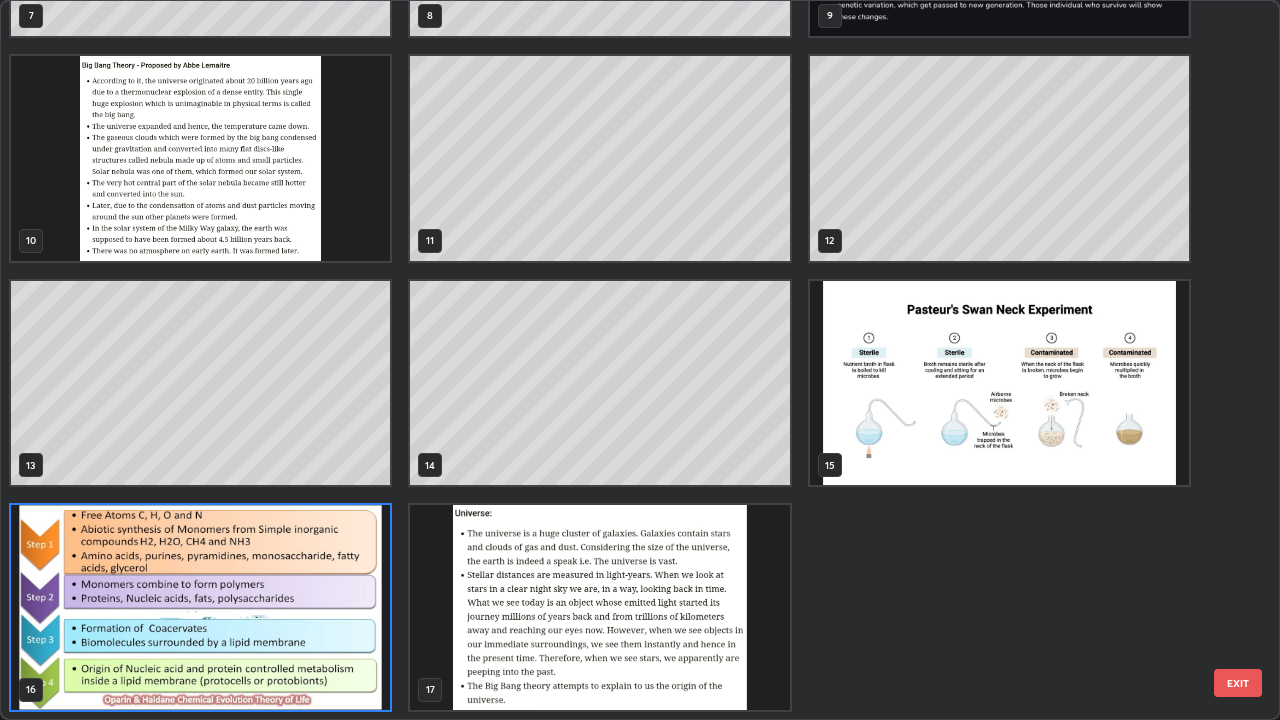 click at bounding box center (200, 607) 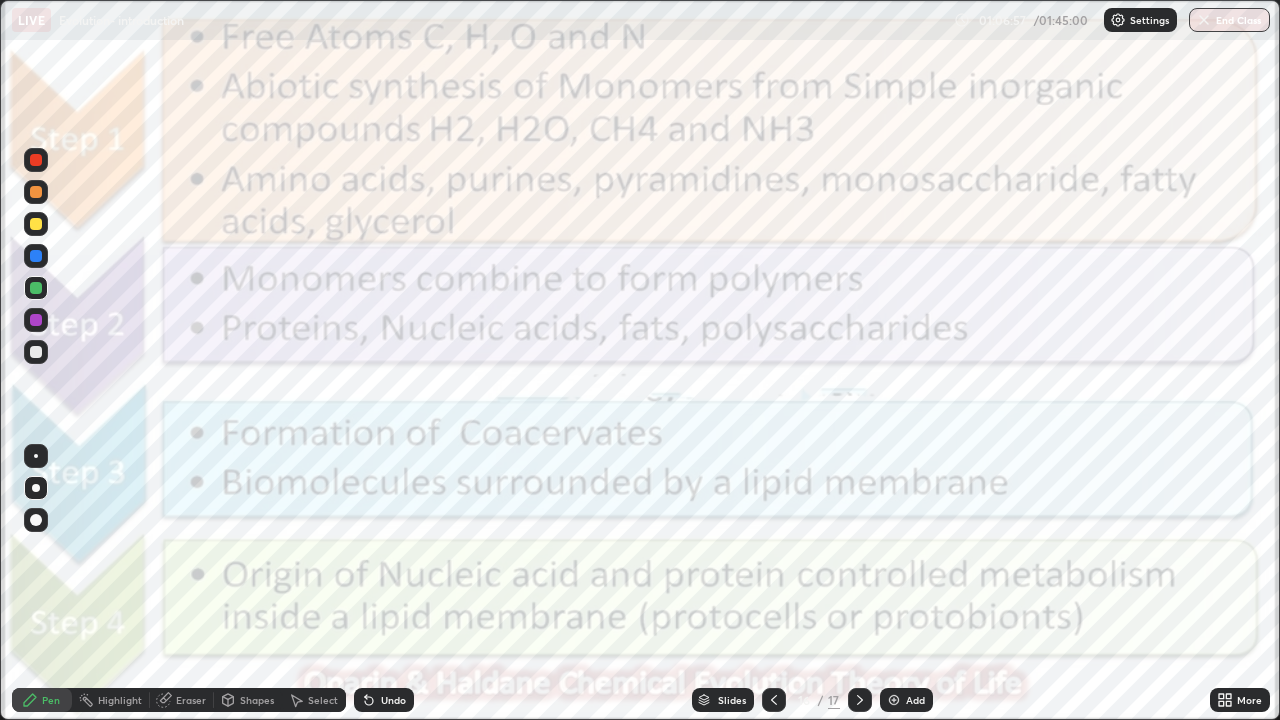 click 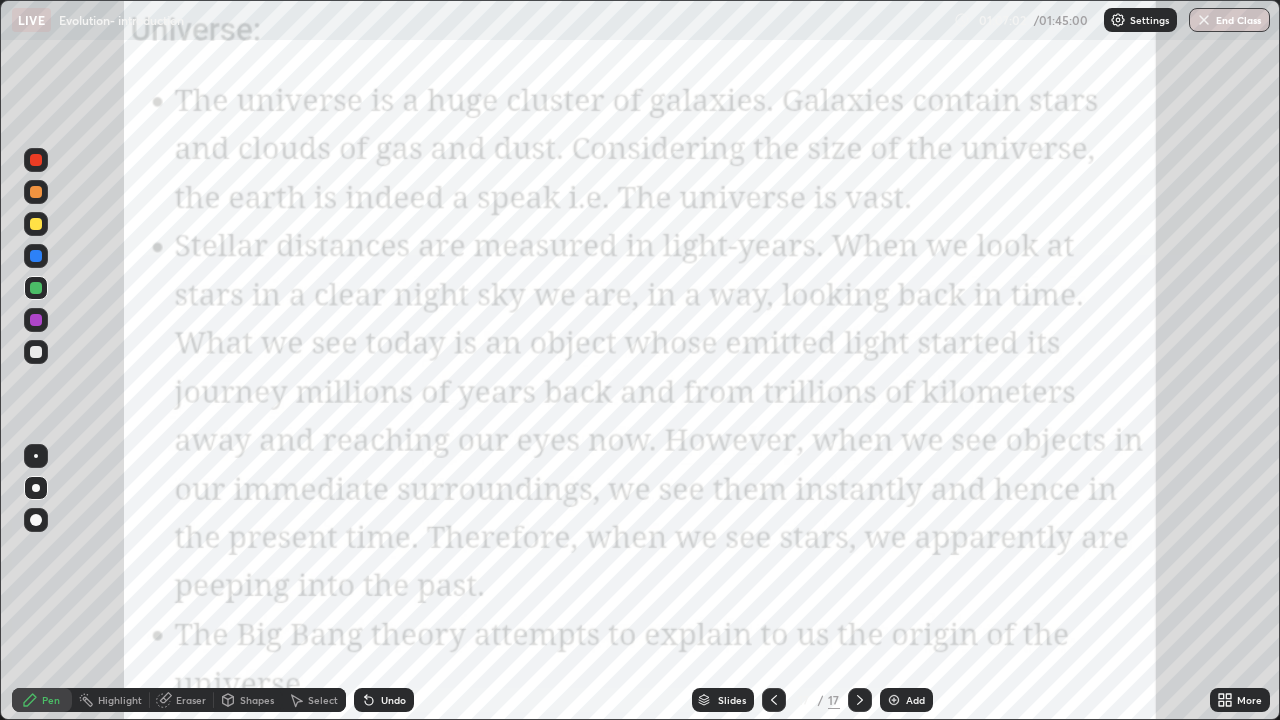 click on "Slides" at bounding box center (732, 700) 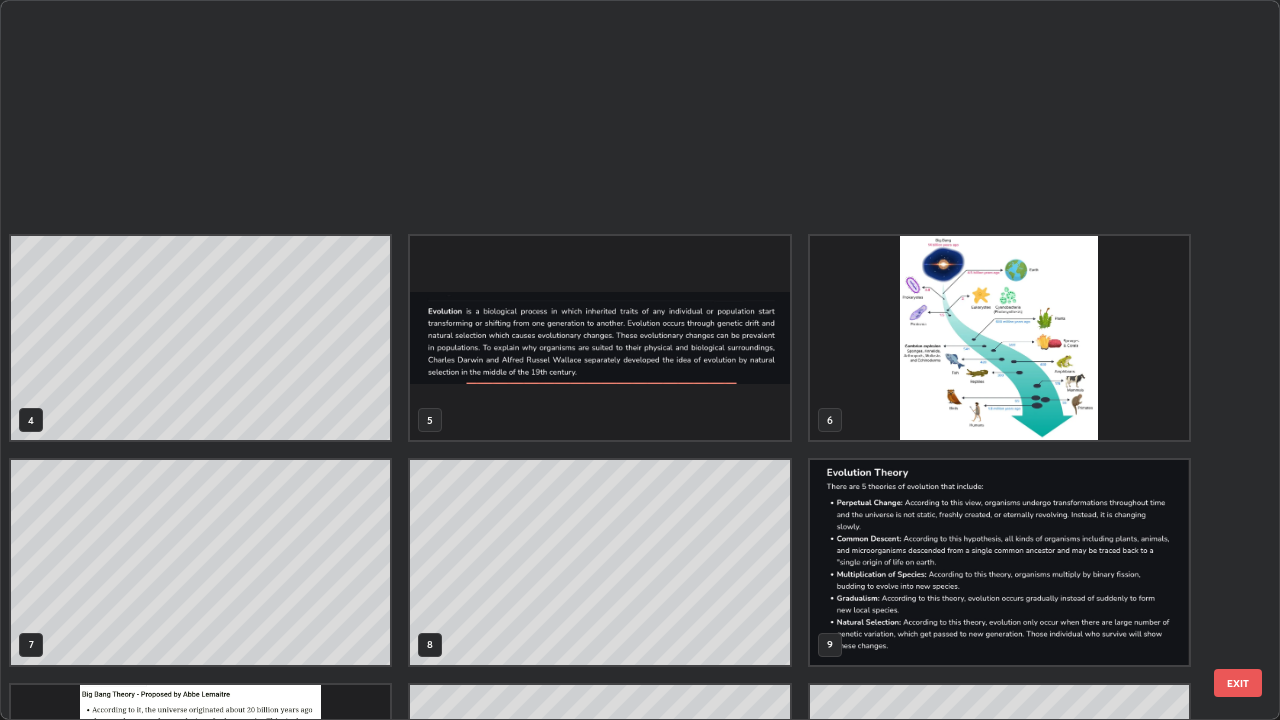 scroll, scrollTop: 629, scrollLeft: 0, axis: vertical 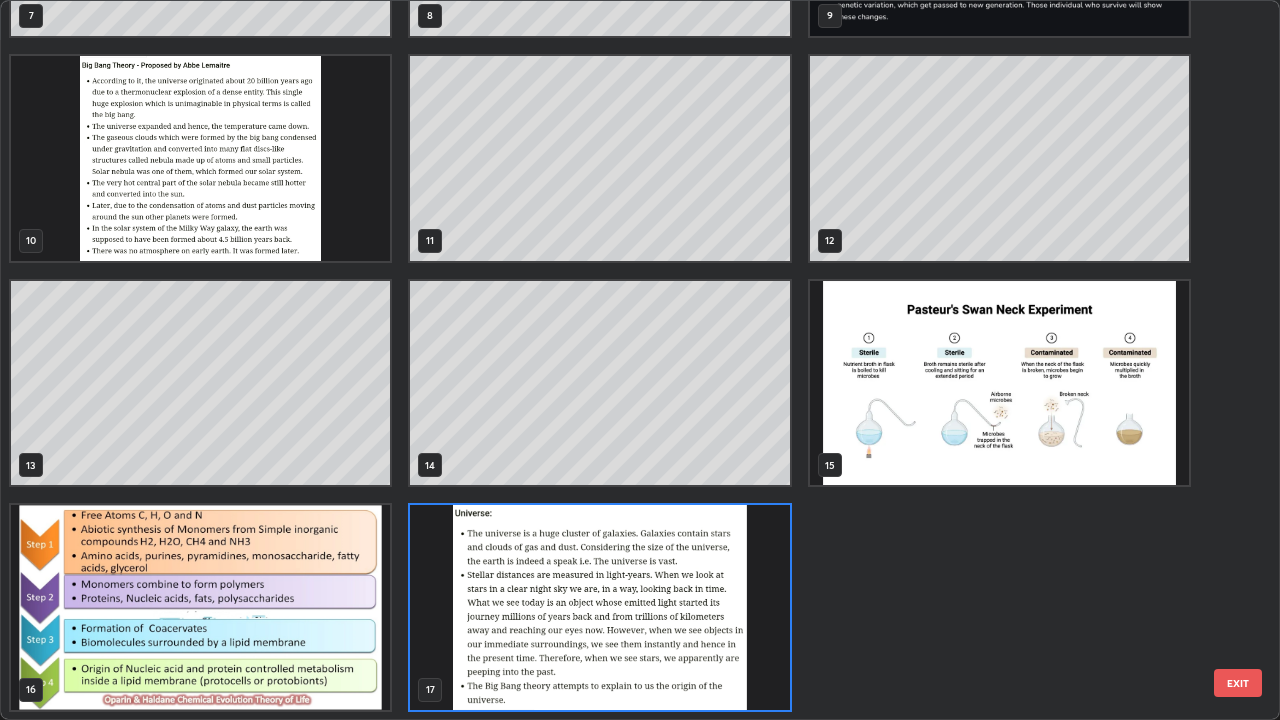 click at bounding box center [599, 607] 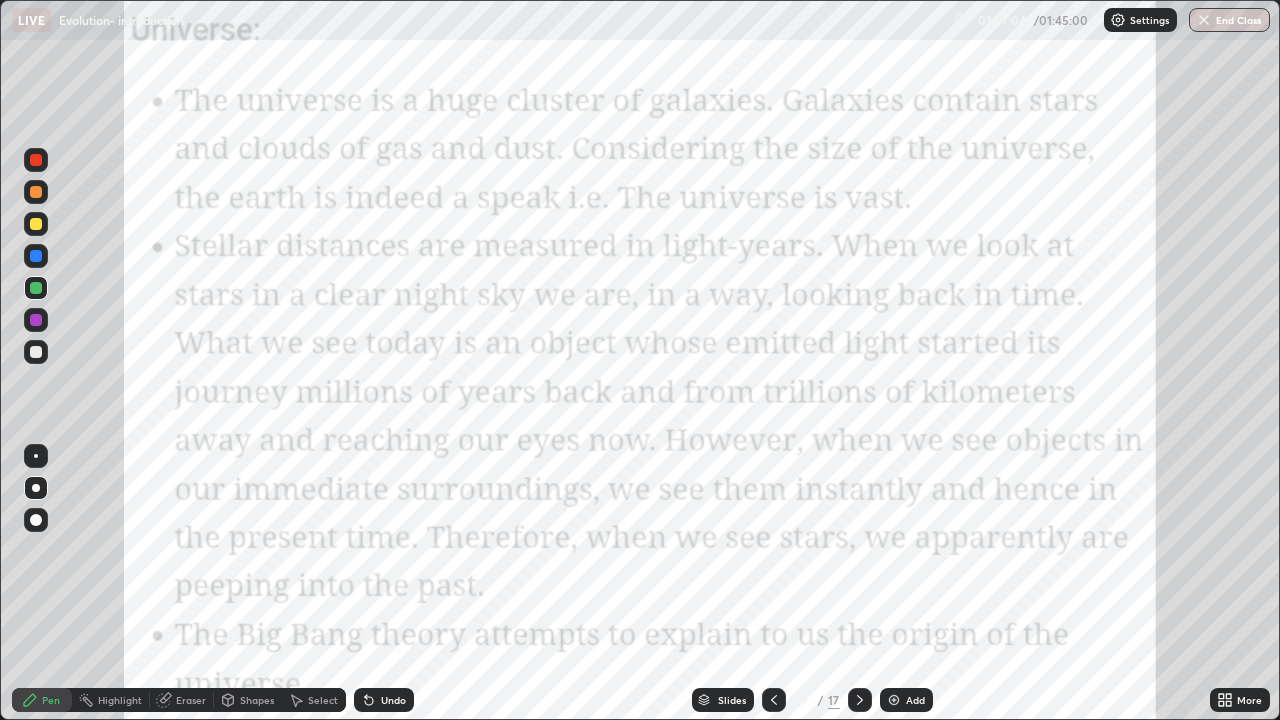 scroll, scrollTop: 0, scrollLeft: 0, axis: both 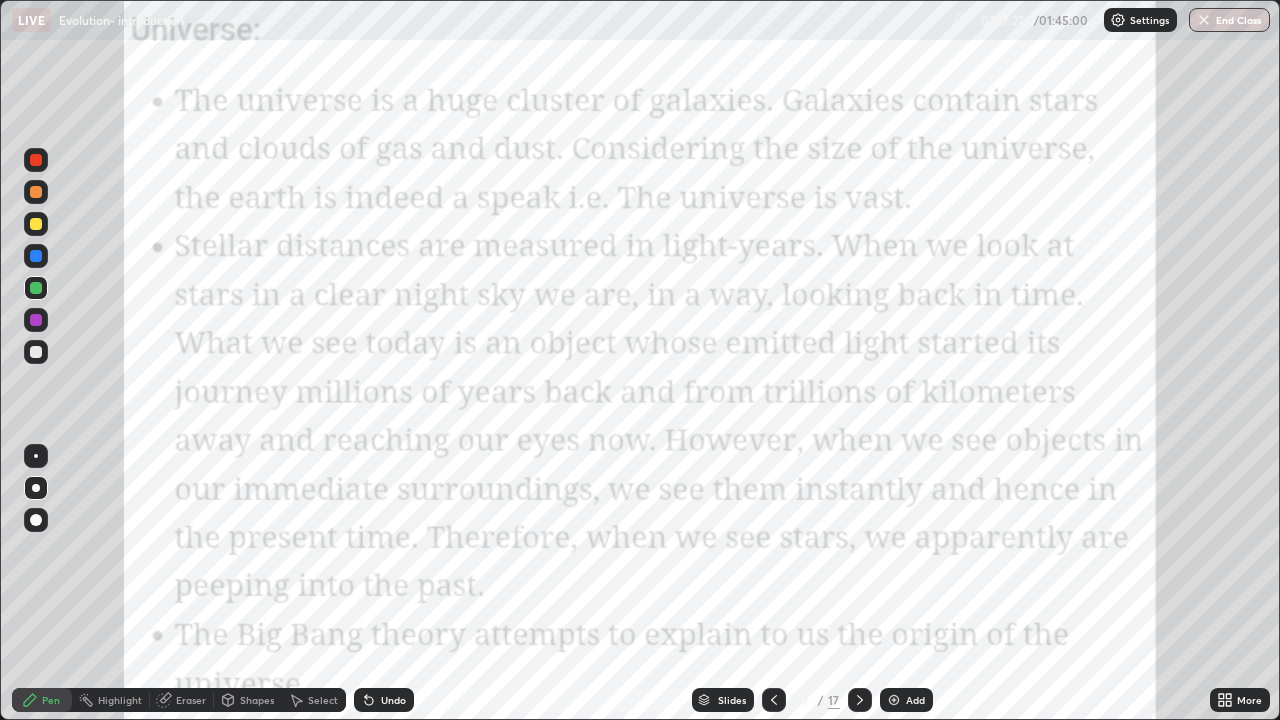 click on "End Class" at bounding box center [1229, 20] 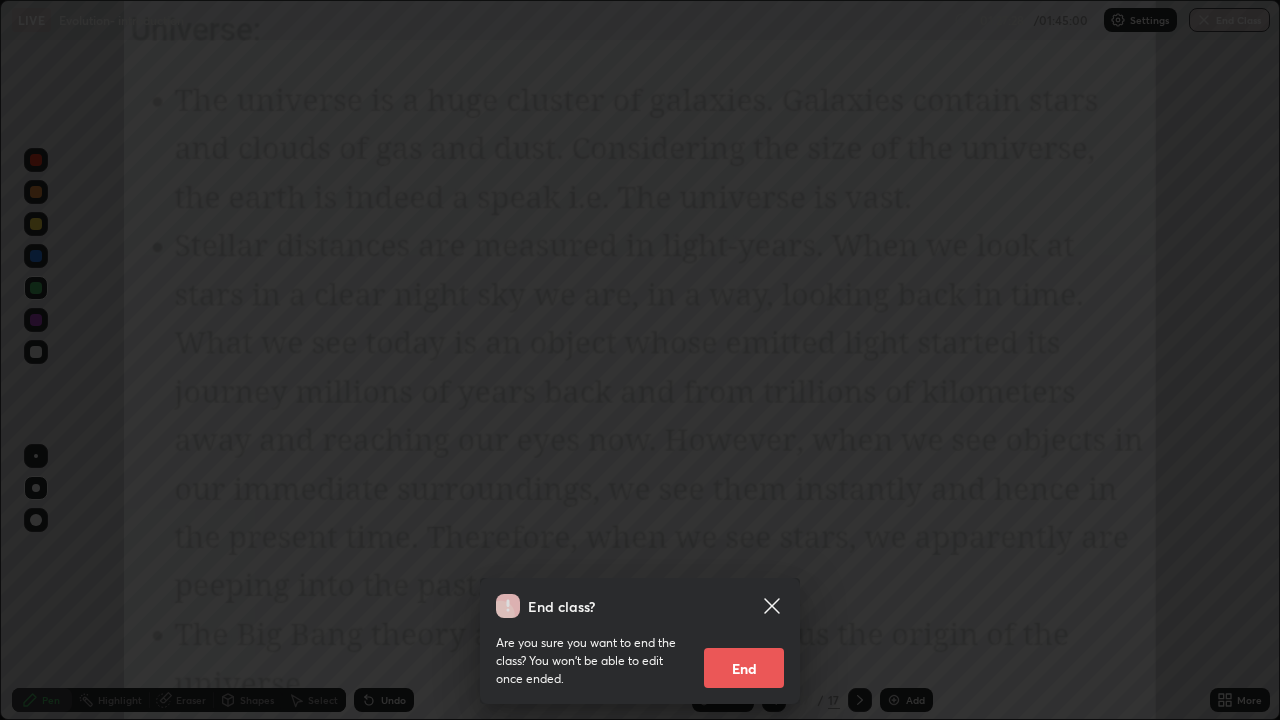 click on "End" at bounding box center (744, 668) 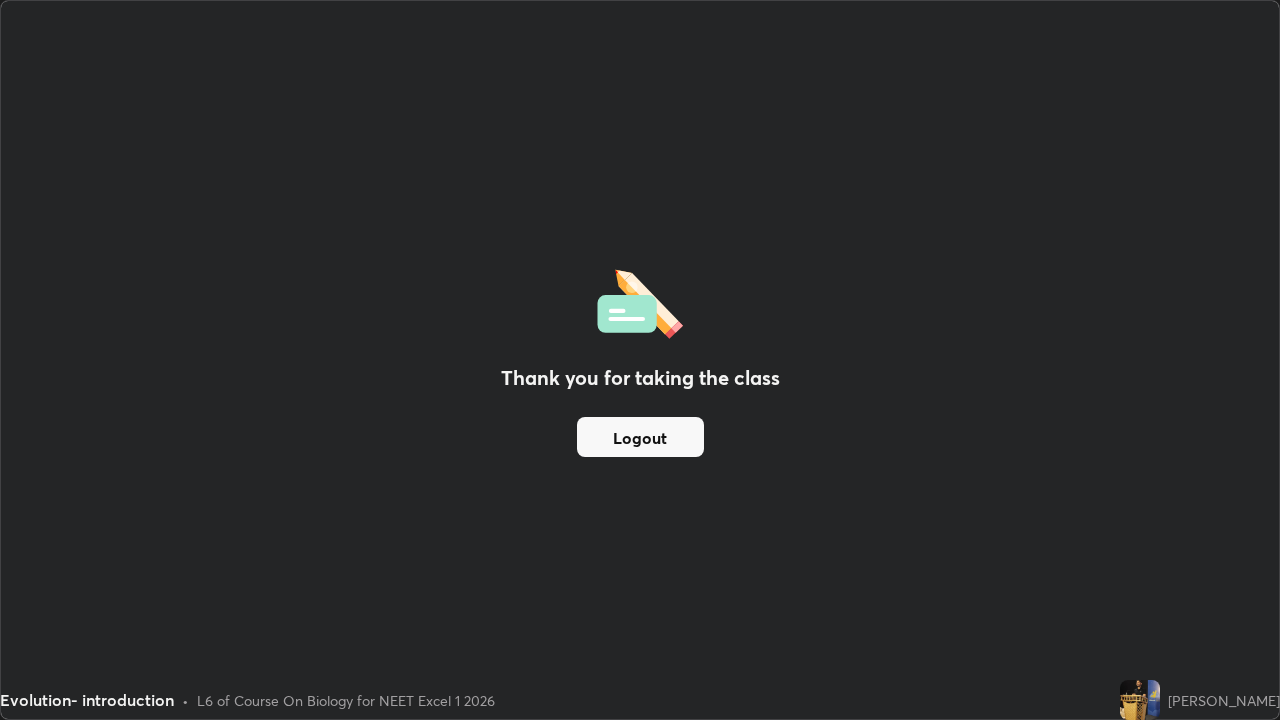 click on "Logout" at bounding box center [640, 437] 